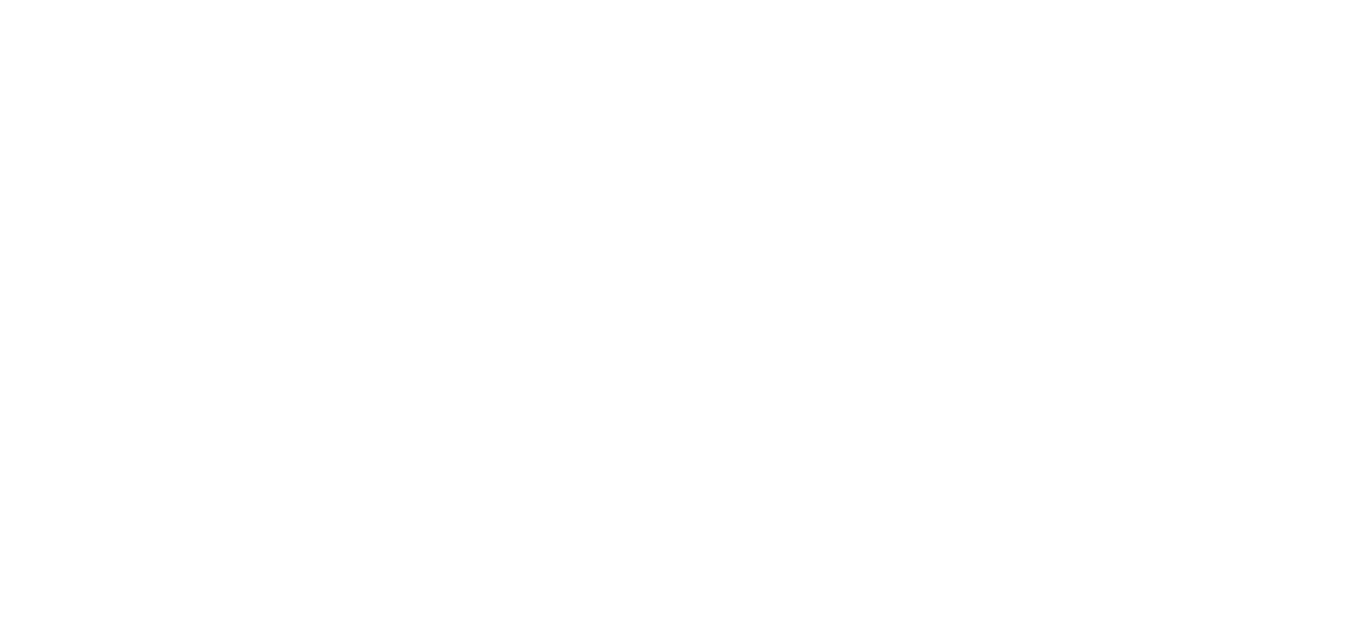 scroll, scrollTop: 0, scrollLeft: 0, axis: both 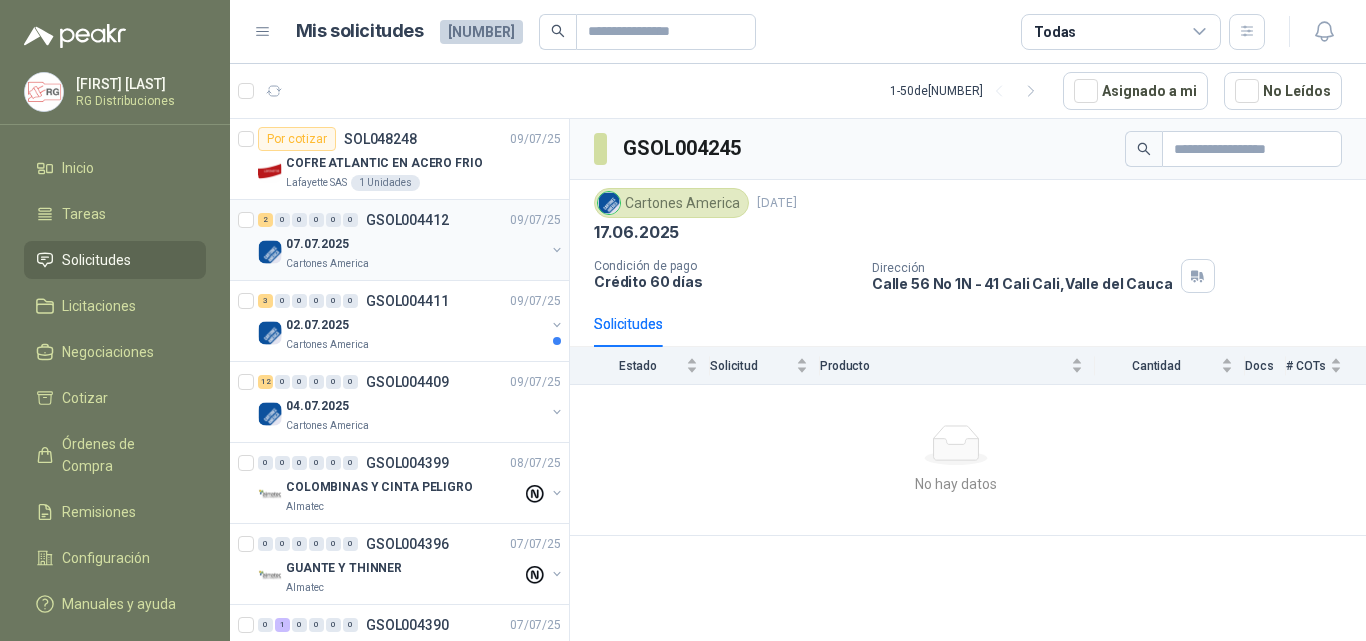 click on "07.07.2025" at bounding box center [415, 244] 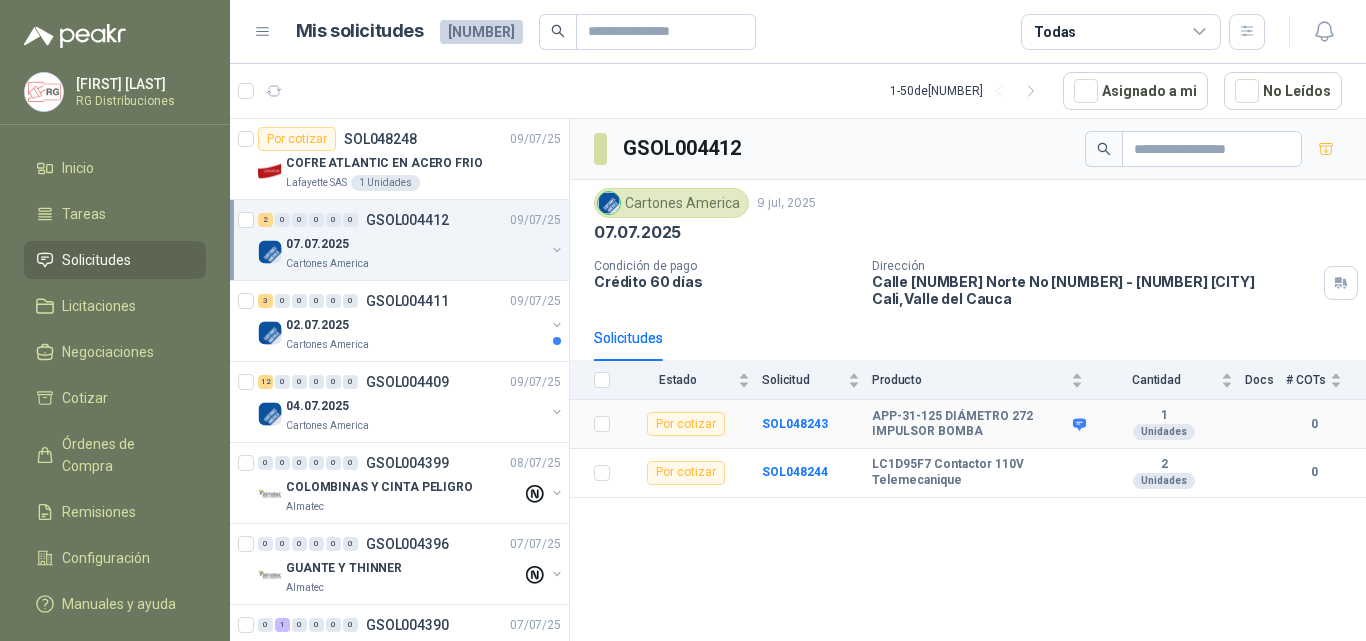 click on "APP-31-125 DIÁMETRO 272 IMPULSOR BOMBA" at bounding box center (970, 424) 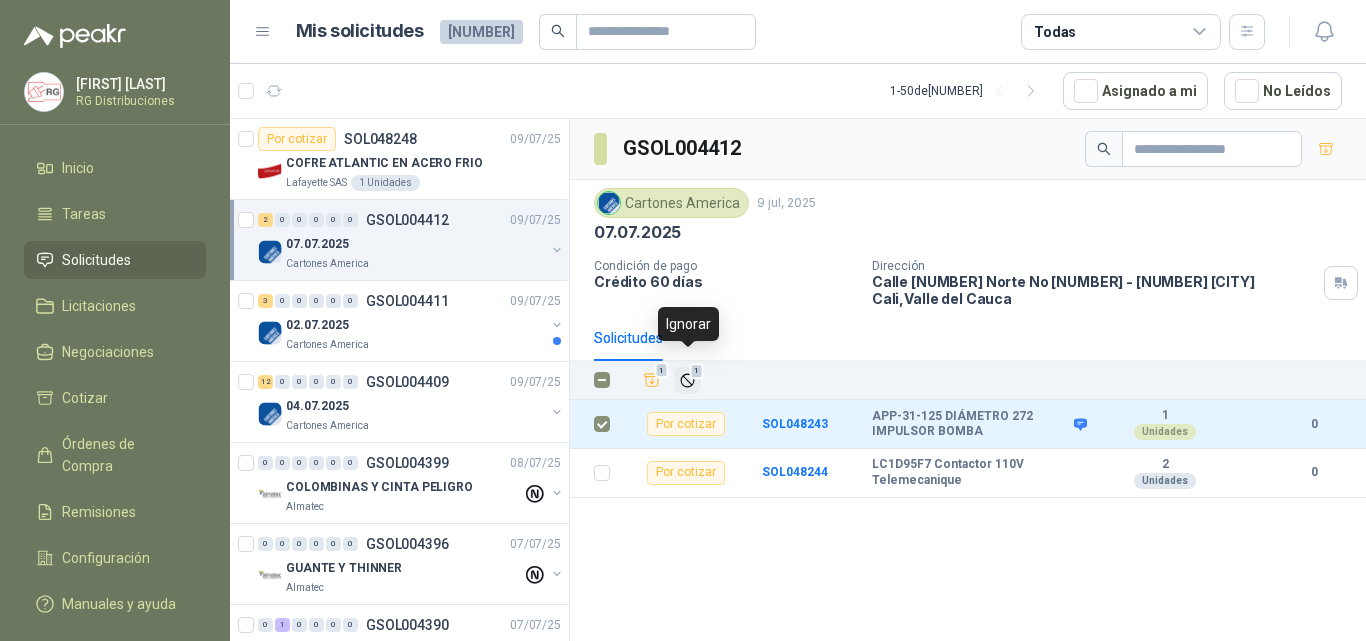click on "1" at bounding box center (687, 380) 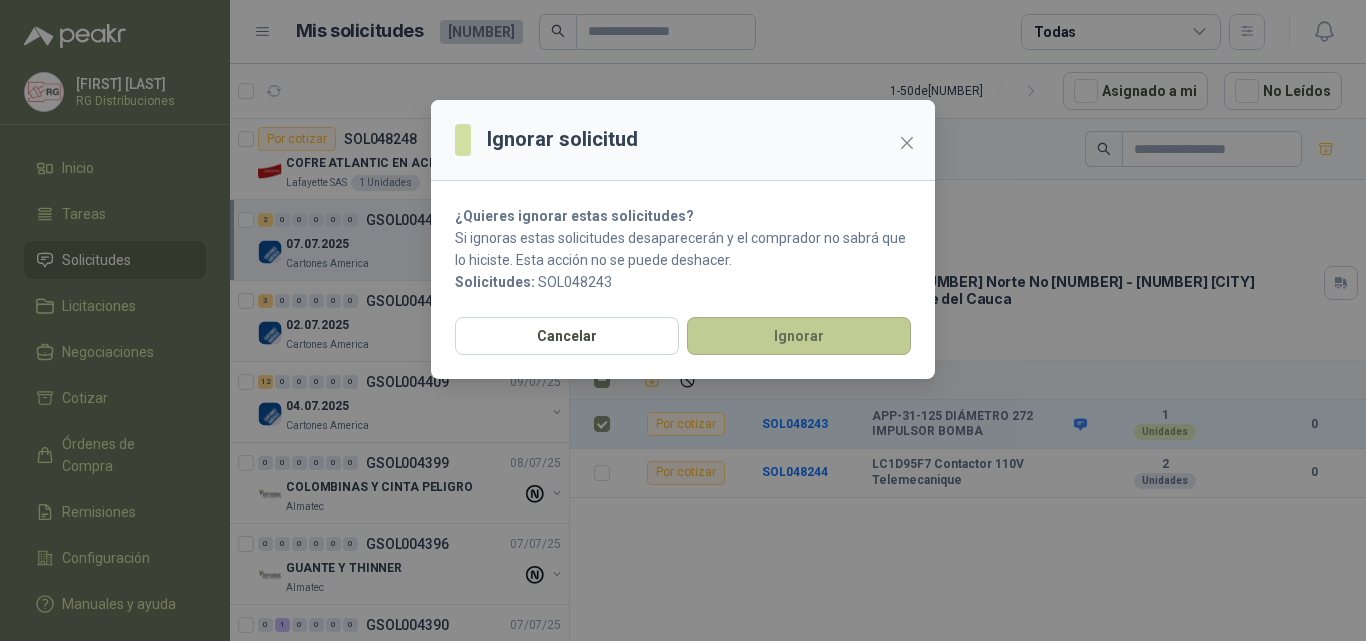 click on "Ignorar" at bounding box center [799, 336] 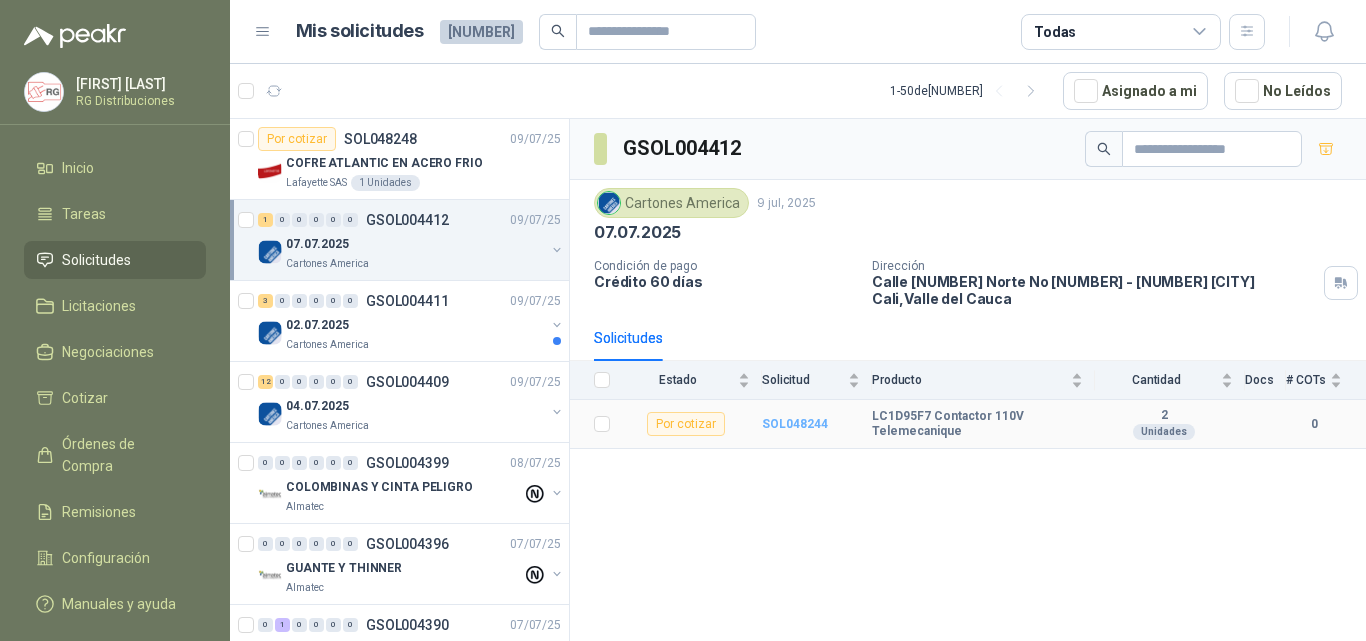 click on "SOL048244" at bounding box center (795, 424) 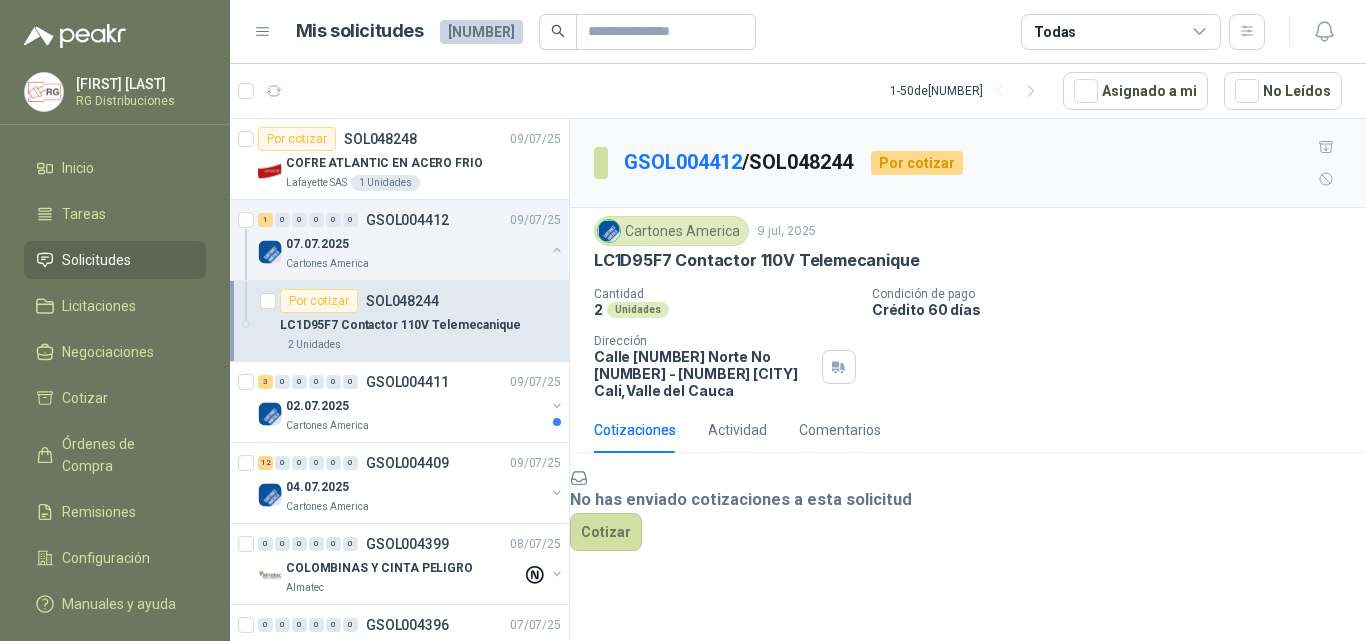scroll, scrollTop: 28, scrollLeft: 0, axis: vertical 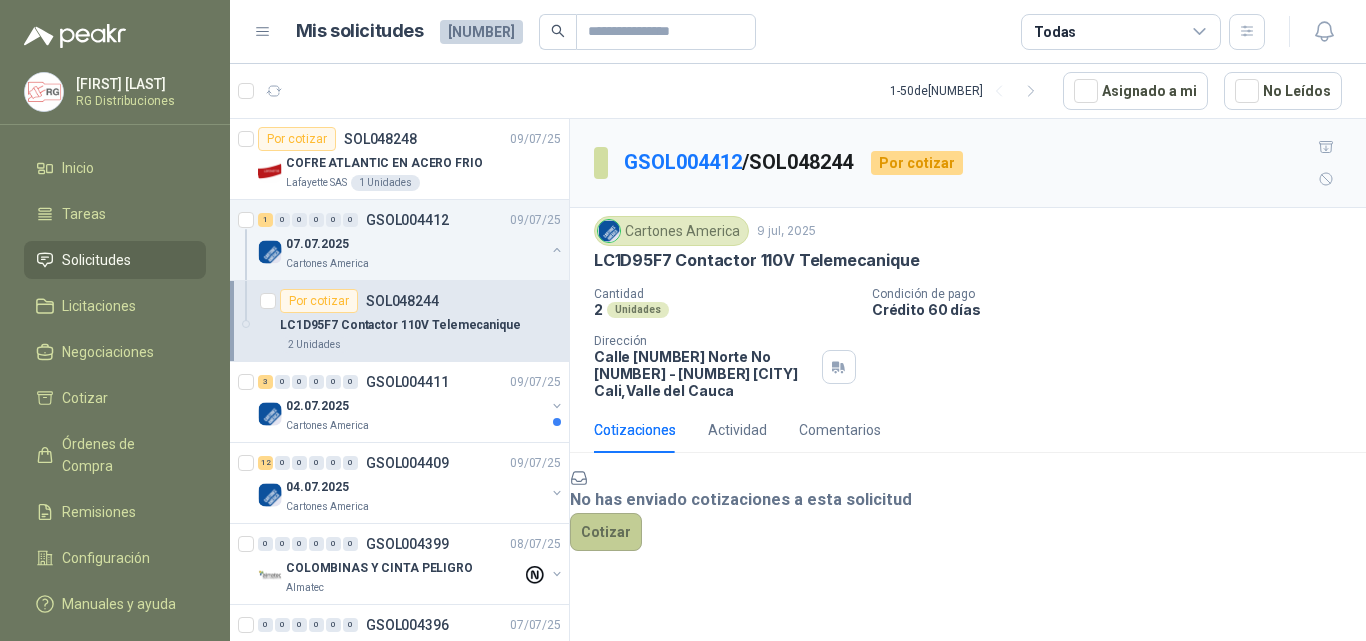 click on "Cotizar" at bounding box center (606, 532) 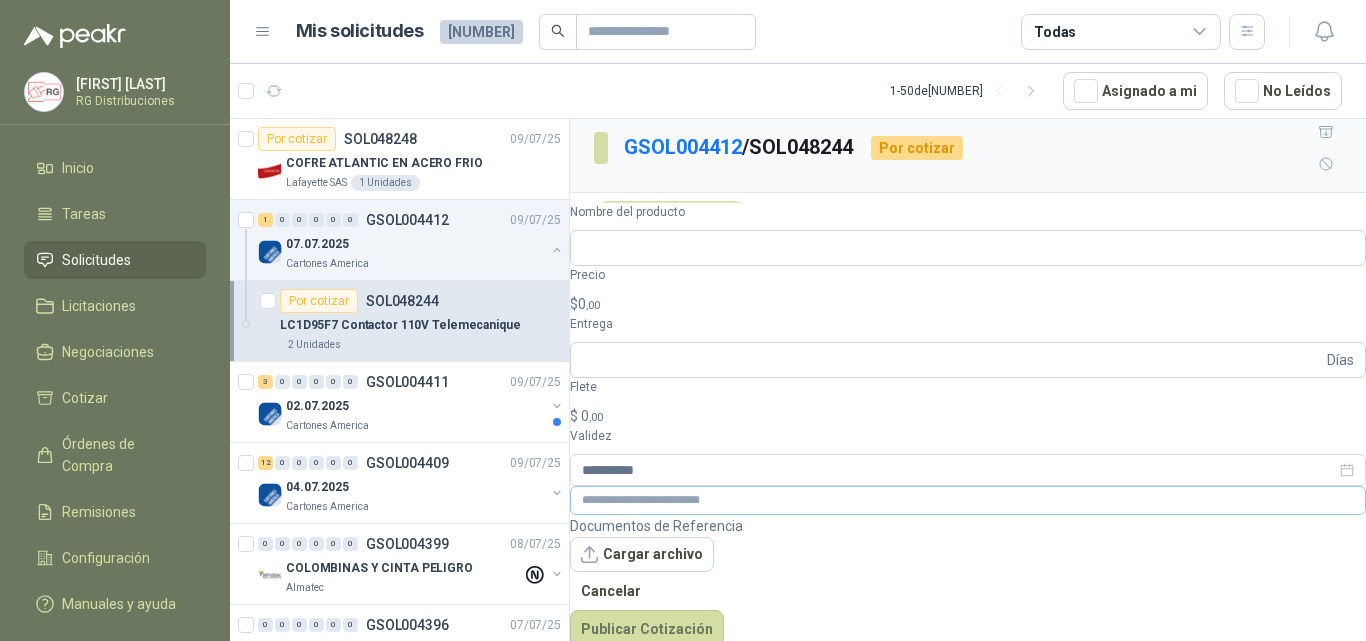 scroll, scrollTop: 14, scrollLeft: 0, axis: vertical 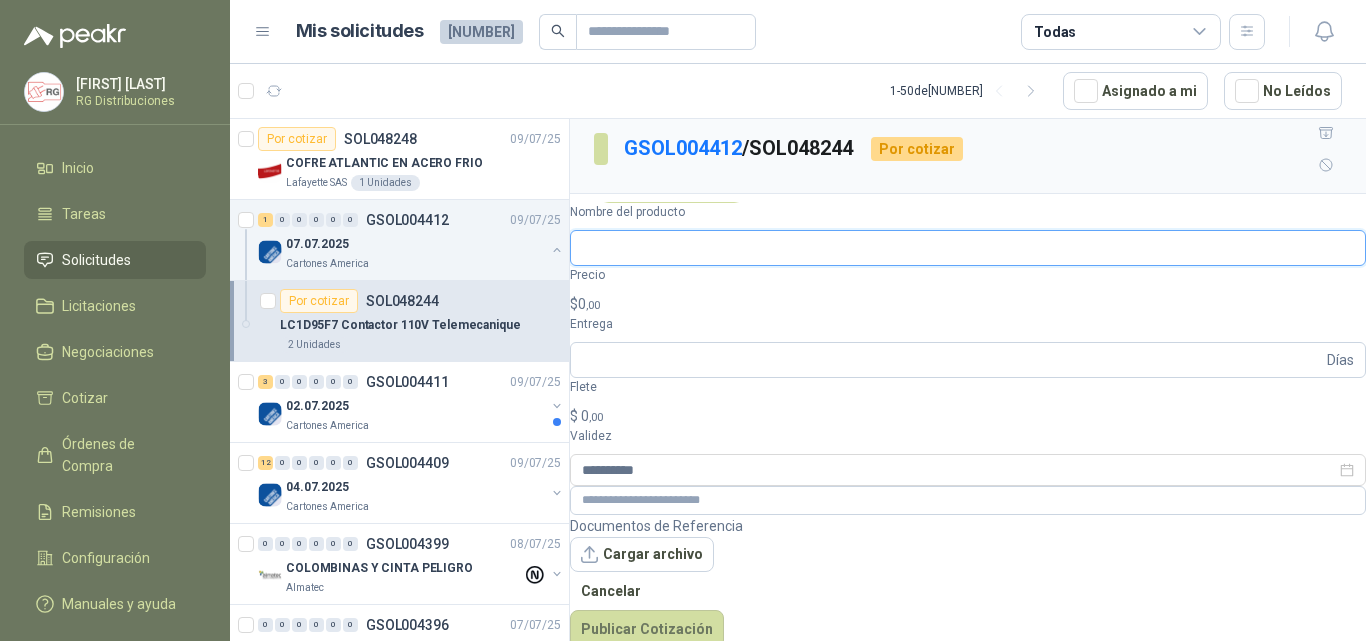 click on "Nombre del producto" at bounding box center [968, 248] 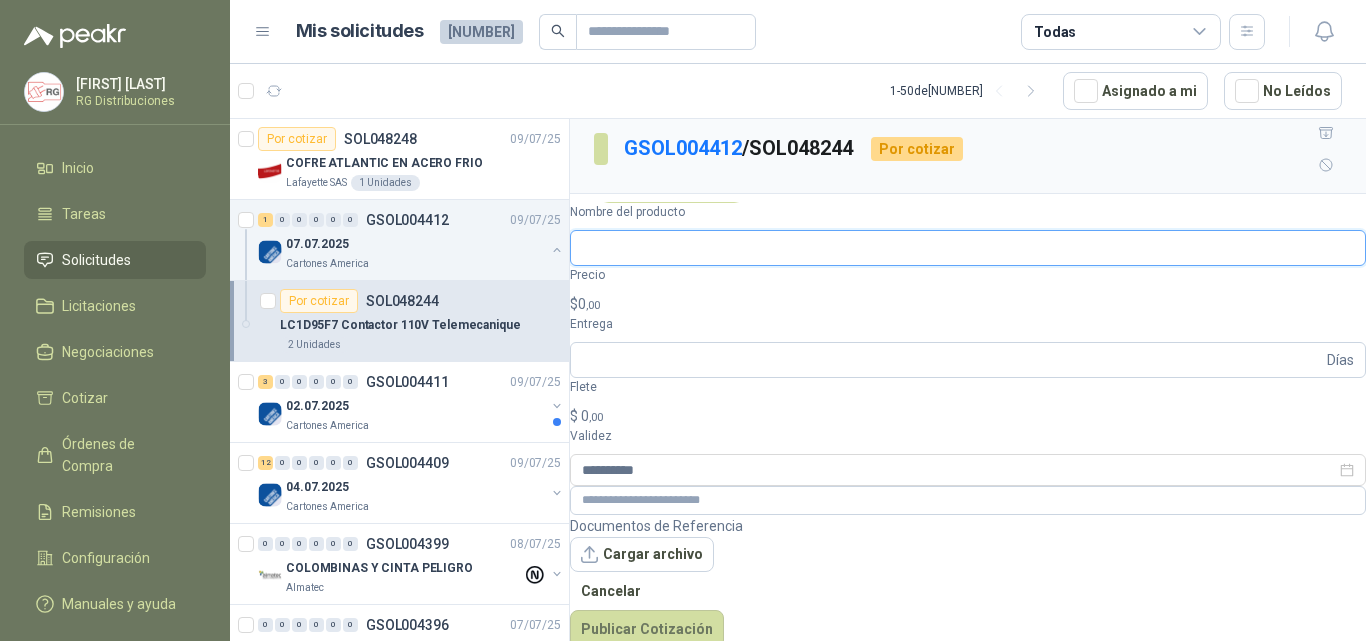 click on "Nombre del producto" at bounding box center (968, 248) 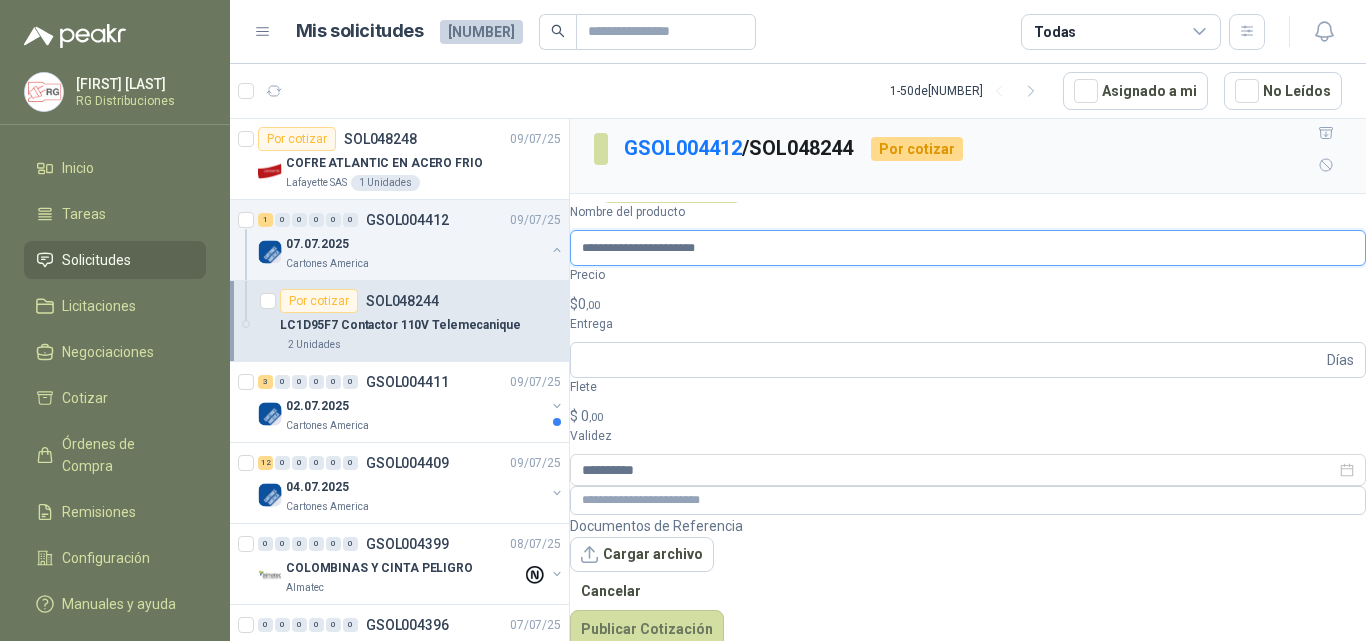 type on "**********" 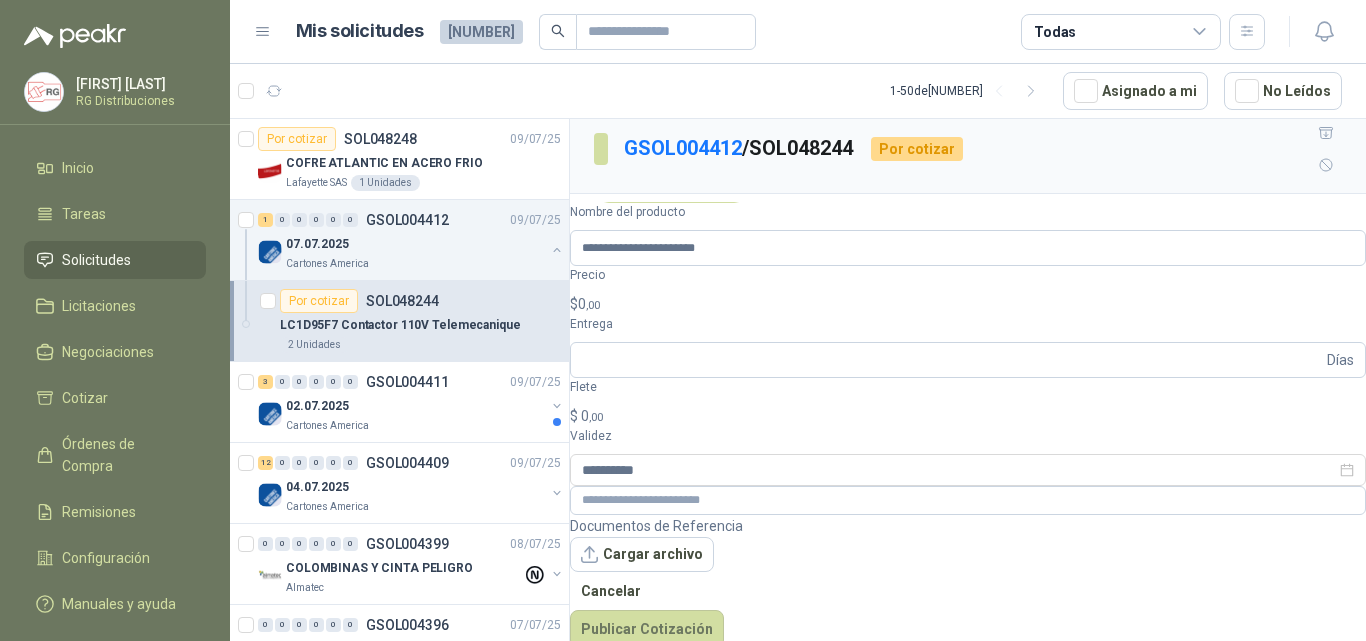 click on "$  0 ,00" at bounding box center [968, 304] 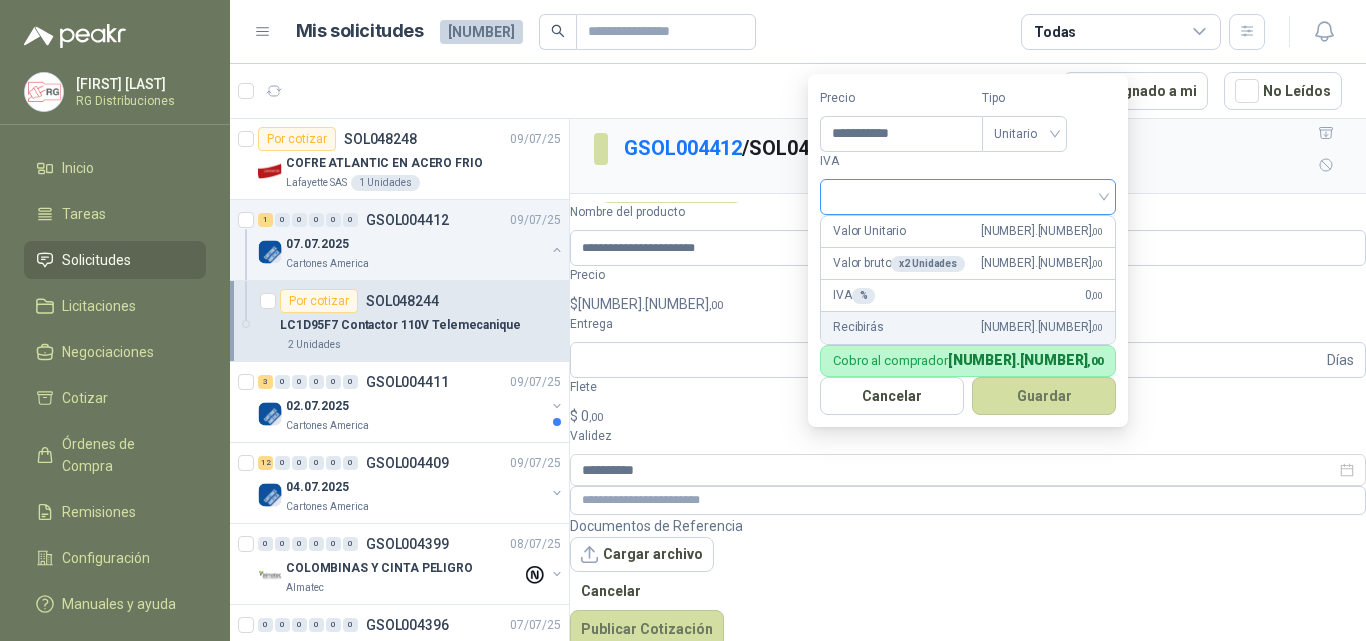 type on "**********" 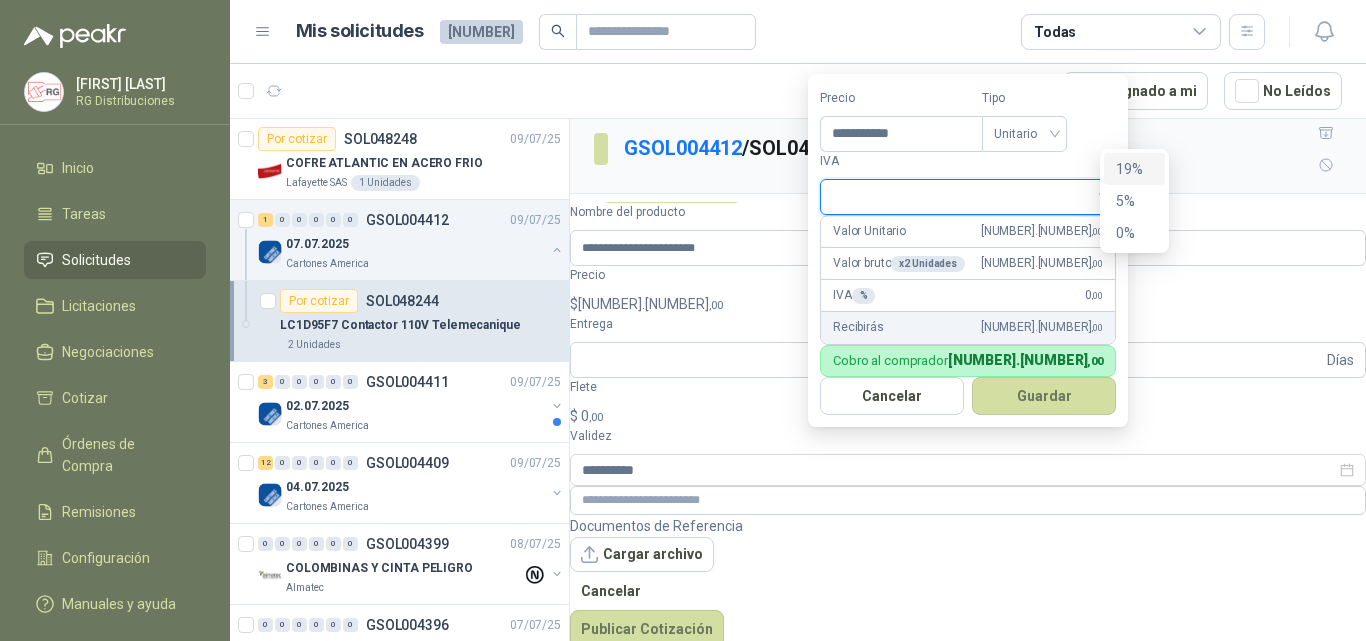 click on "19%" at bounding box center [1134, 169] 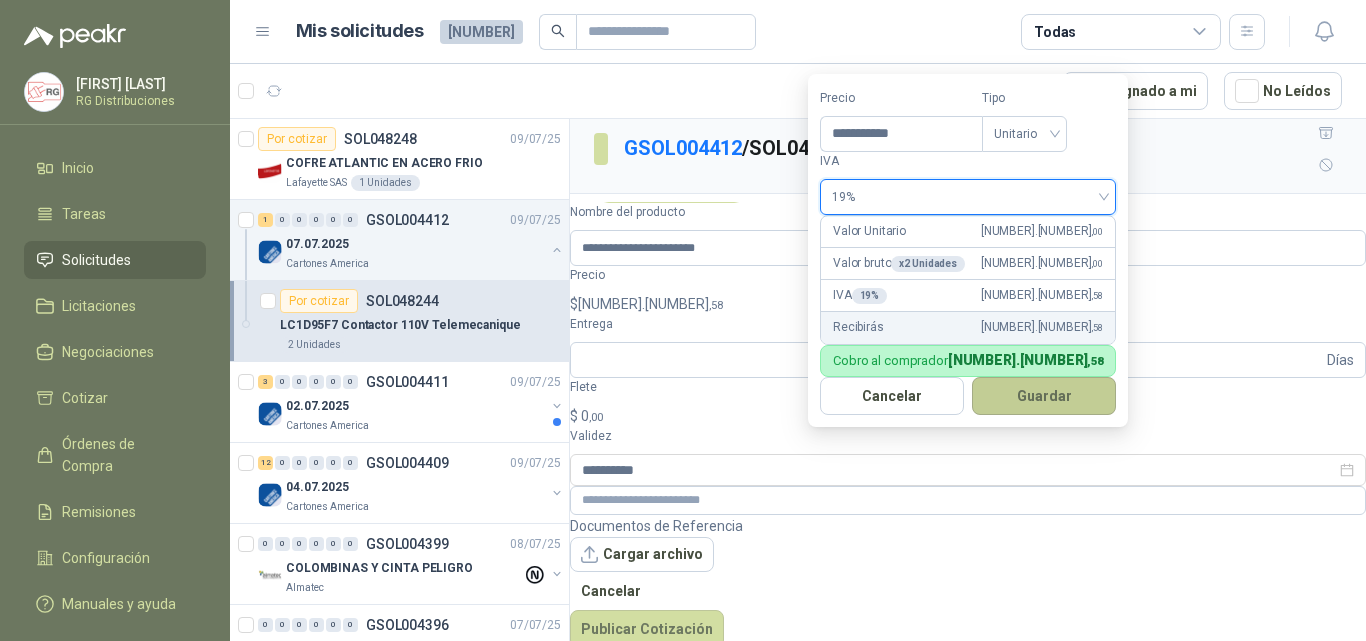 click on "Guardar" at bounding box center [1044, 396] 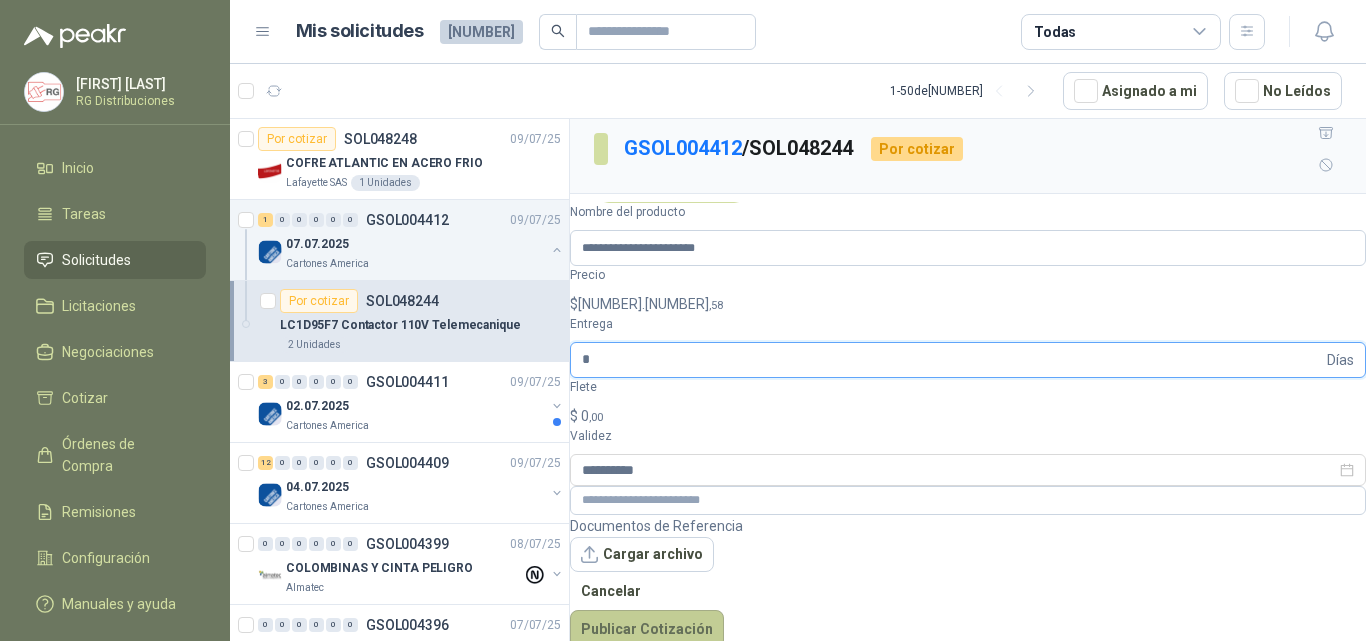 type on "*" 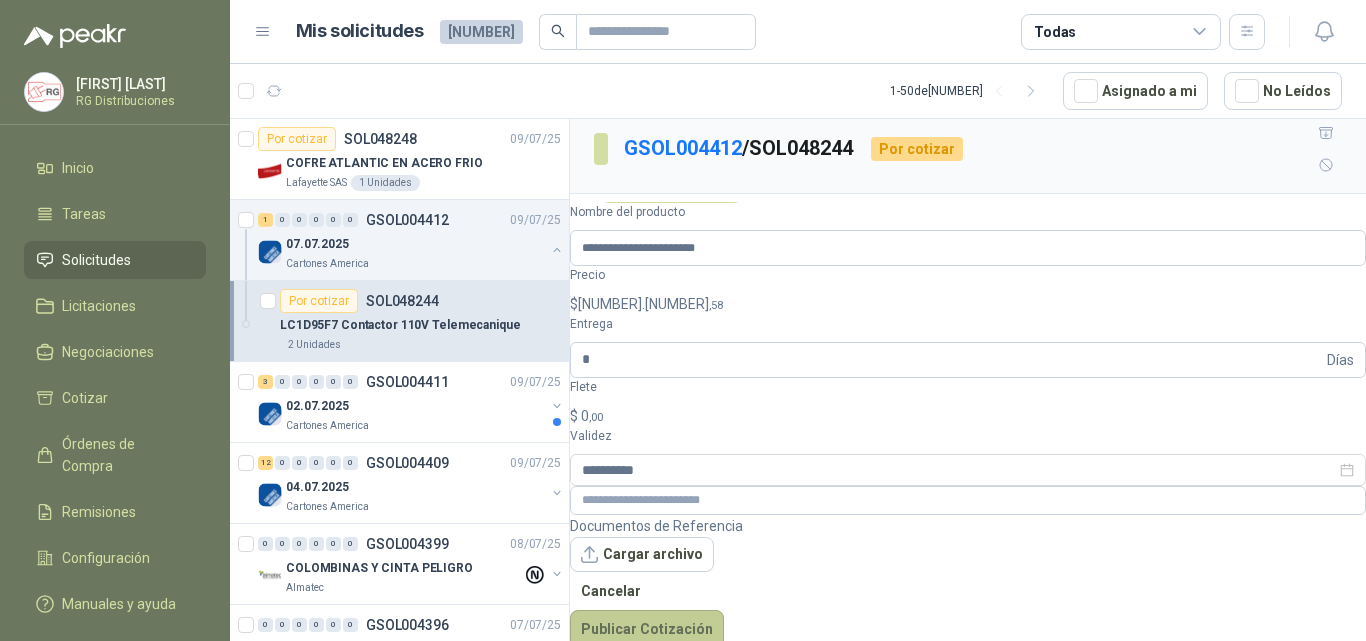click on "Publicar Cotización" at bounding box center (647, 629) 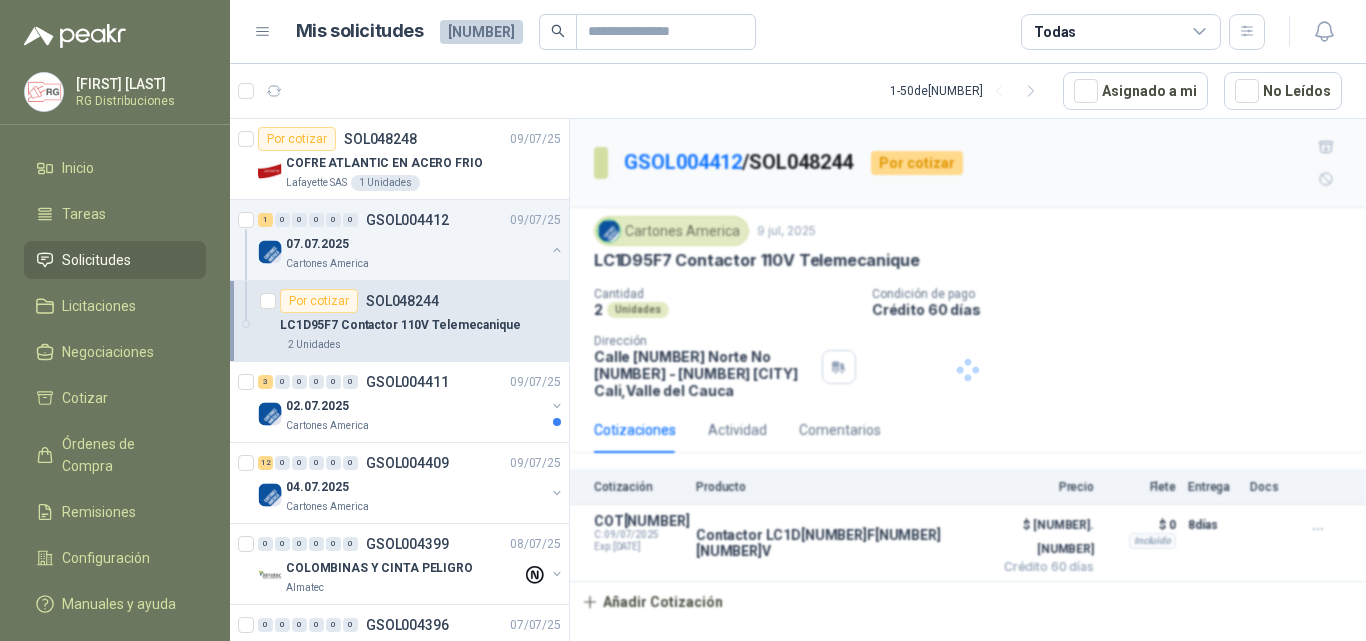 scroll, scrollTop: 0, scrollLeft: 0, axis: both 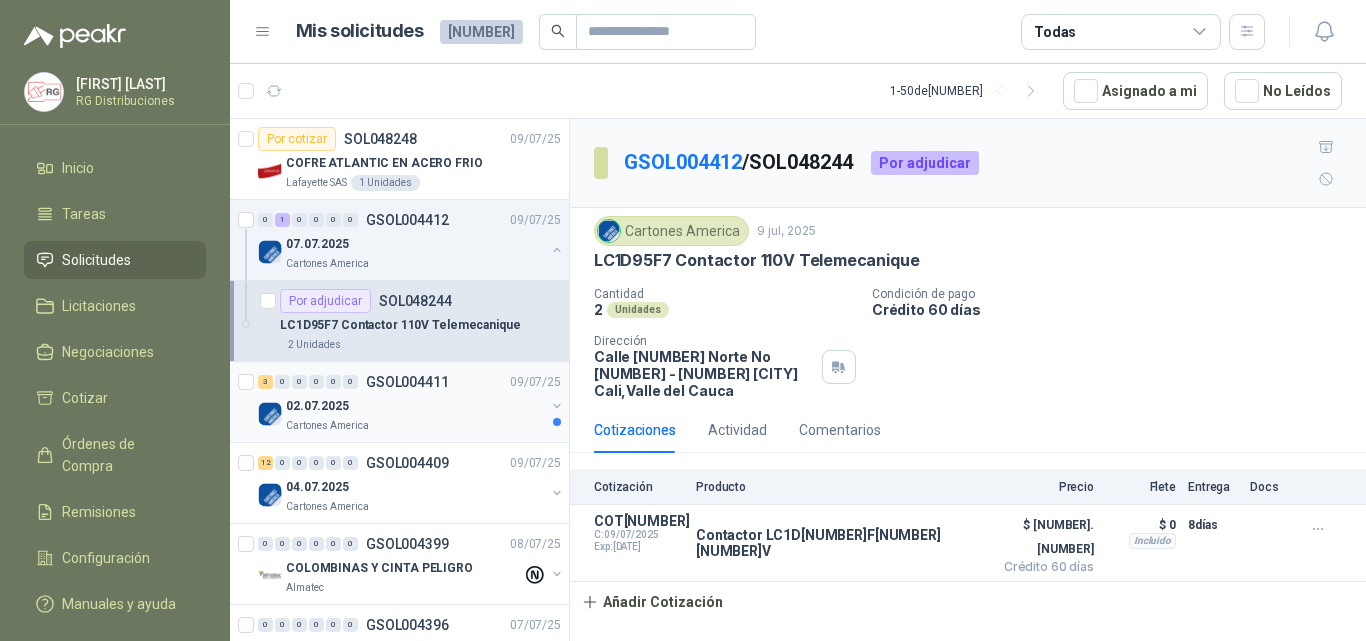 click on "02.07.2025" at bounding box center (415, 406) 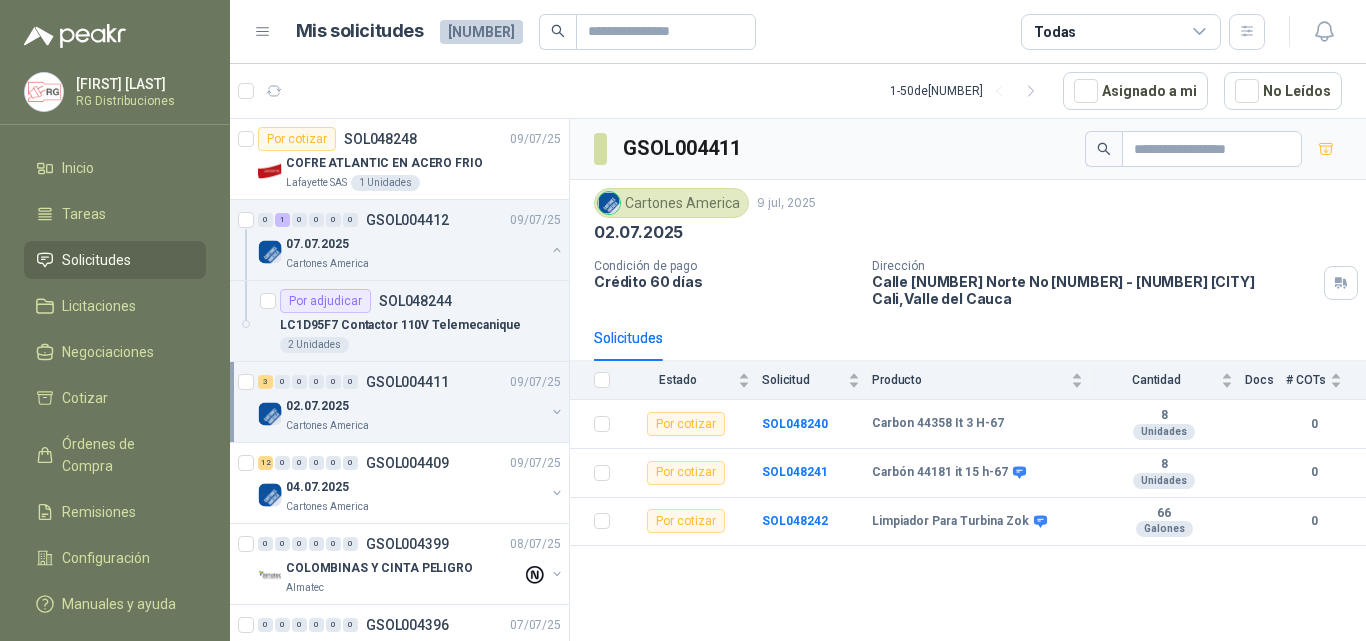 click on "02.07.2025" at bounding box center (415, 406) 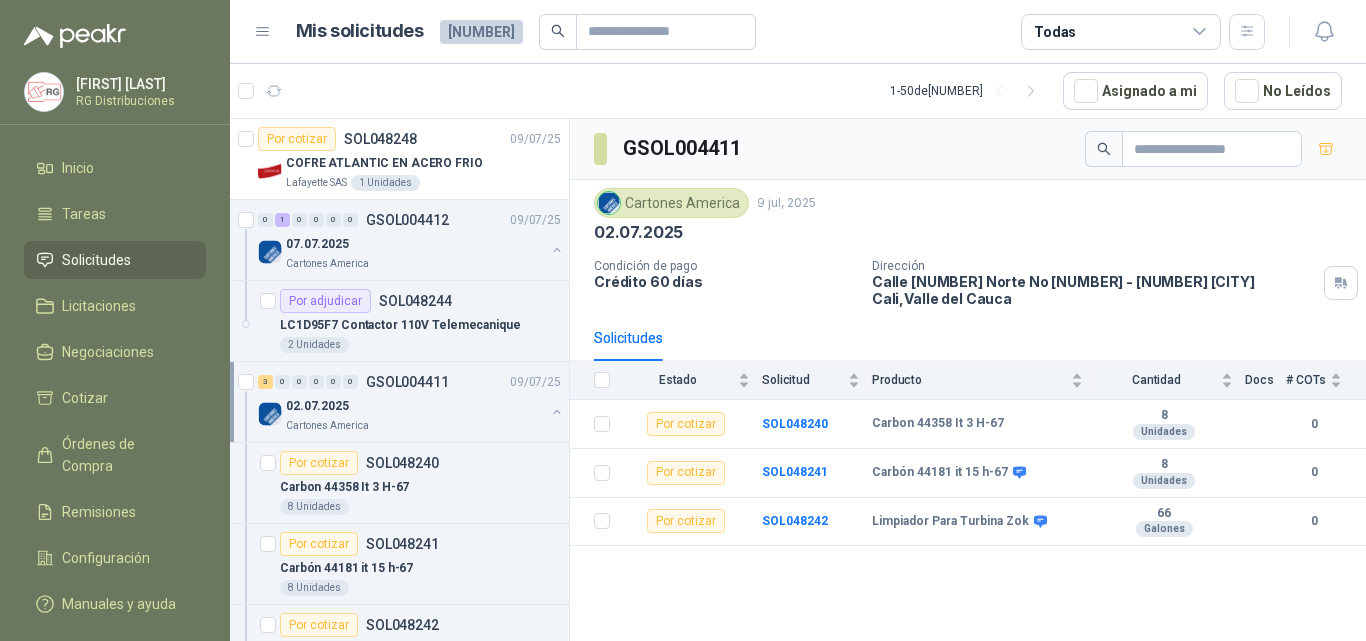 click on "02.07.2025" at bounding box center [415, 406] 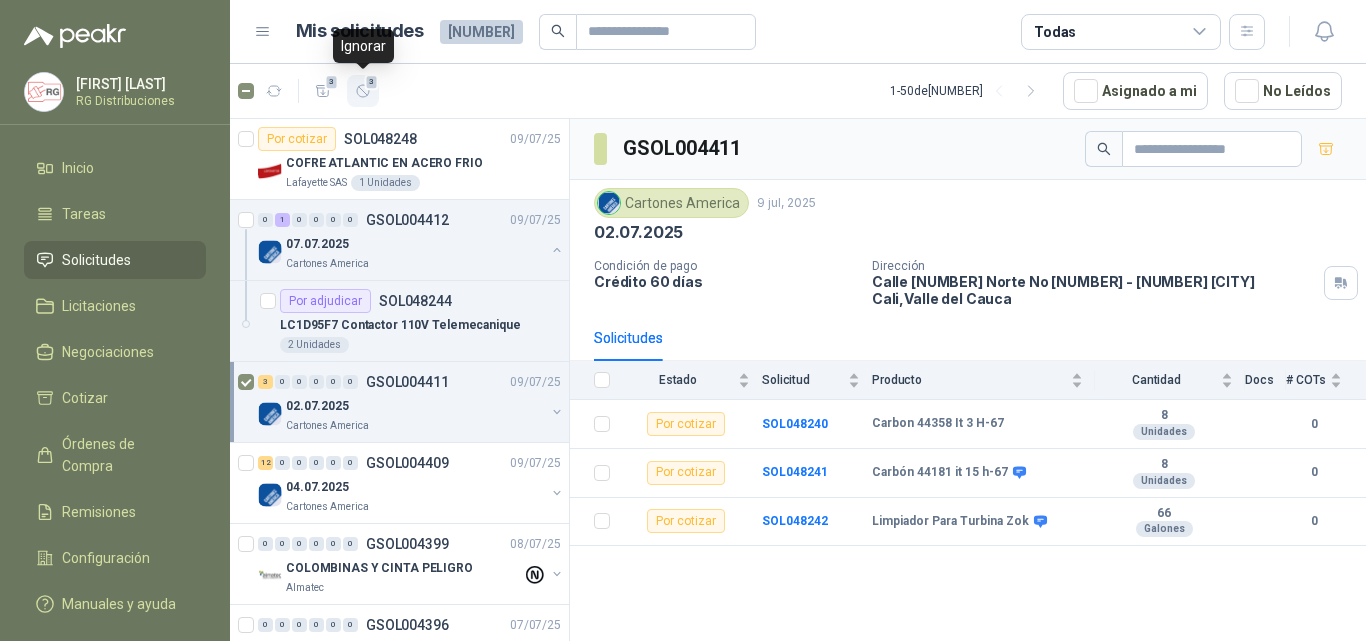 click on "3" at bounding box center (372, 82) 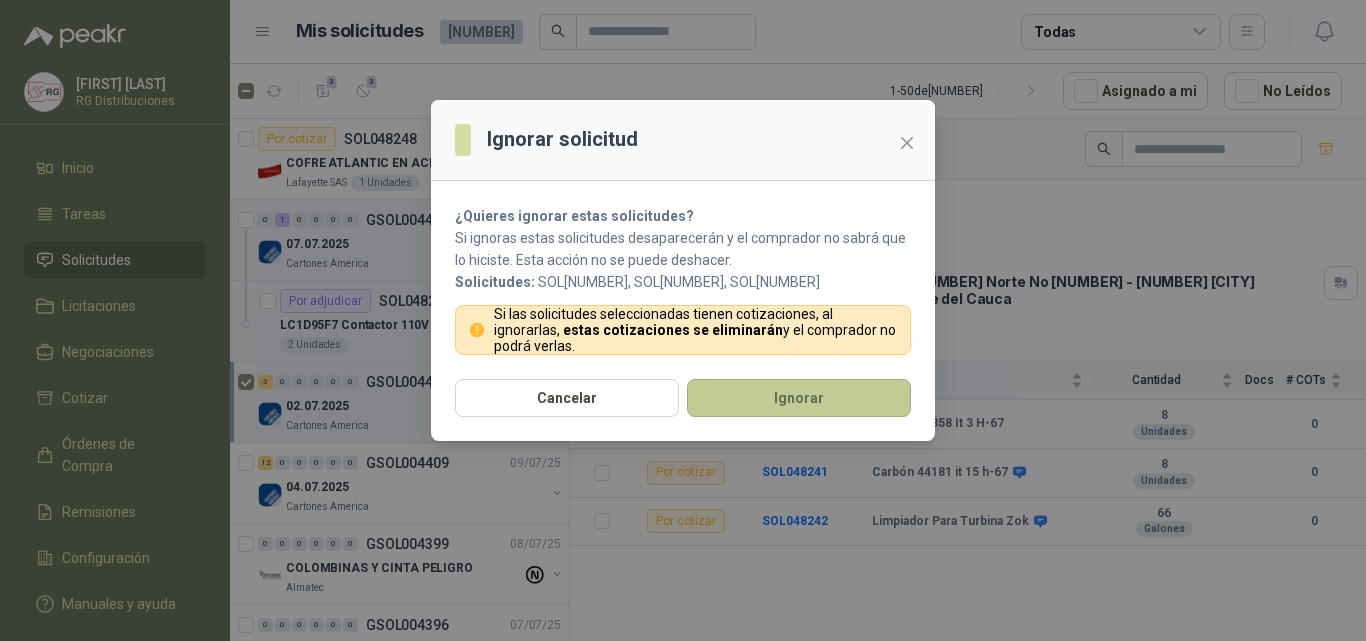 click on "Ignorar" at bounding box center (799, 398) 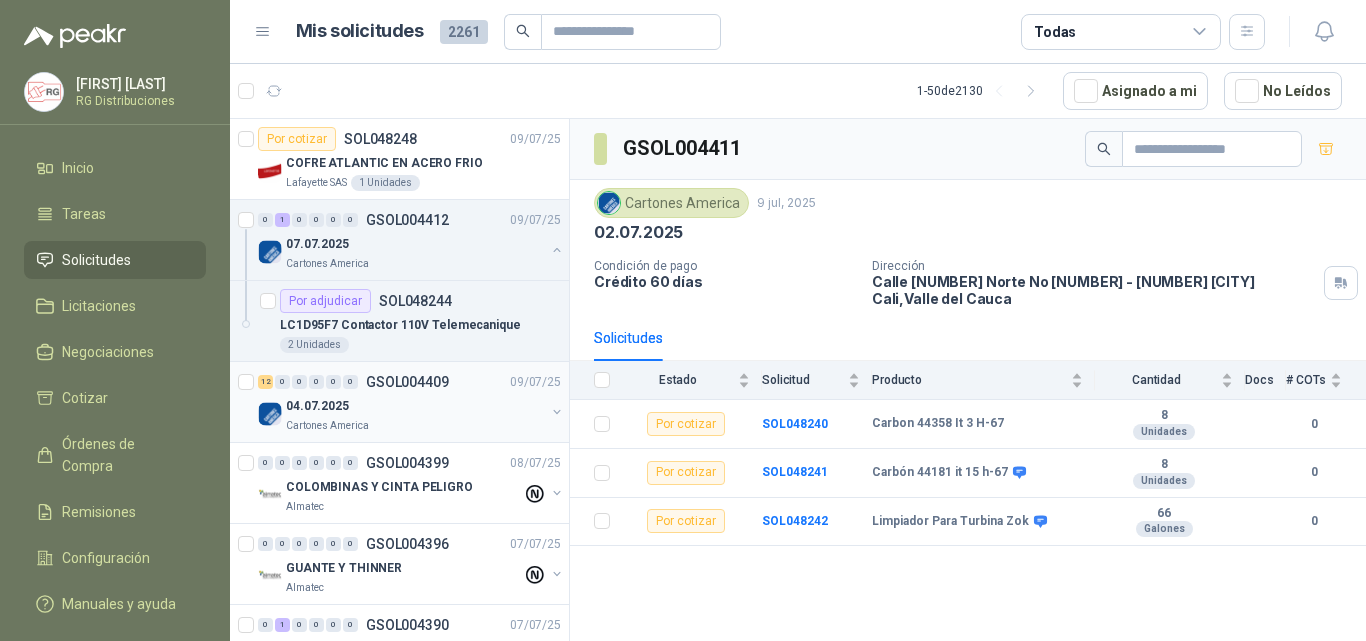 click on "04.07.2025" at bounding box center [415, 406] 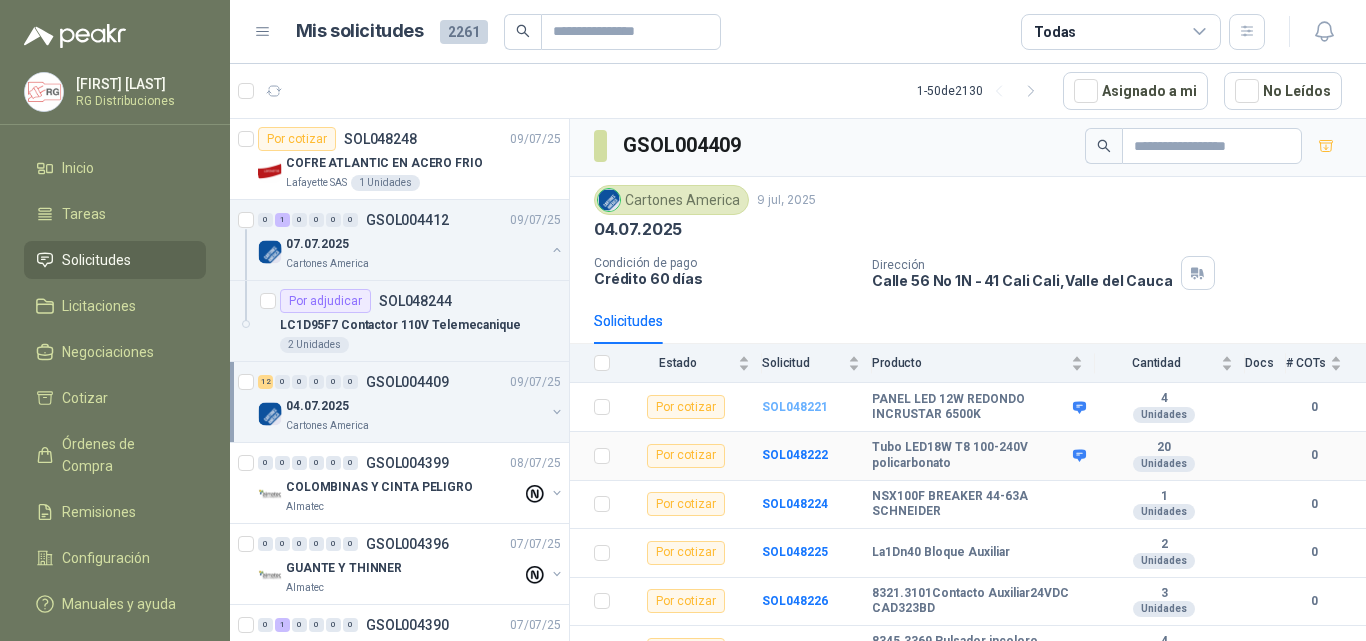 scroll, scrollTop: 0, scrollLeft: 0, axis: both 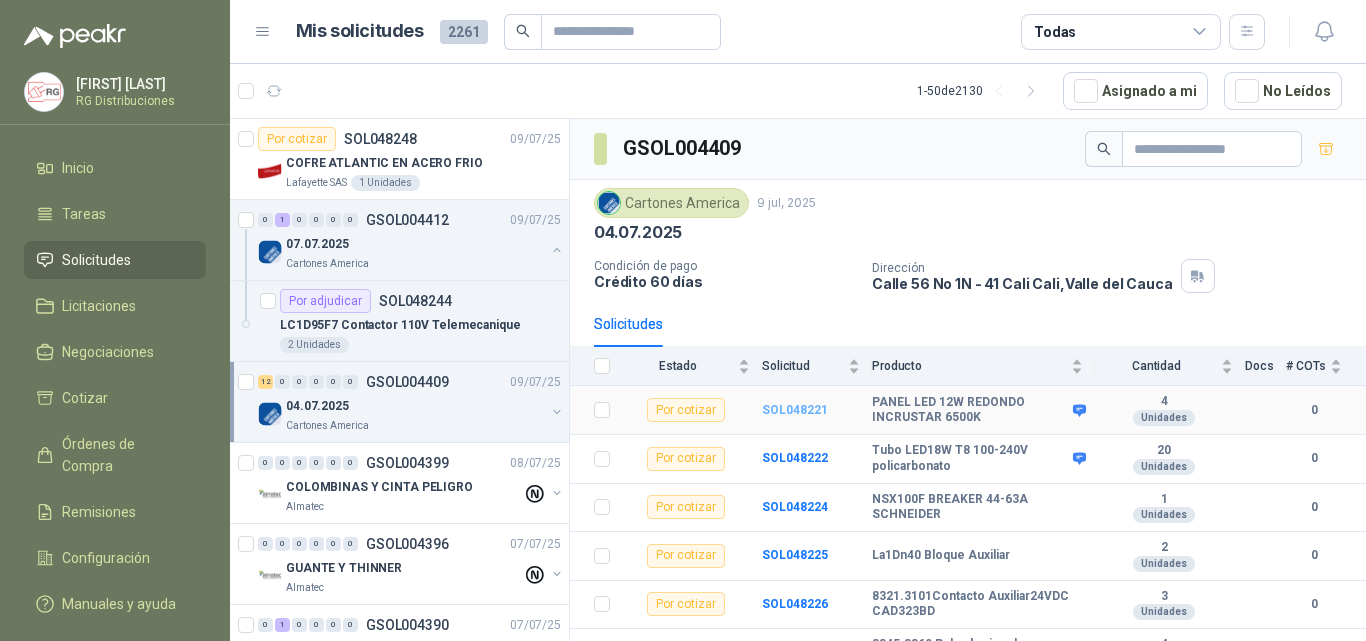 click on "SOL048221" at bounding box center [795, 410] 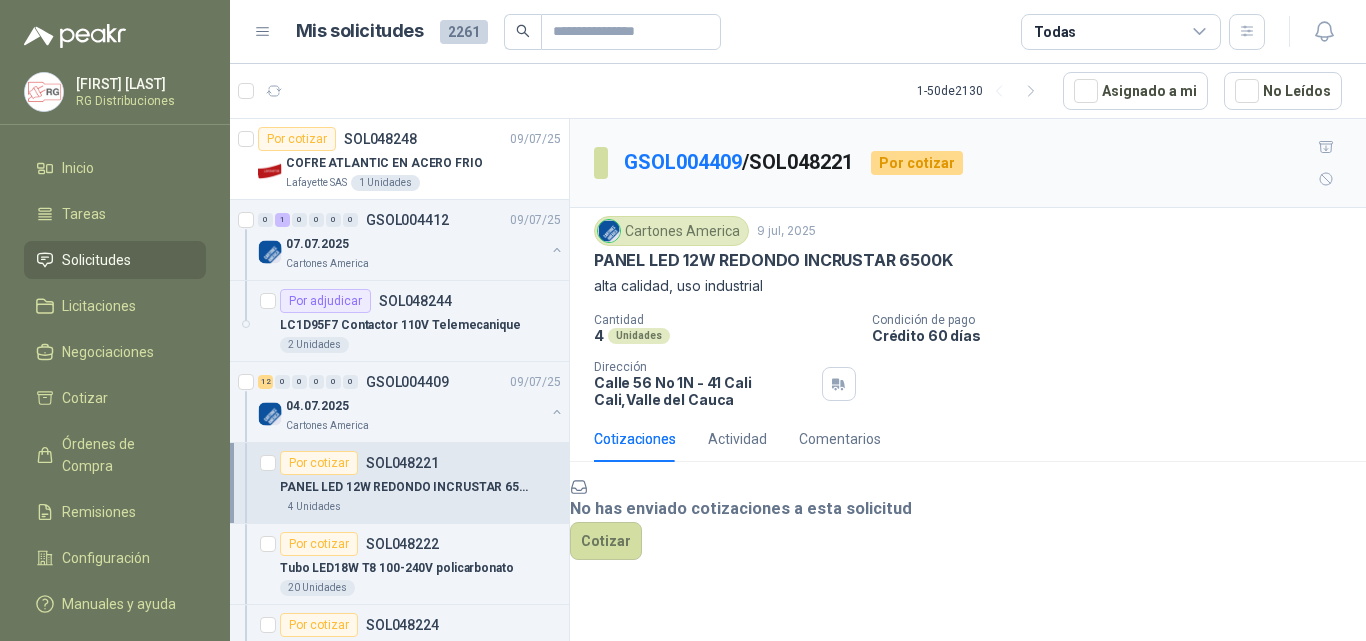 scroll, scrollTop: 54, scrollLeft: 0, axis: vertical 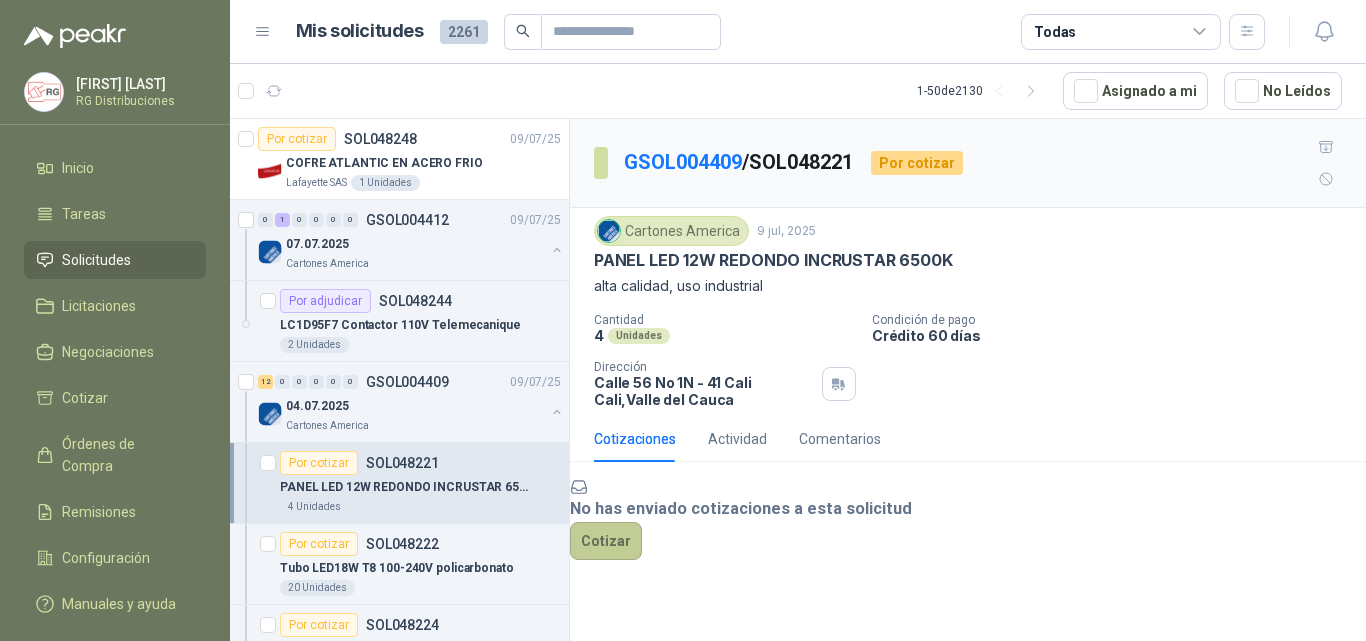 click on "Cotizar" at bounding box center [606, 541] 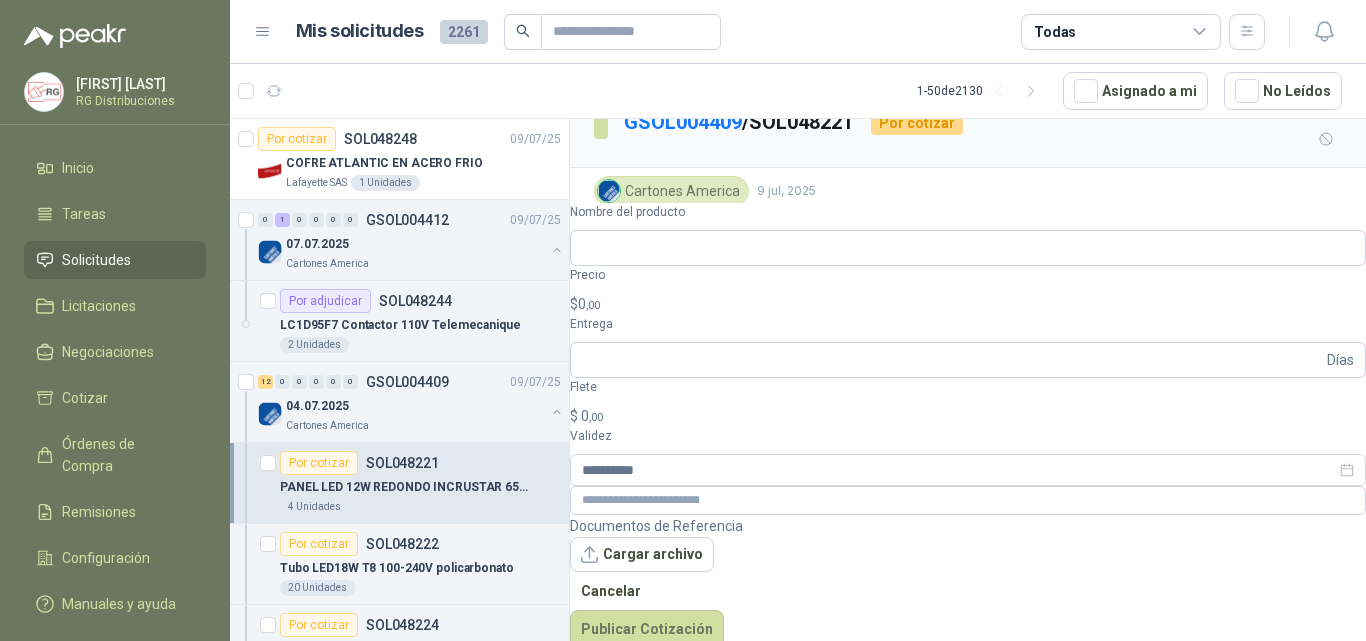 scroll, scrollTop: 40, scrollLeft: 0, axis: vertical 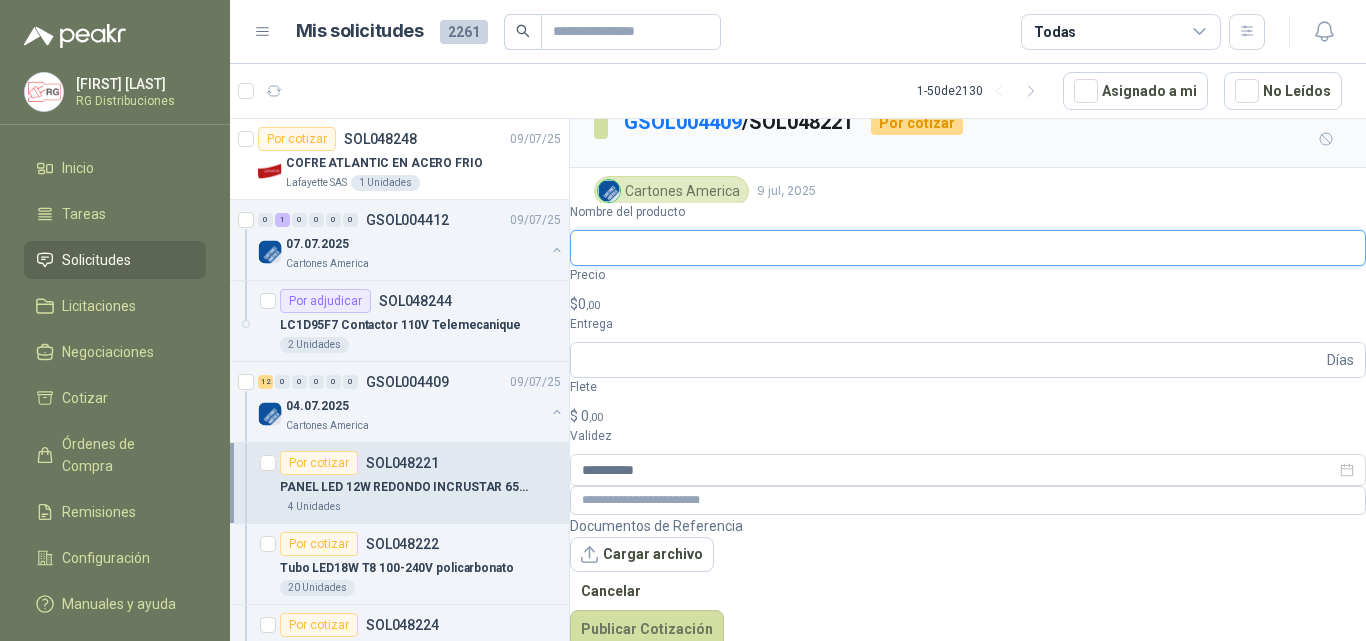 click on "Nombre del producto" at bounding box center [968, 248] 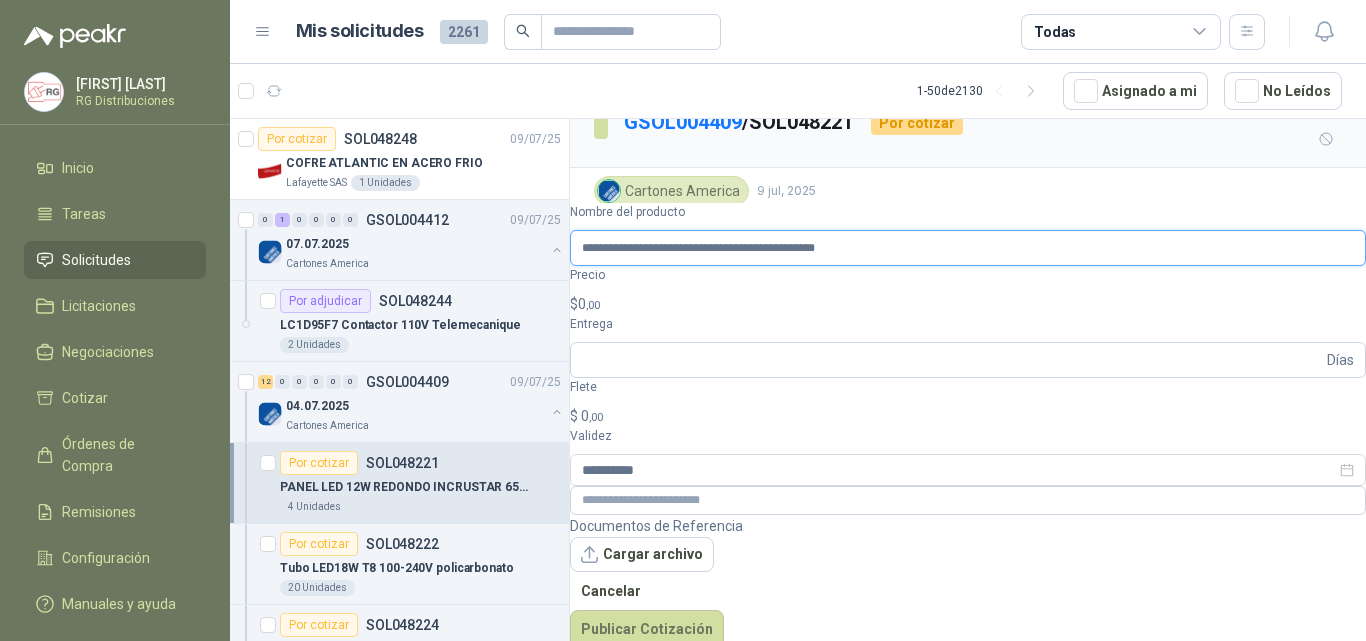 type on "**********" 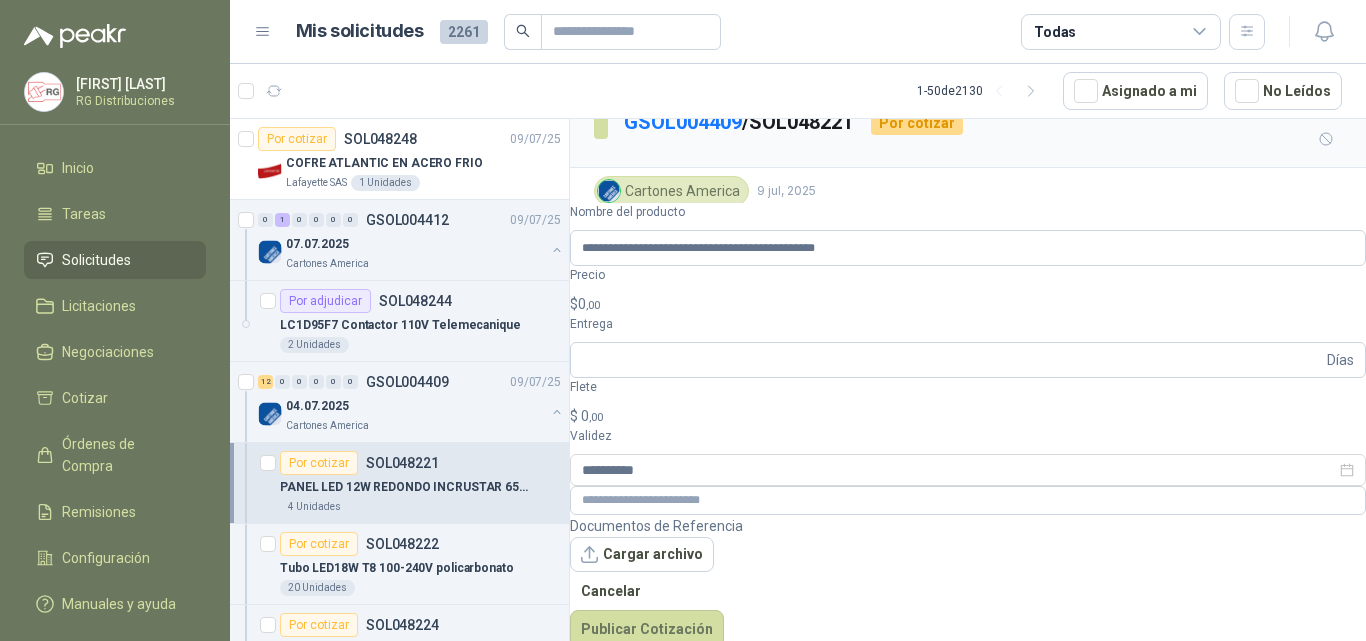 click on "$  0 ,00" at bounding box center (968, 304) 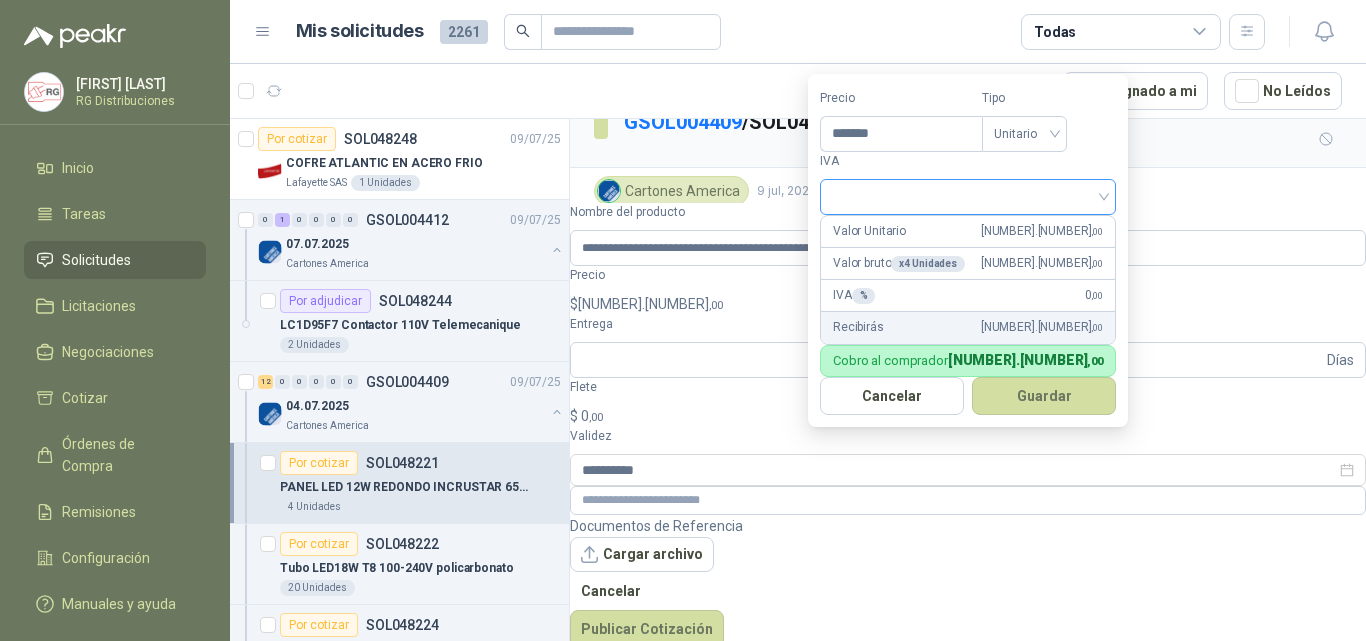 type on "*******" 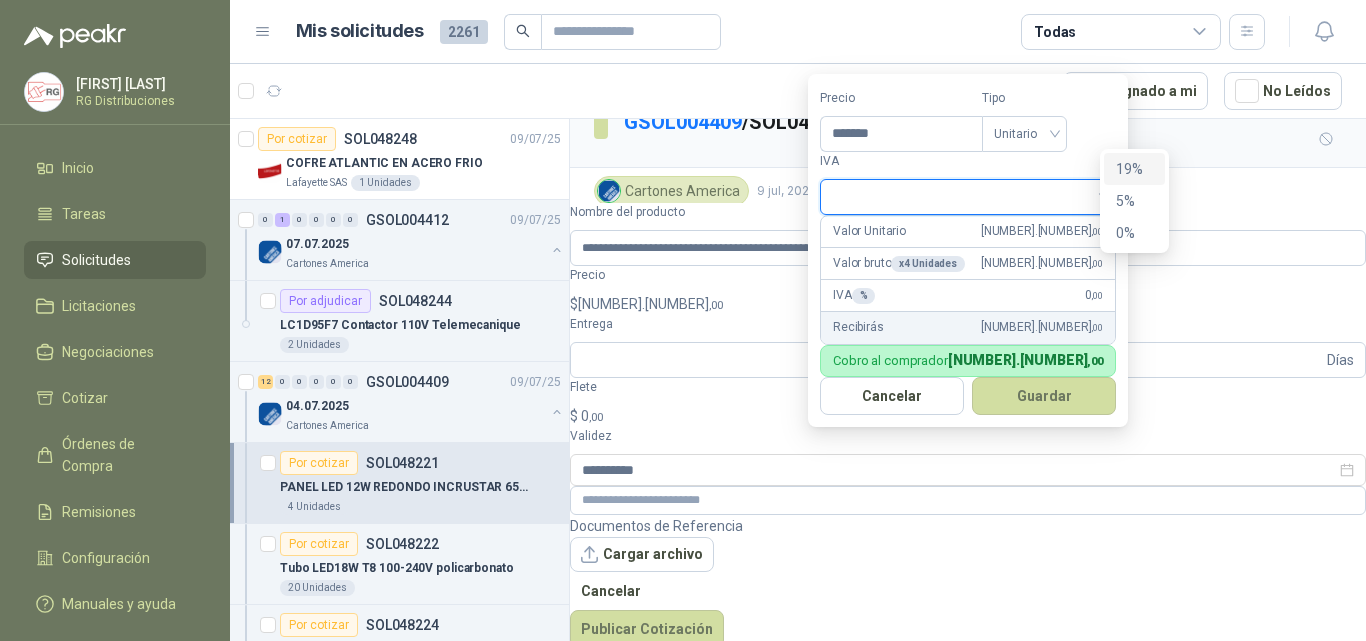 click on "19%" at bounding box center (1134, 169) 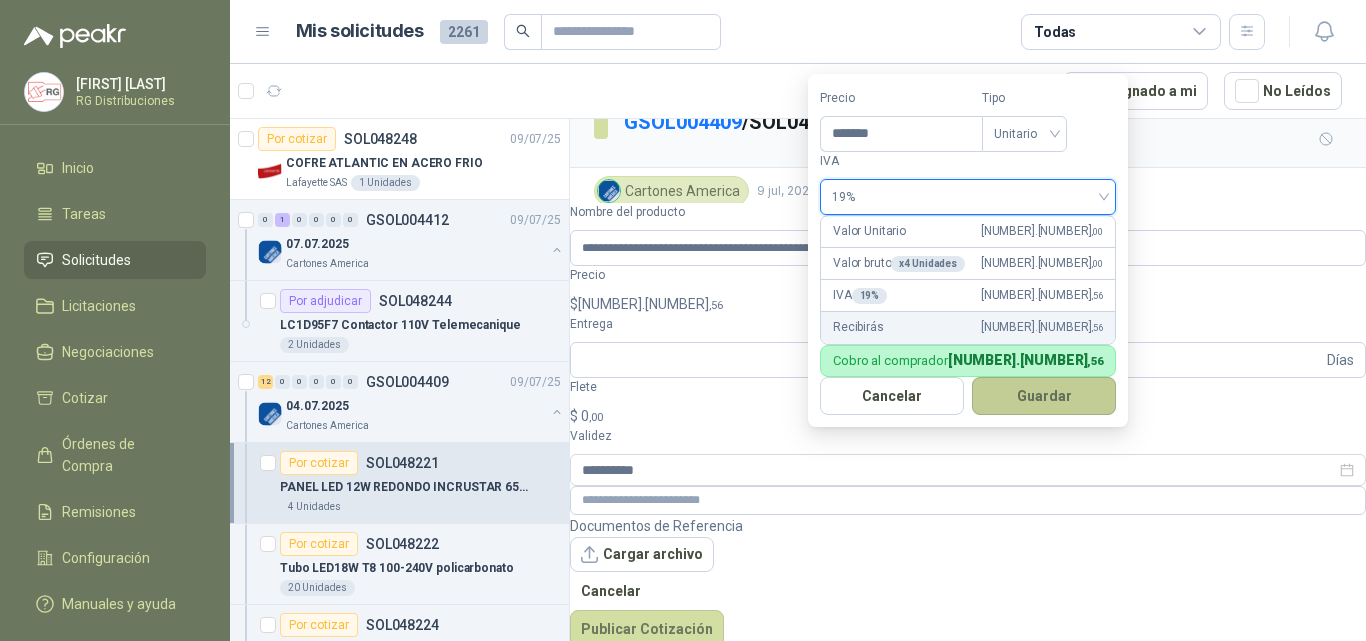 click on "Guardar" at bounding box center [1044, 396] 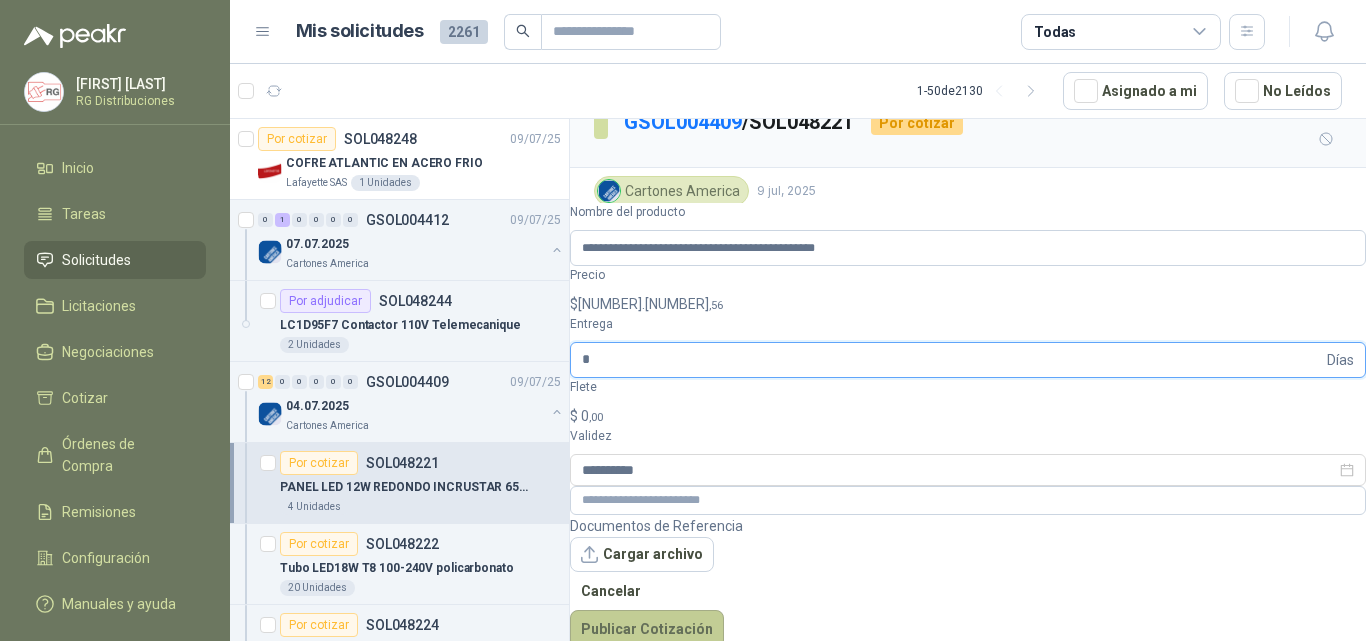 type on "*" 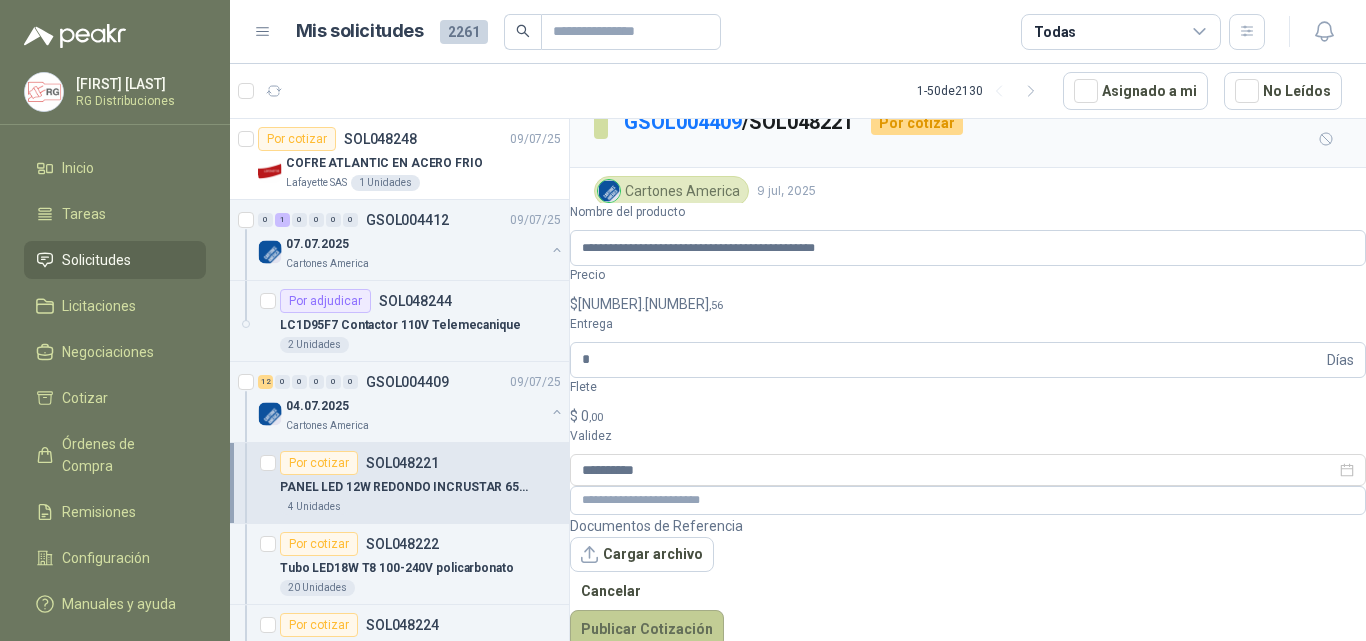 click on "Publicar Cotización" at bounding box center [647, 629] 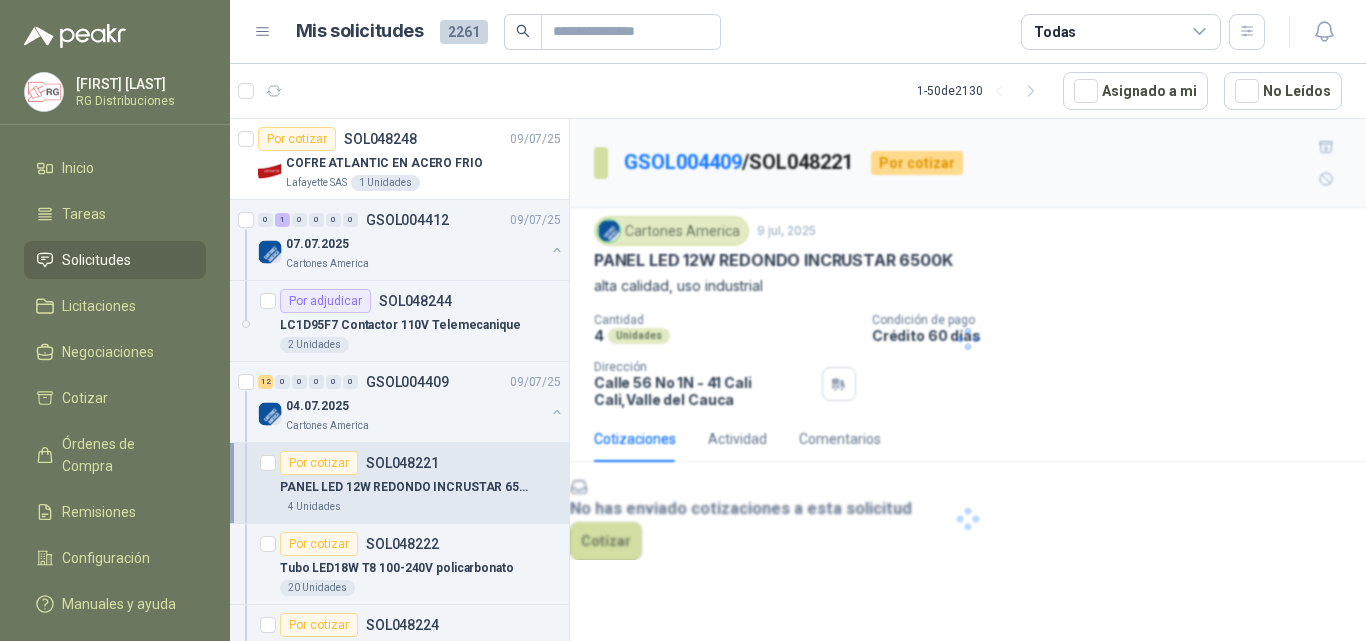 scroll, scrollTop: 0, scrollLeft: 0, axis: both 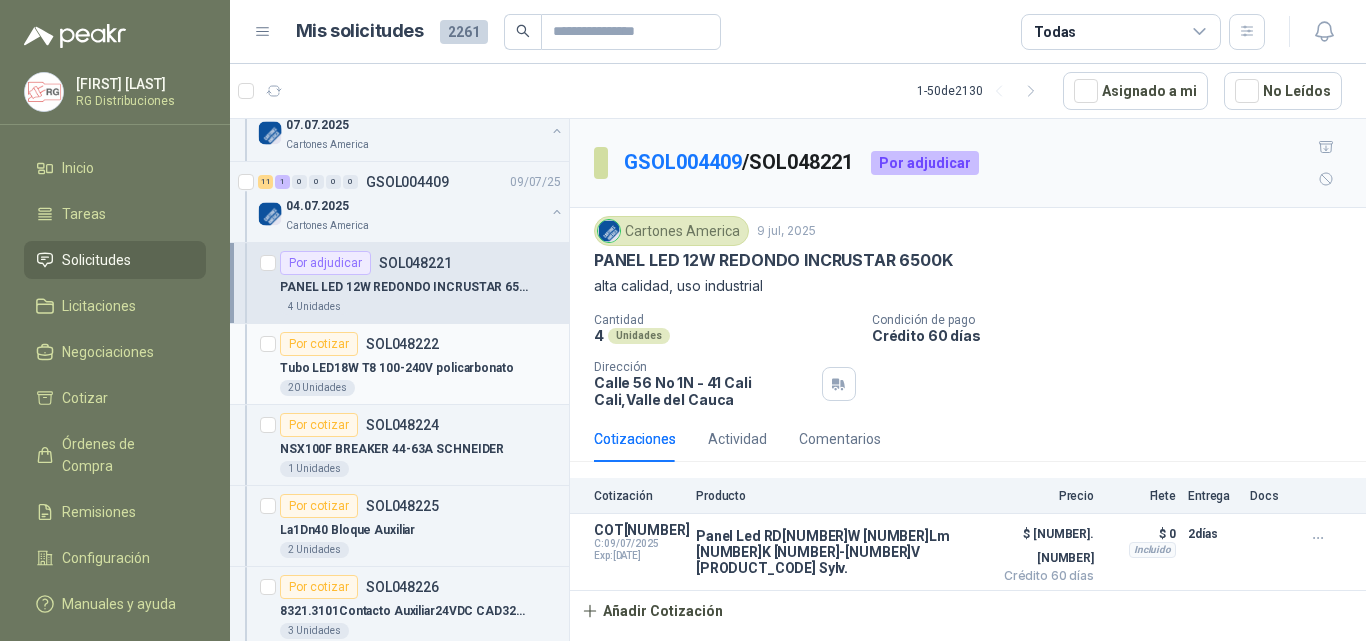click on "Tubo LED18W T8 100-240V policarbonato" at bounding box center [397, 368] 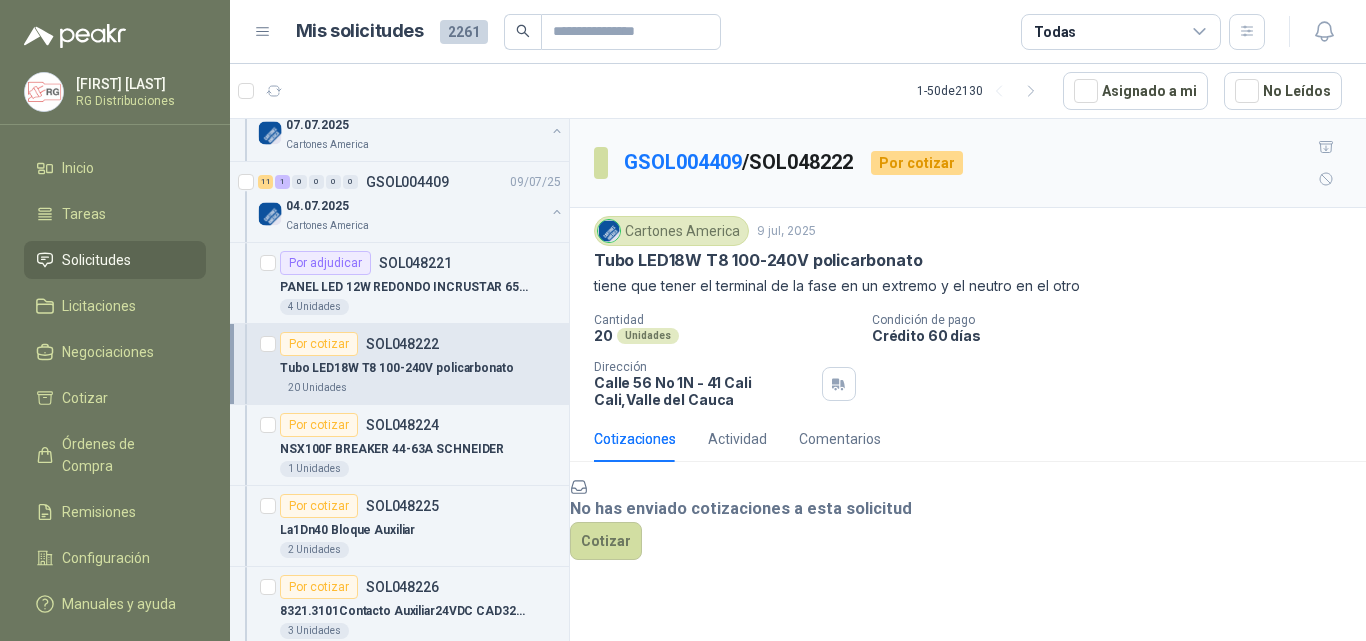 scroll, scrollTop: 54, scrollLeft: 0, axis: vertical 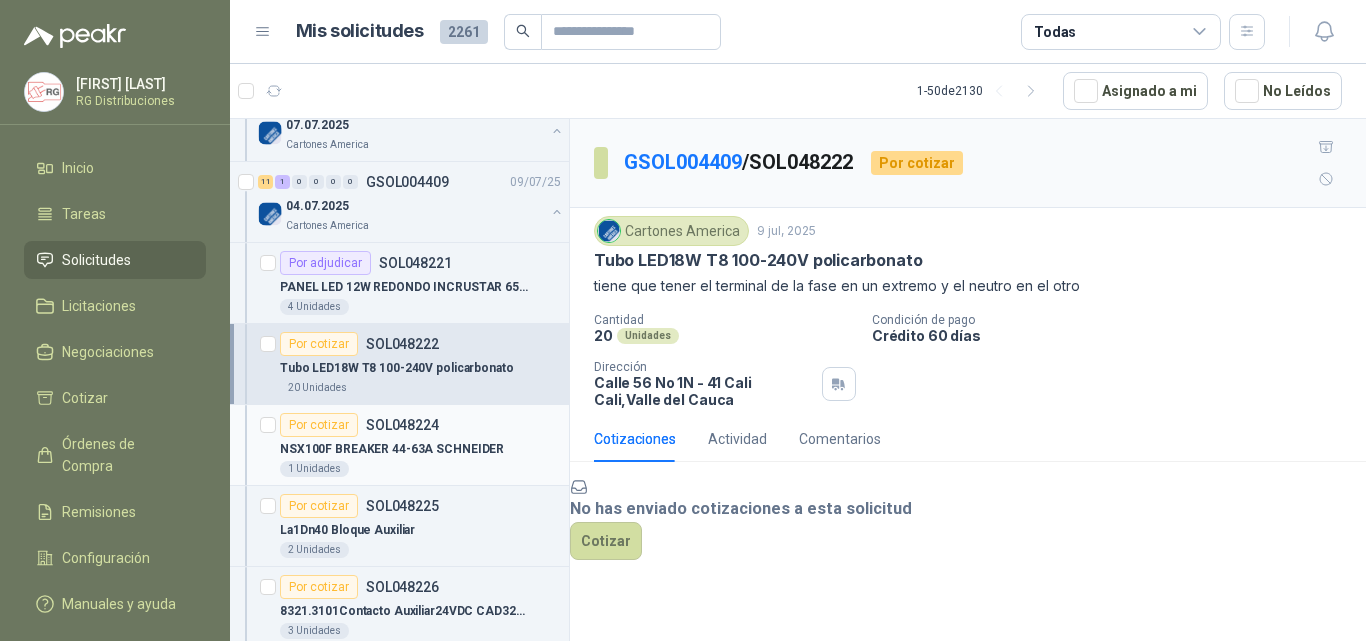 click on "NSX100F BREAKER 44-63A SCHNEIDER" at bounding box center [392, 449] 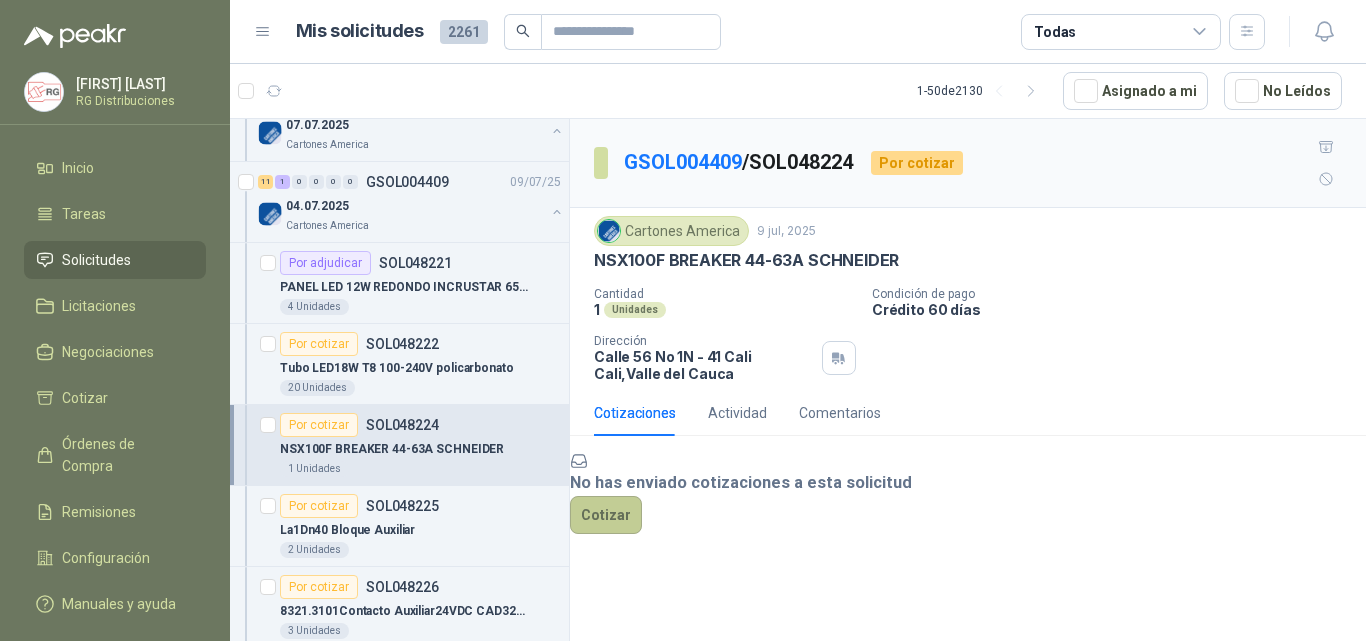 click on "Cotizar" at bounding box center (606, 515) 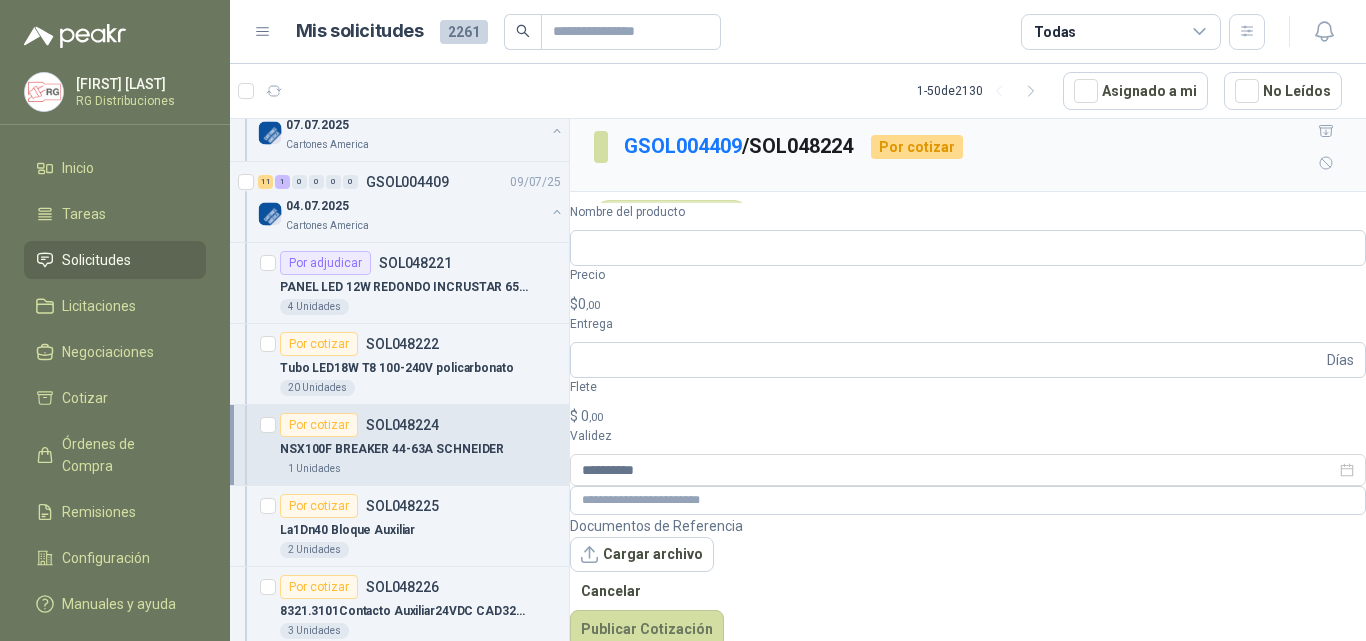 scroll, scrollTop: 14, scrollLeft: 0, axis: vertical 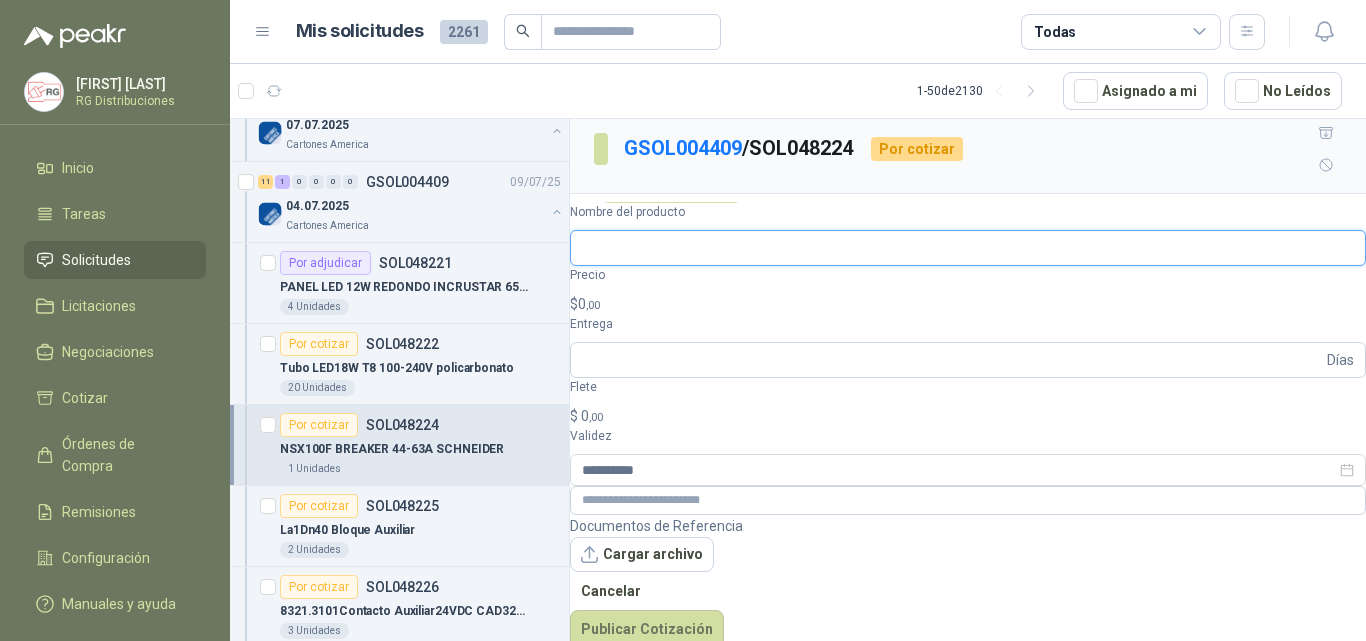 click on "Nombre del producto" at bounding box center [968, 248] 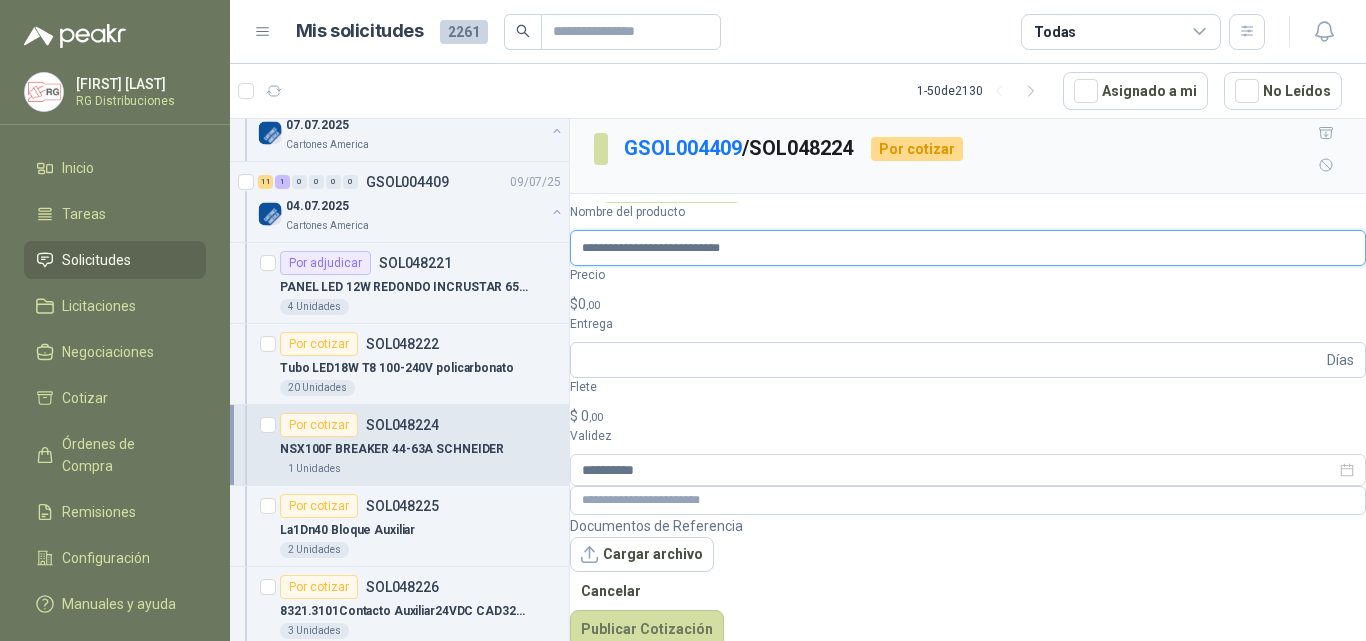 type on "**********" 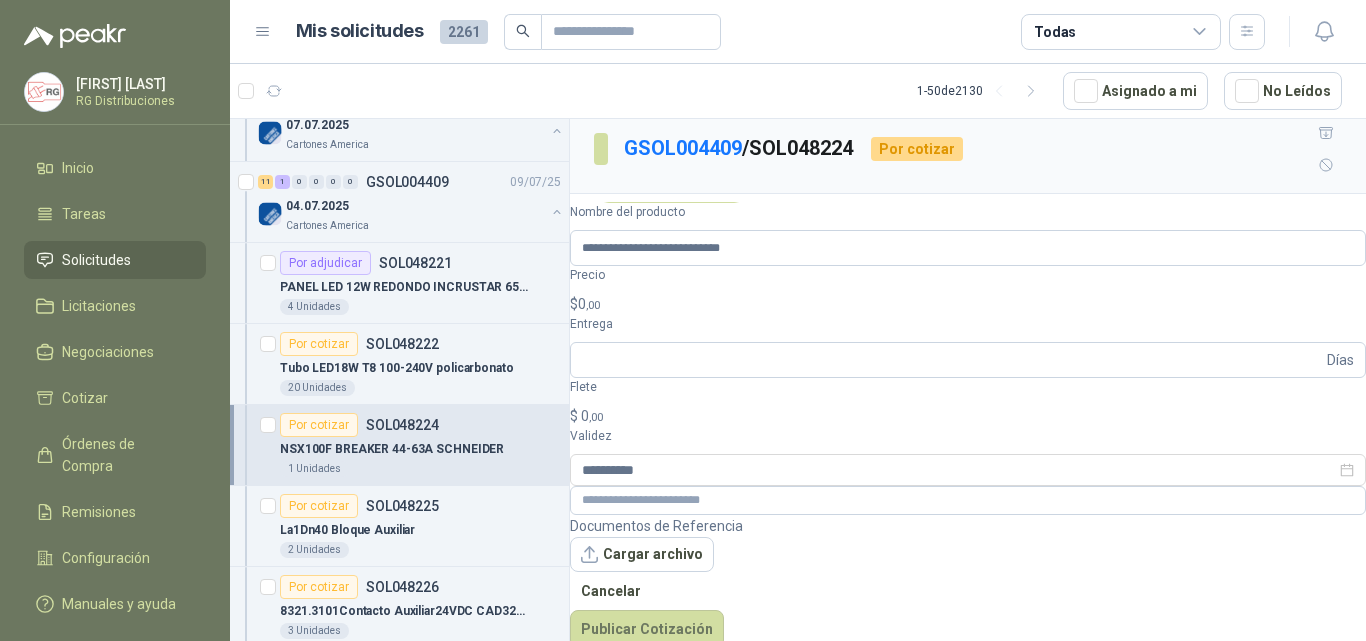 click on "$  0 ,00" at bounding box center [968, 304] 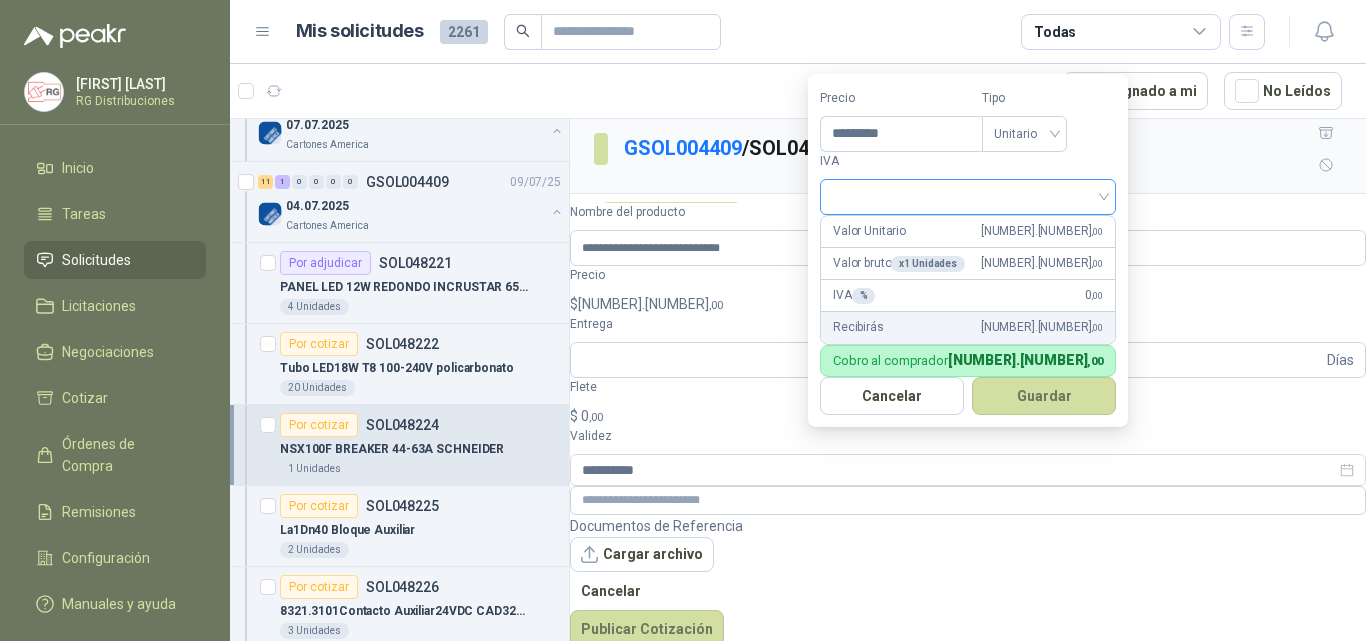 type on "*********" 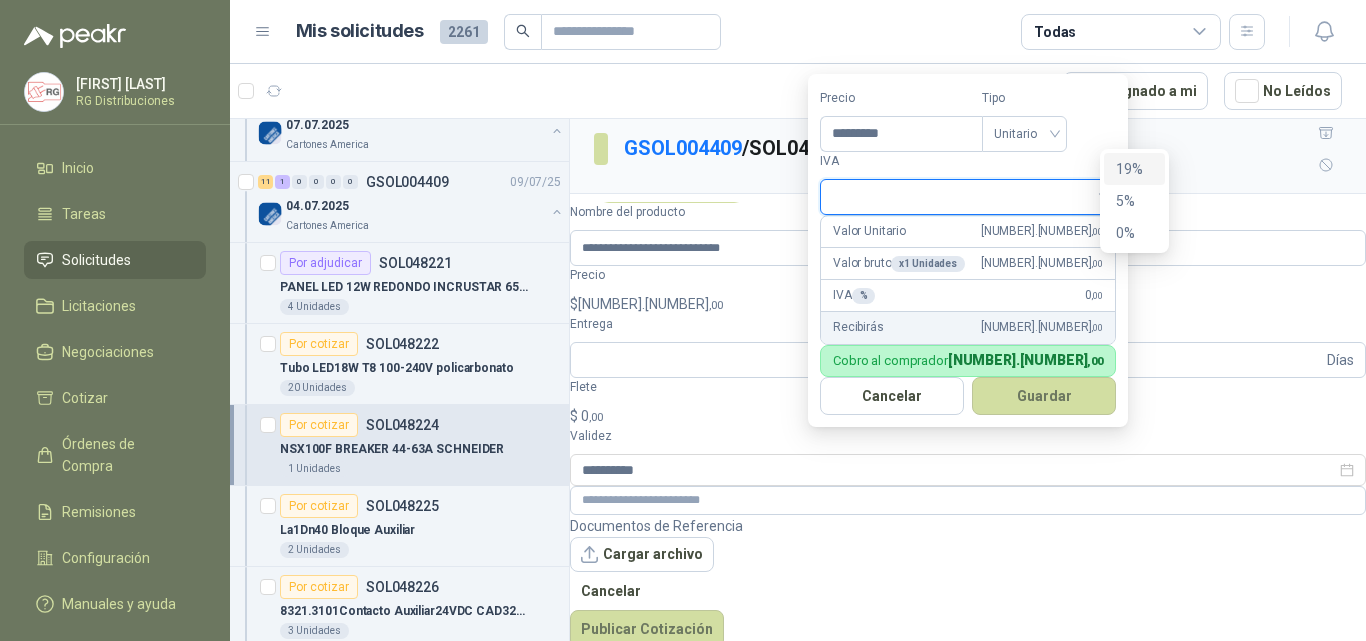 click on "19%" at bounding box center [1134, 169] 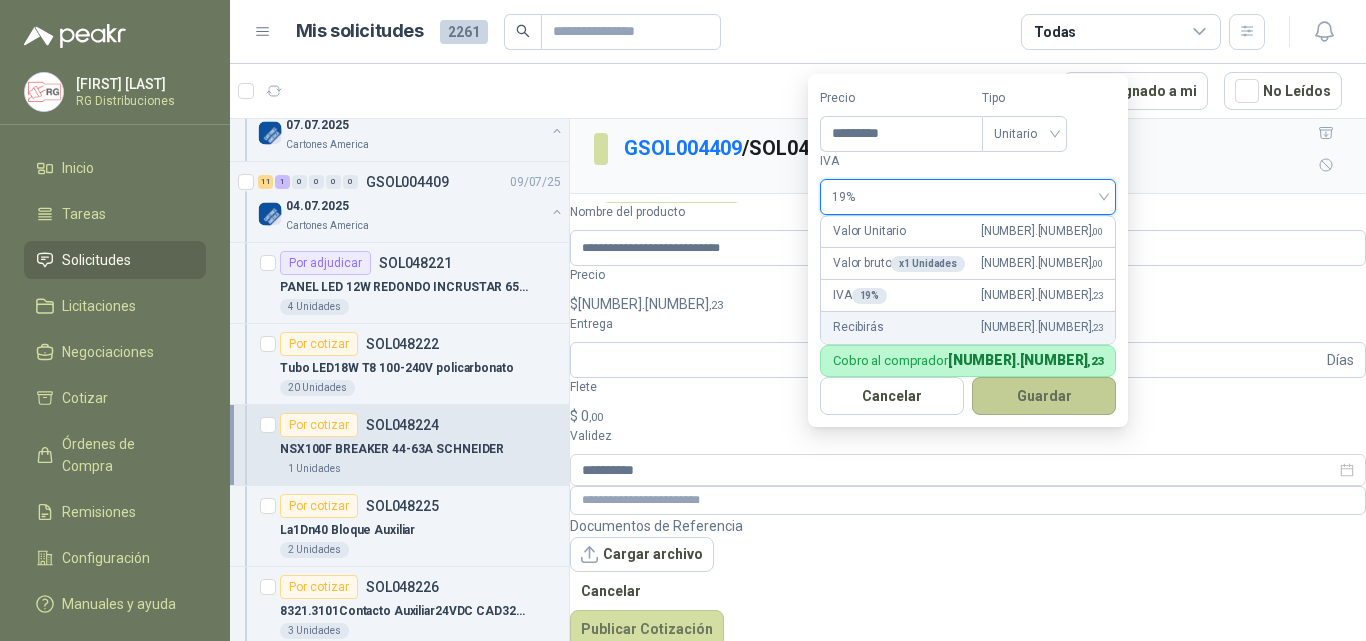 click on "Guardar" at bounding box center (1044, 396) 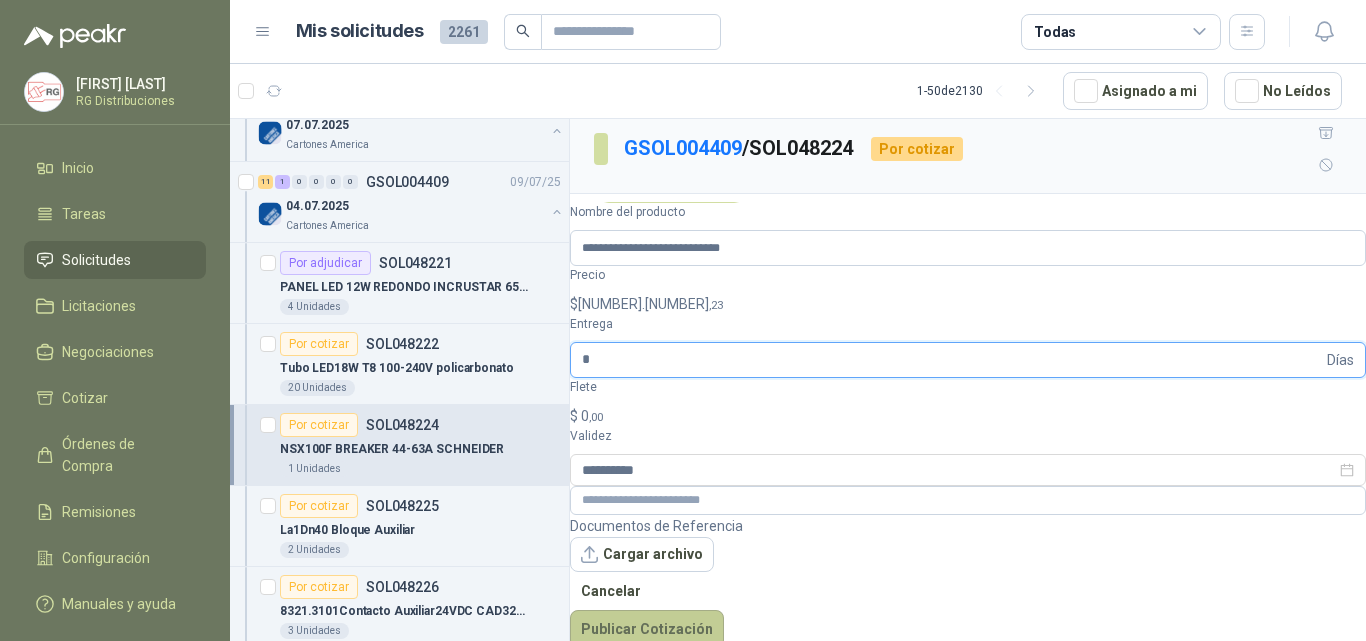 type on "*" 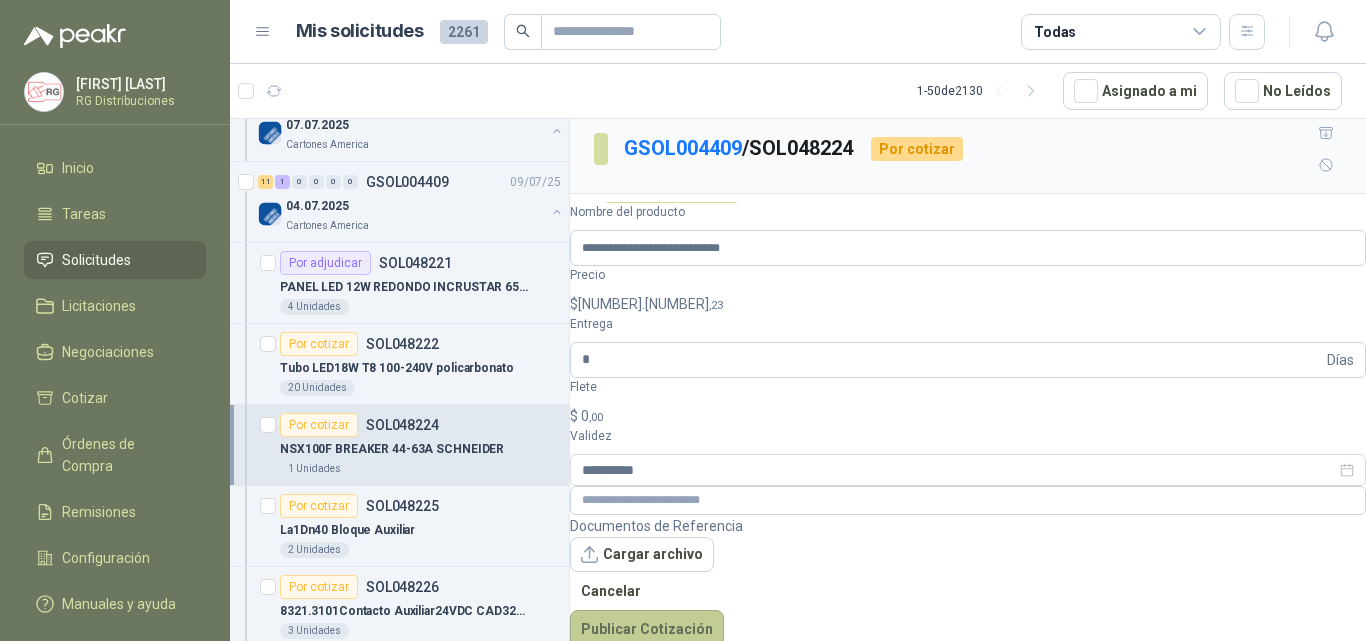 click on "Publicar Cotización" at bounding box center [647, 629] 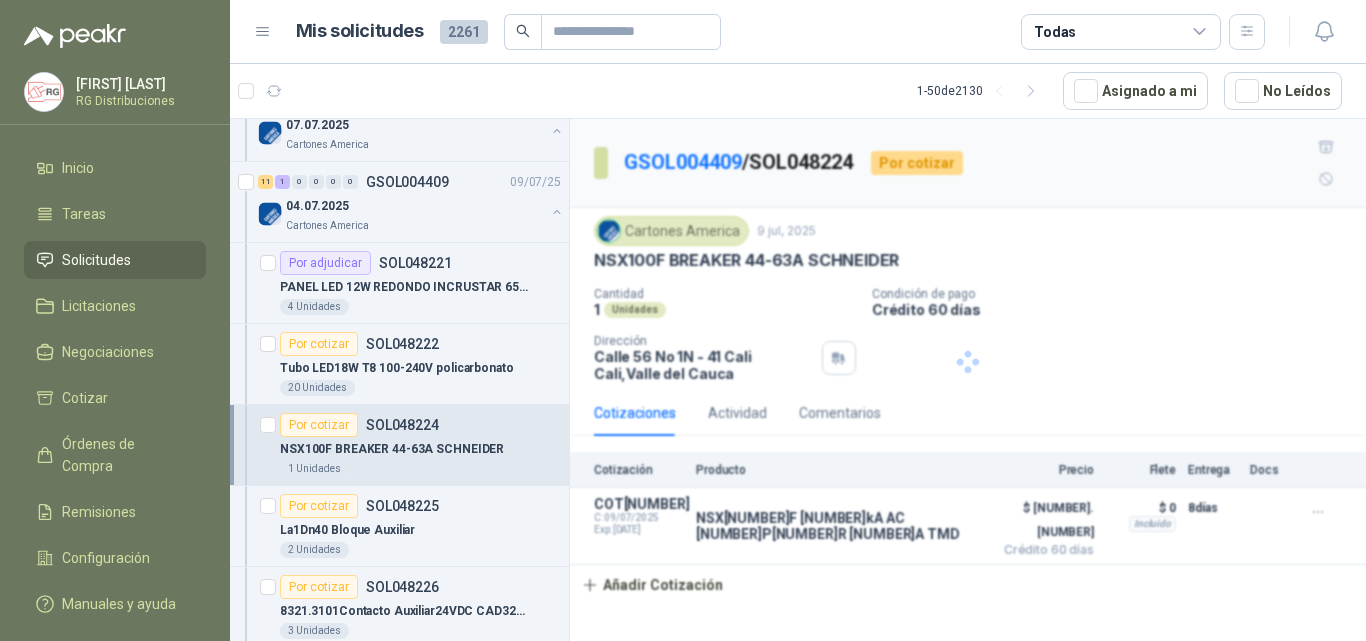 scroll, scrollTop: 0, scrollLeft: 0, axis: both 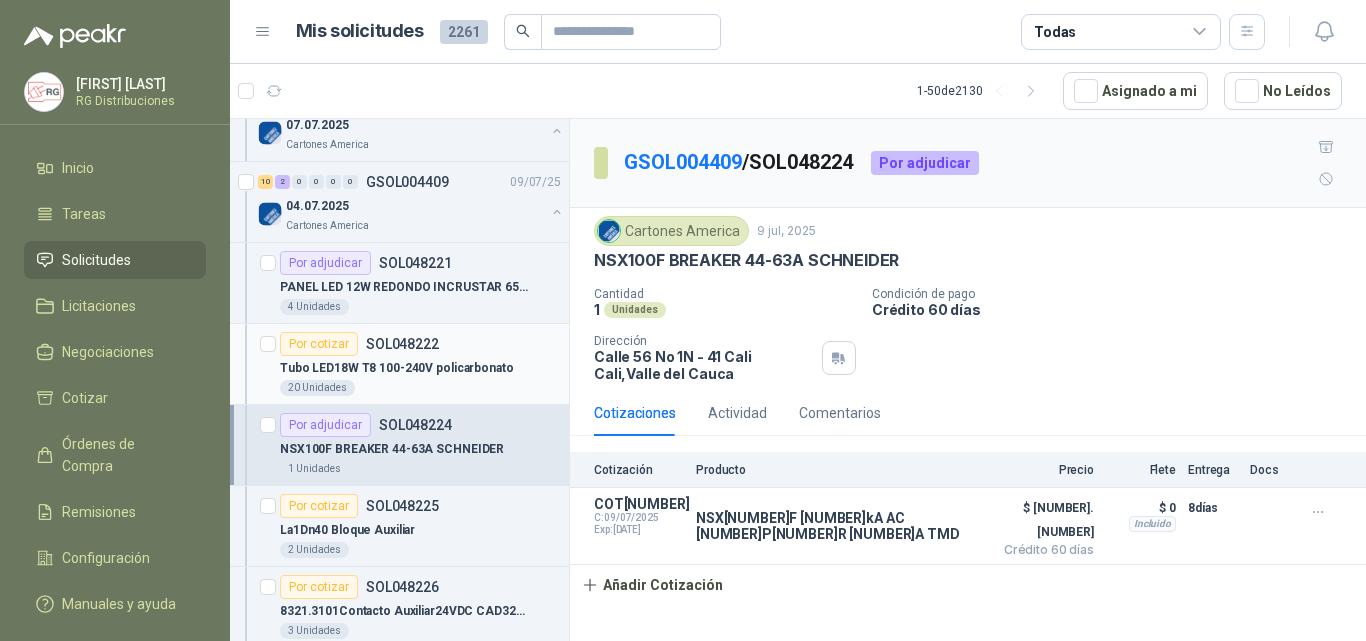 click on "Tubo LED18W T8 100-240V policarbonato" at bounding box center [420, 368] 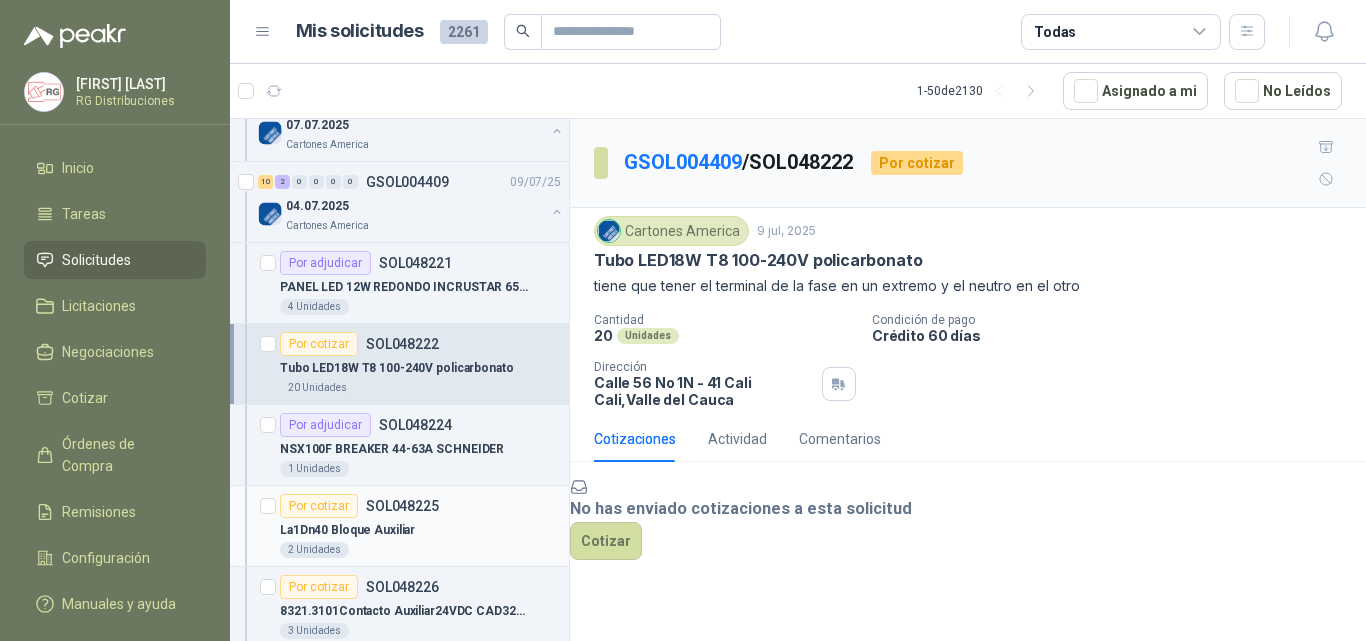 scroll, scrollTop: 300, scrollLeft: 0, axis: vertical 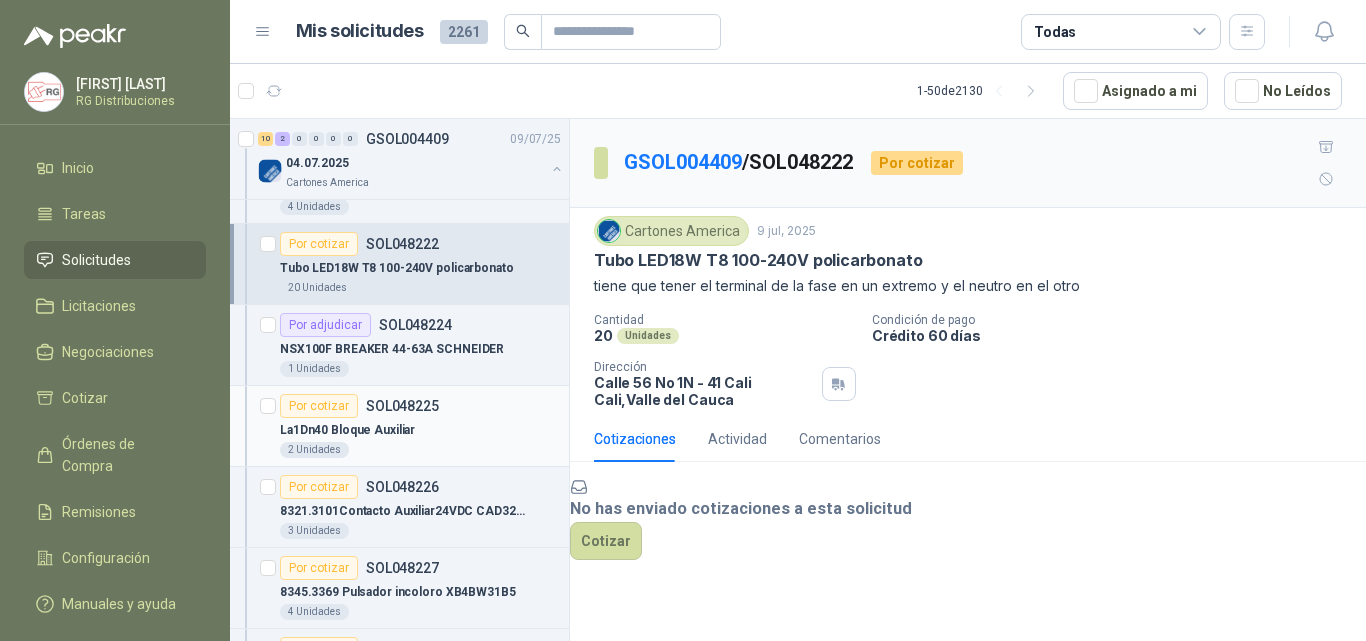 click on "La1Dn40 Bloque Auxiliar" at bounding box center [420, 430] 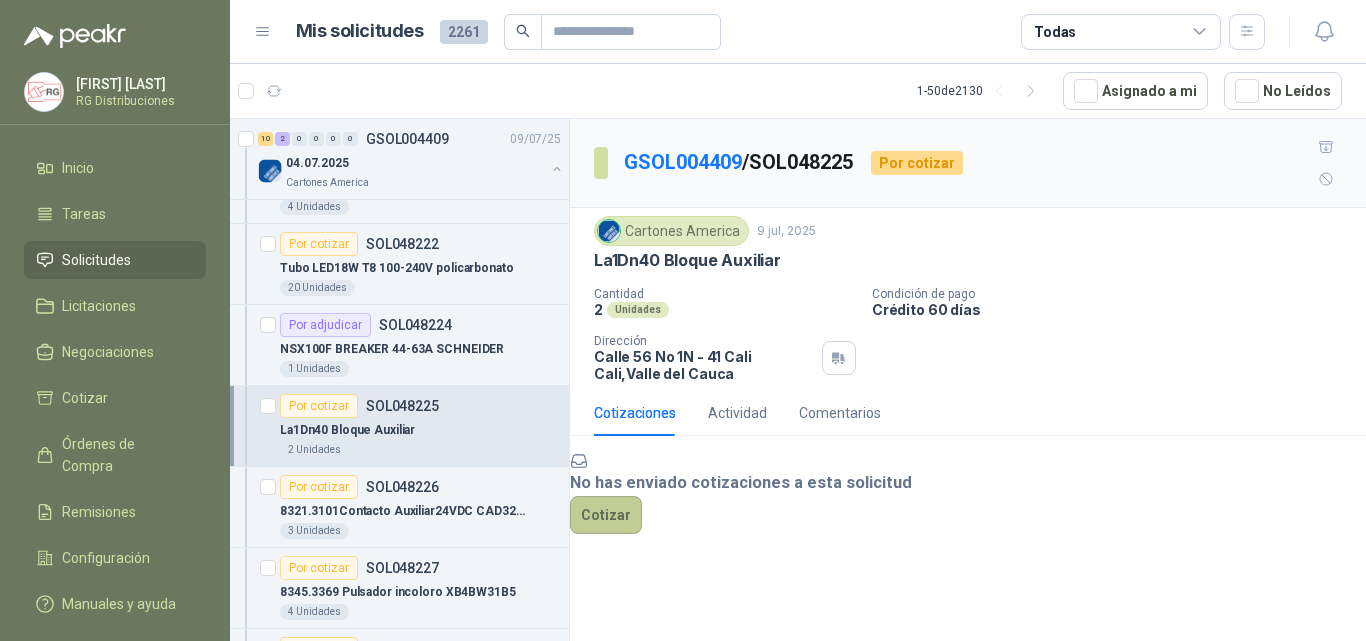 click on "Cotizar" at bounding box center (606, 515) 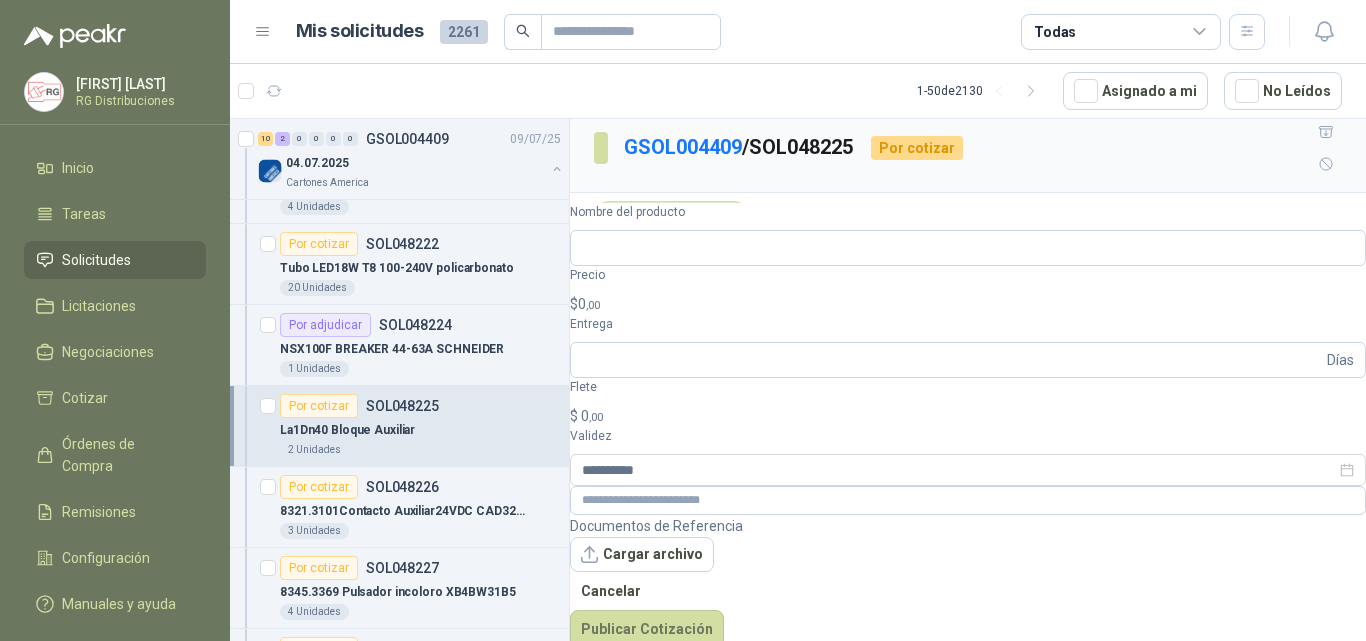 scroll, scrollTop: 14, scrollLeft: 0, axis: vertical 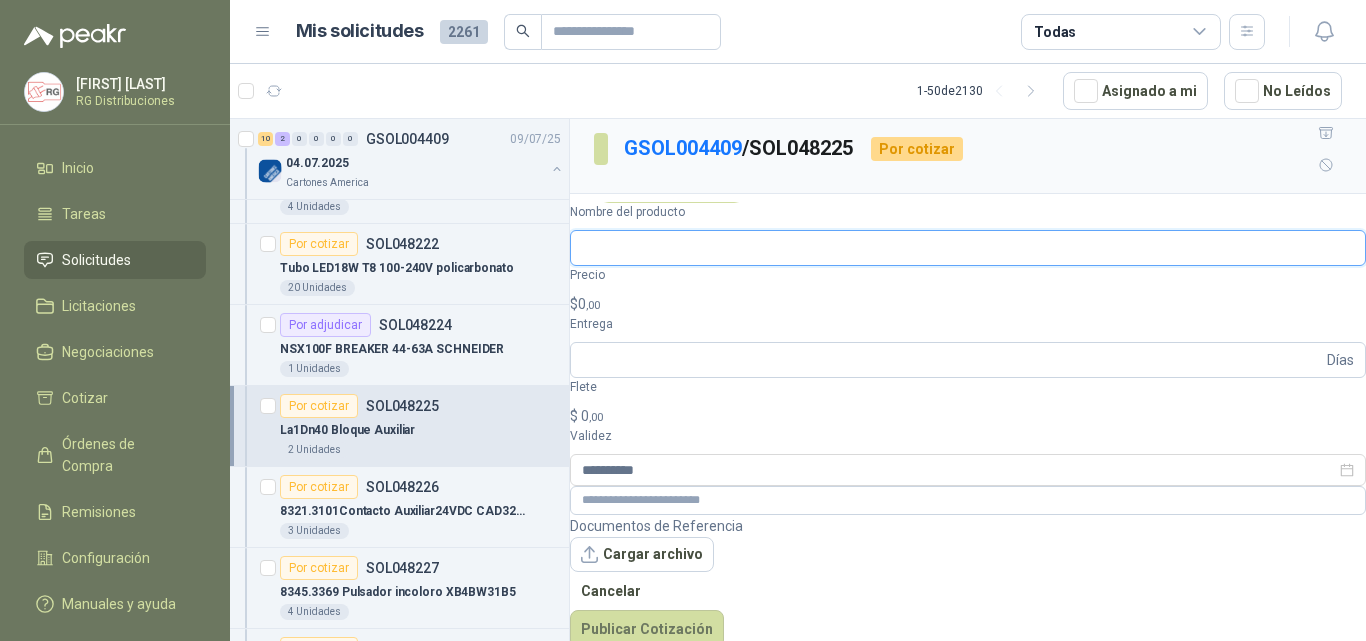 click on "Nombre del producto" at bounding box center [968, 248] 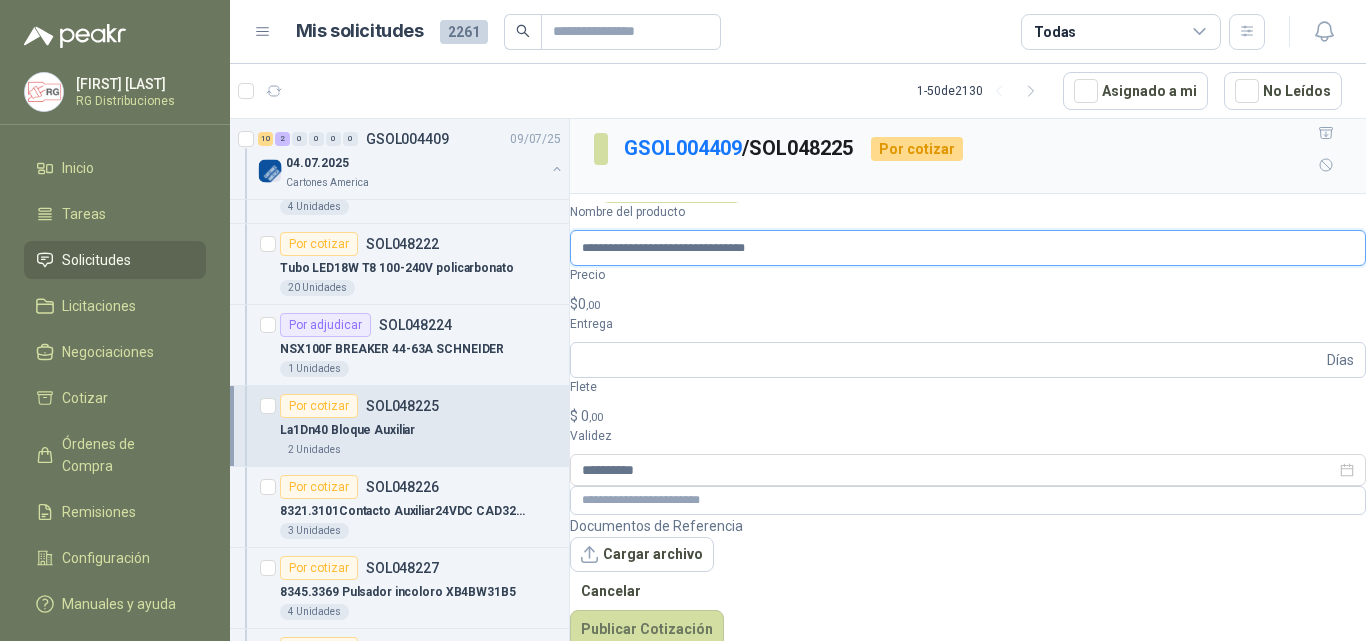 type on "**********" 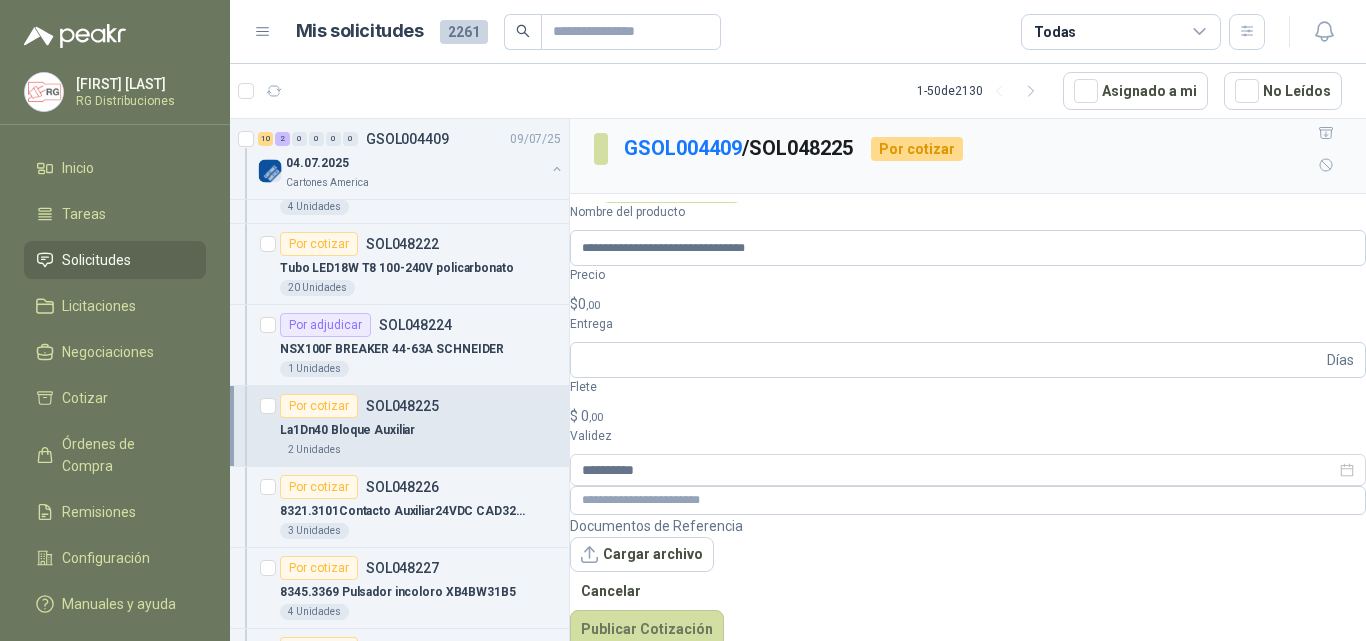 click on "$  0 ,00" at bounding box center [968, 304] 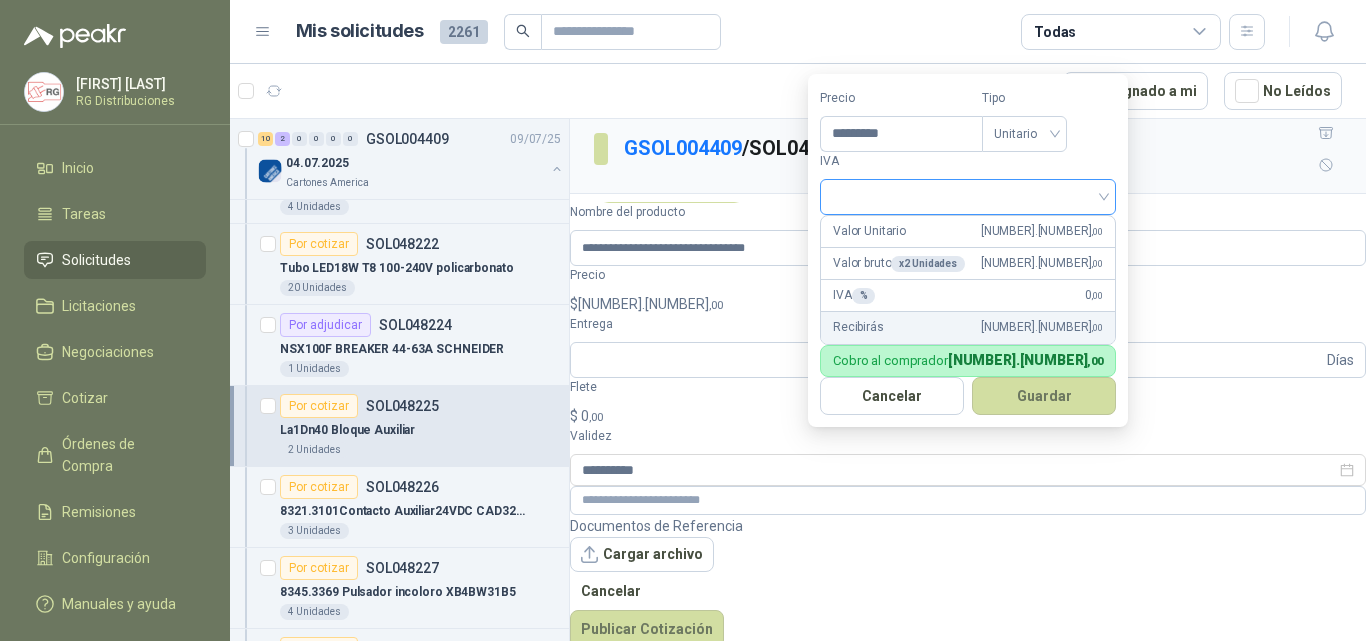 type on "*********" 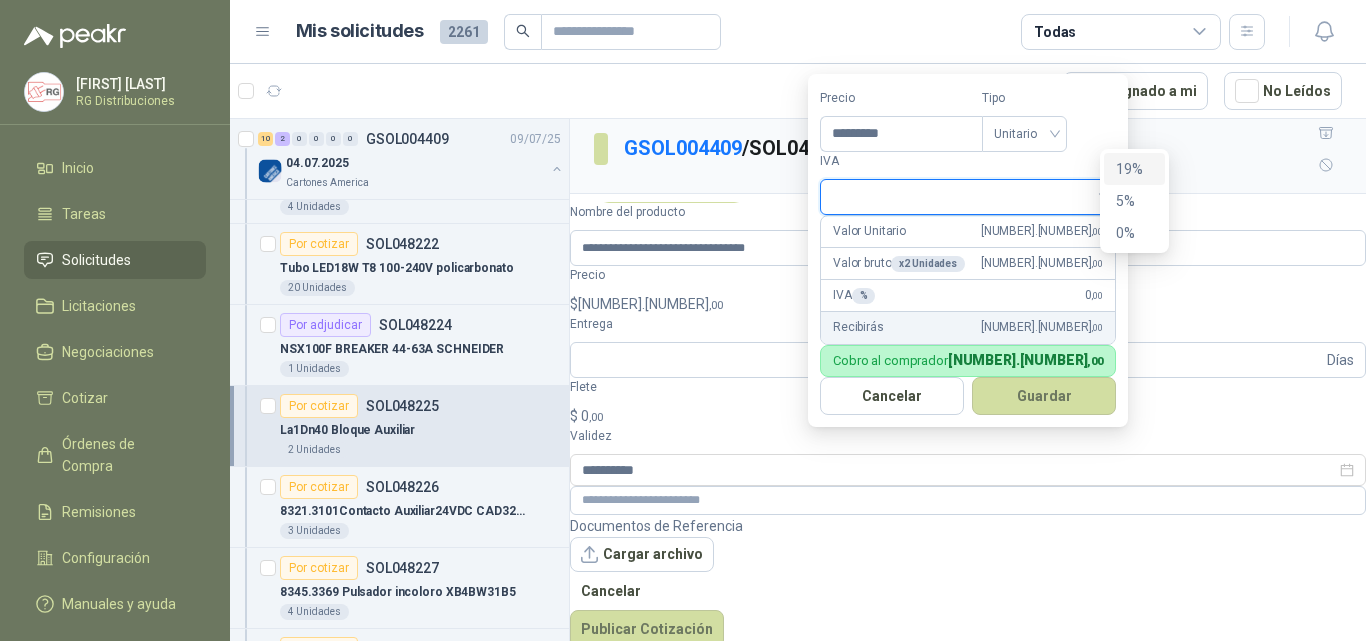 click on "19%" at bounding box center (1134, 169) 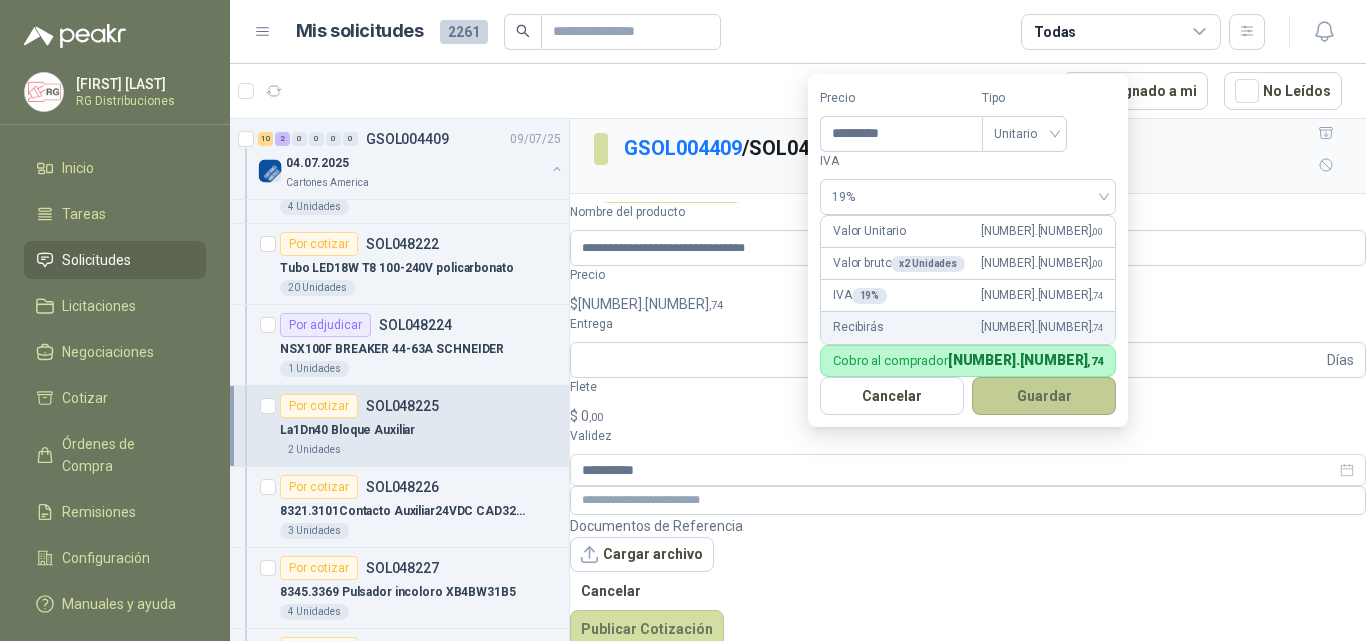 click on "Guardar" at bounding box center (1044, 396) 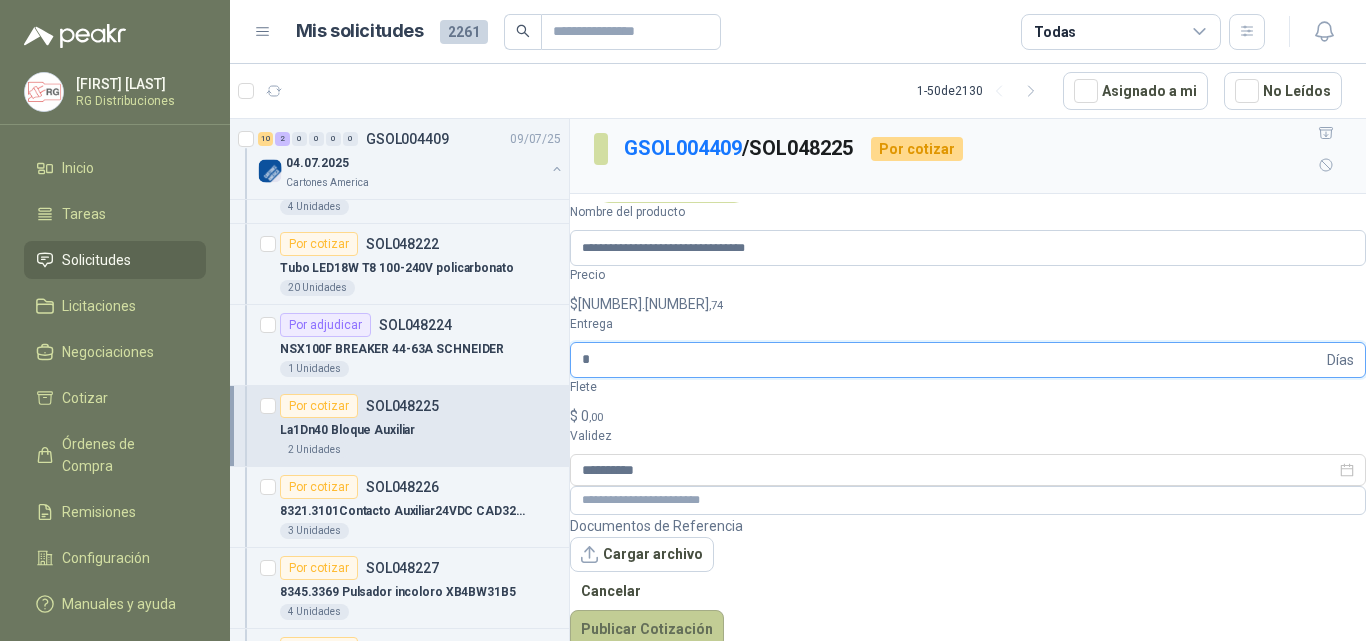 type on "*" 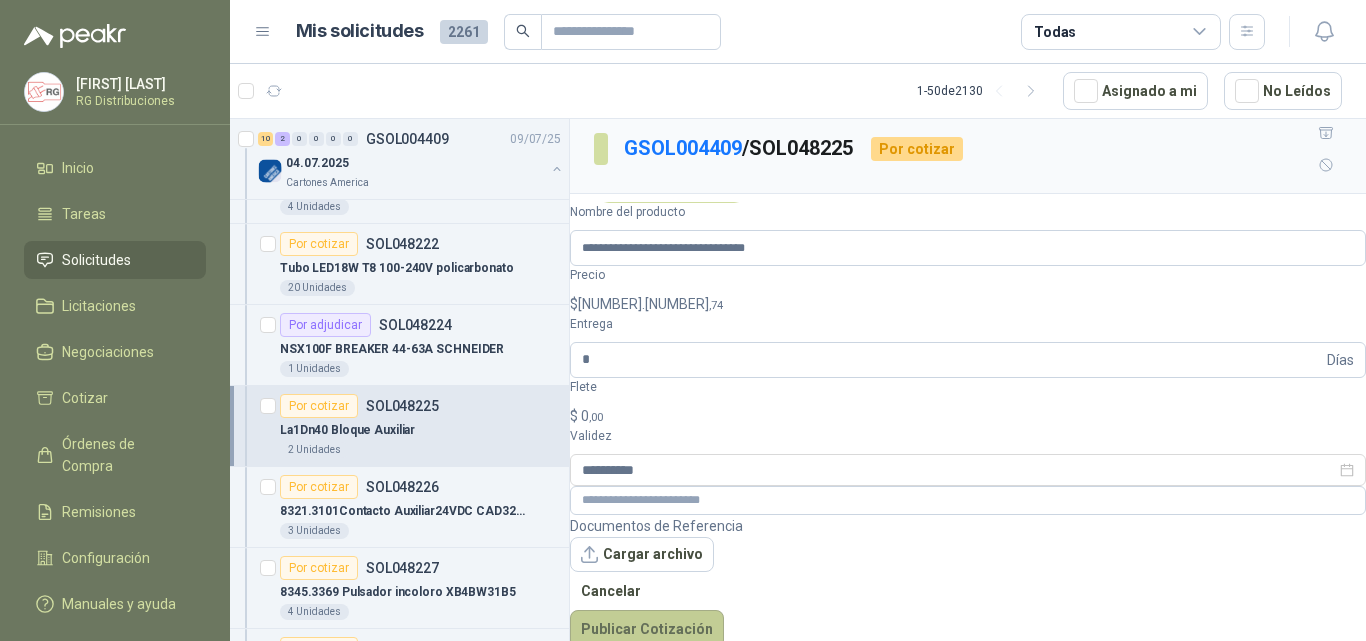 click on "Publicar Cotización" at bounding box center [647, 629] 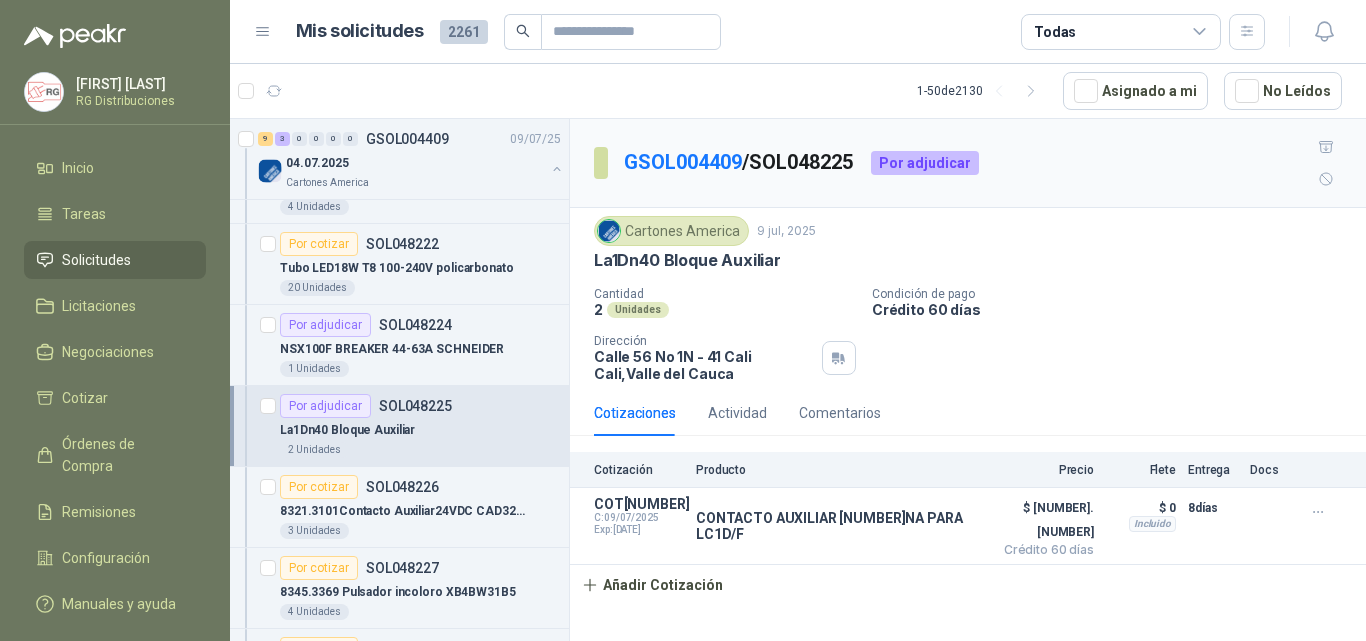 scroll, scrollTop: 0, scrollLeft: 0, axis: both 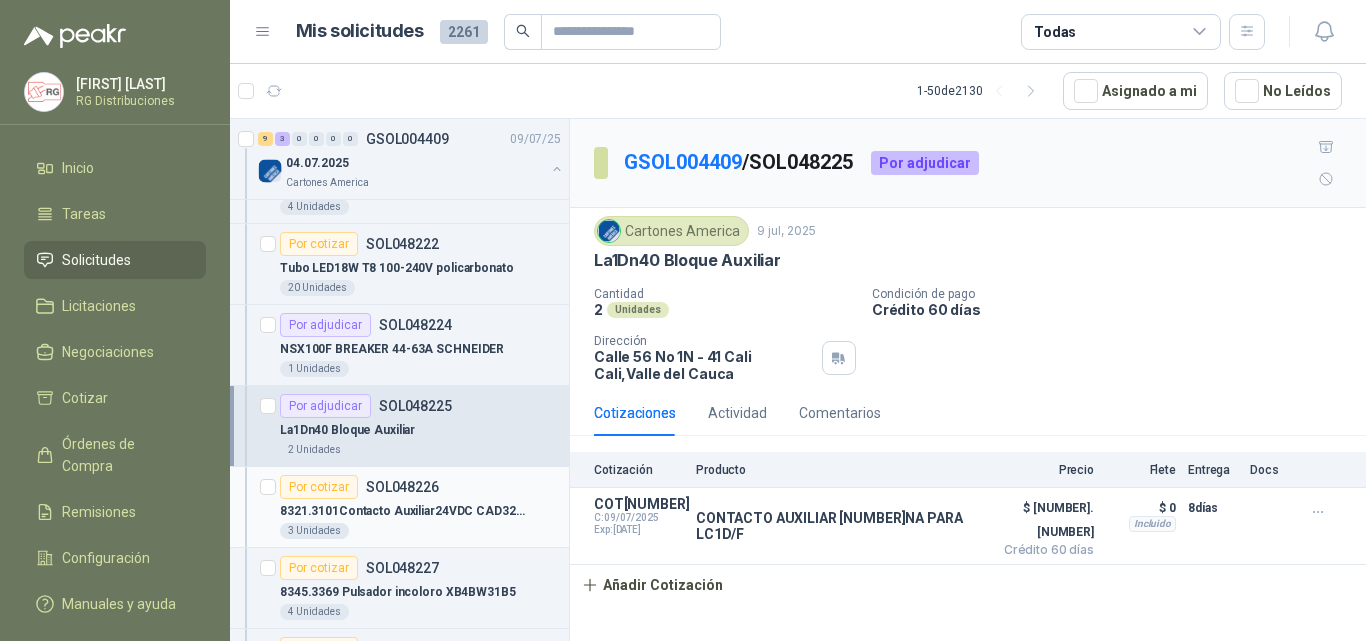 click on "8321.3101Contacto Auxiliar24VDC CAD323BD" at bounding box center [404, 511] 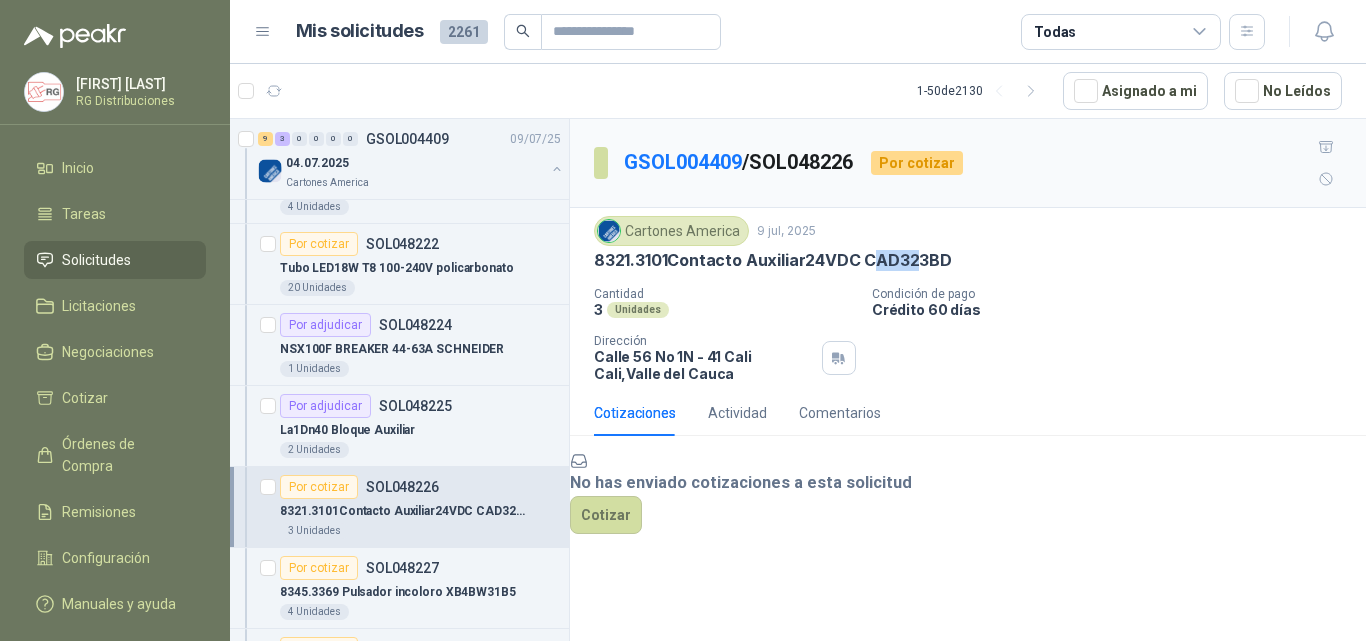 drag, startPoint x: 867, startPoint y: 231, endPoint x: 917, endPoint y: 229, distance: 50.039986 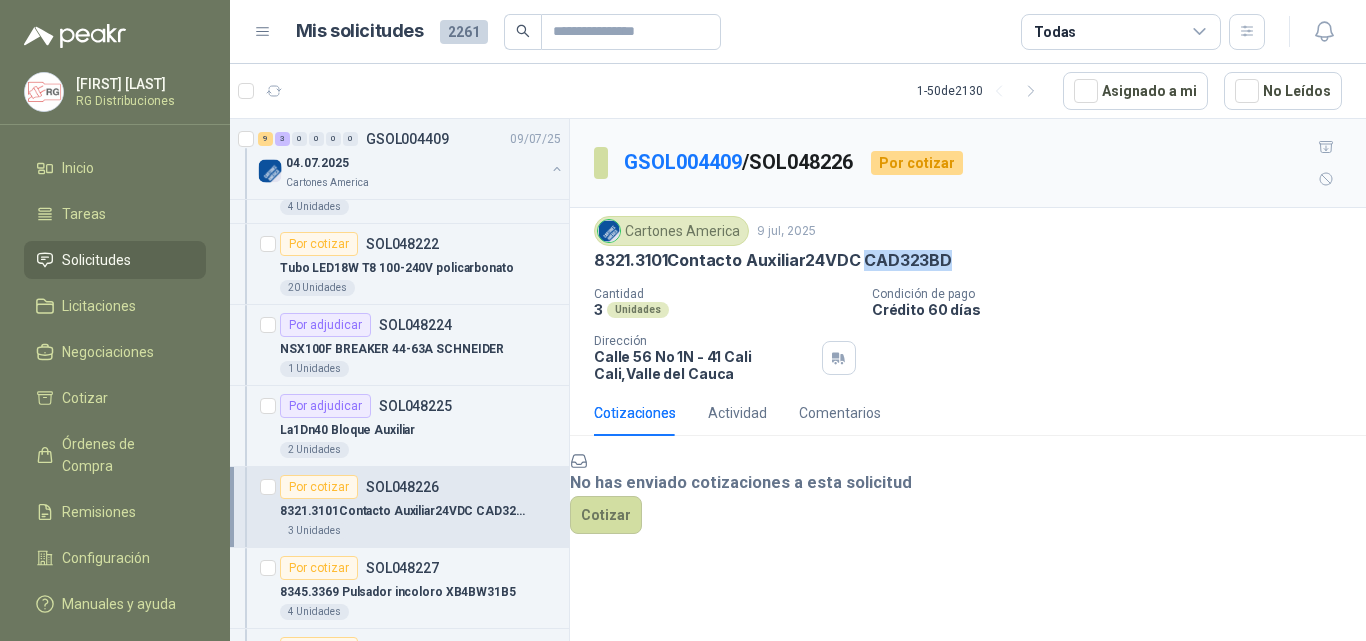 drag, startPoint x: 865, startPoint y: 226, endPoint x: 945, endPoint y: 227, distance: 80.00625 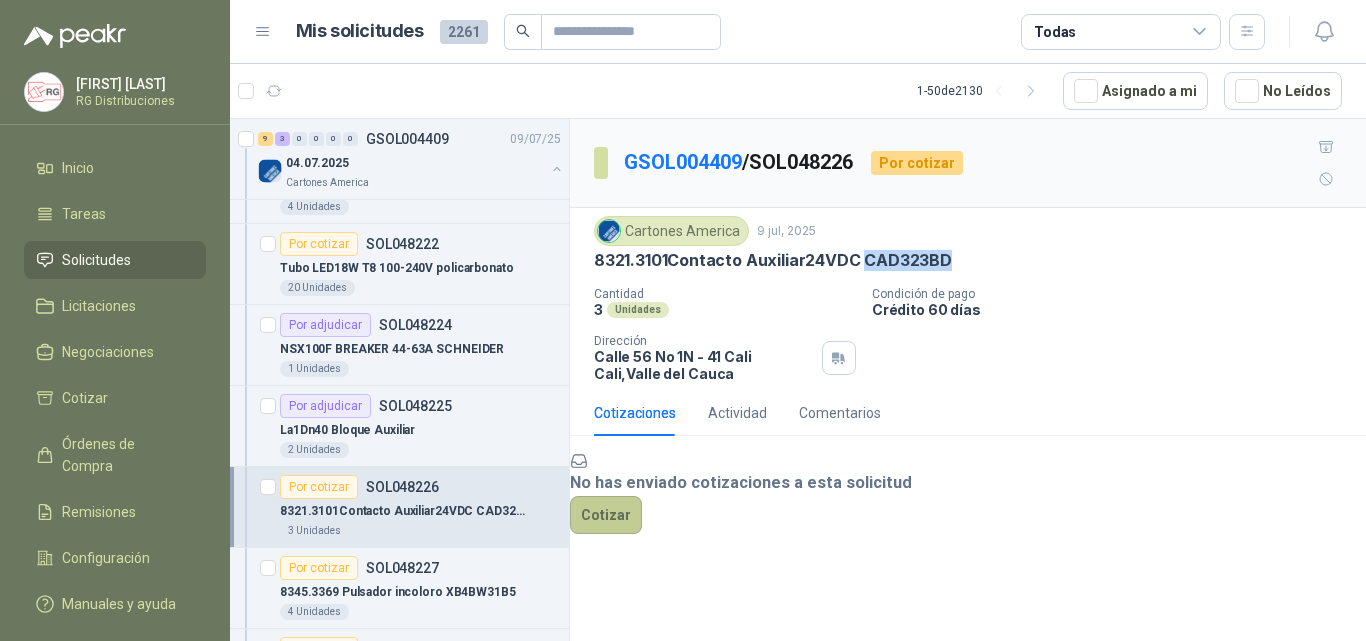click on "Cotizar" at bounding box center [606, 515] 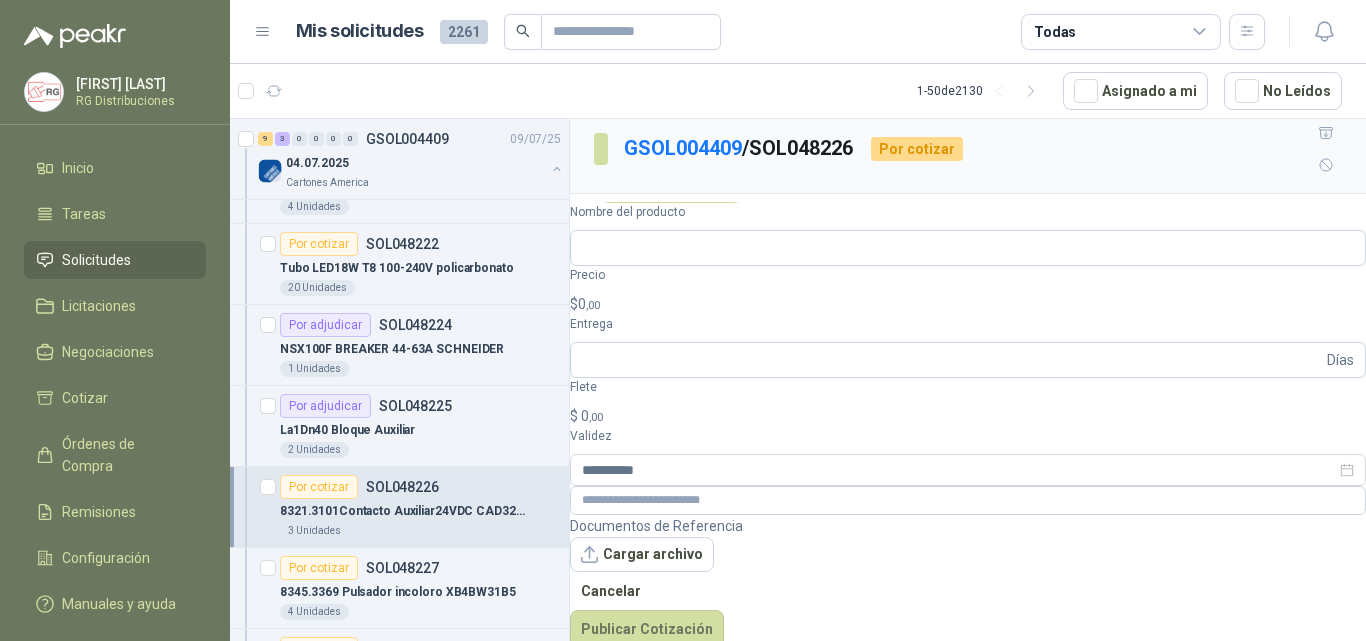 scroll, scrollTop: 14, scrollLeft: 0, axis: vertical 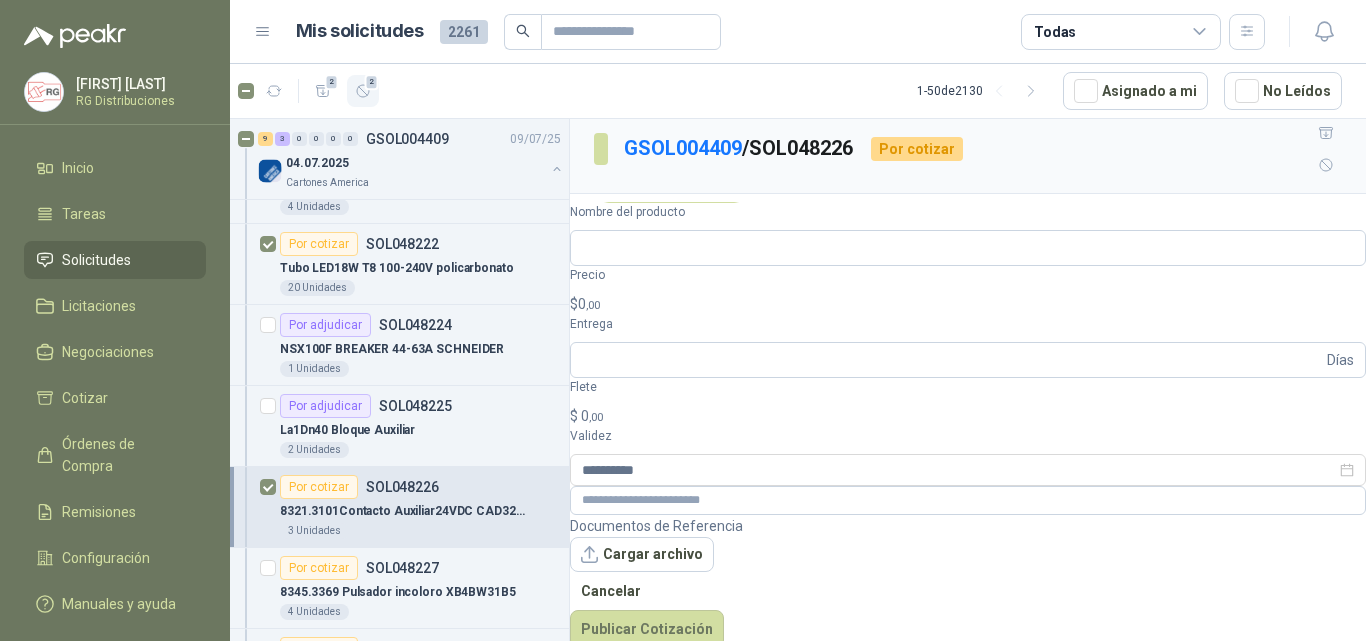 click at bounding box center (363, 91) 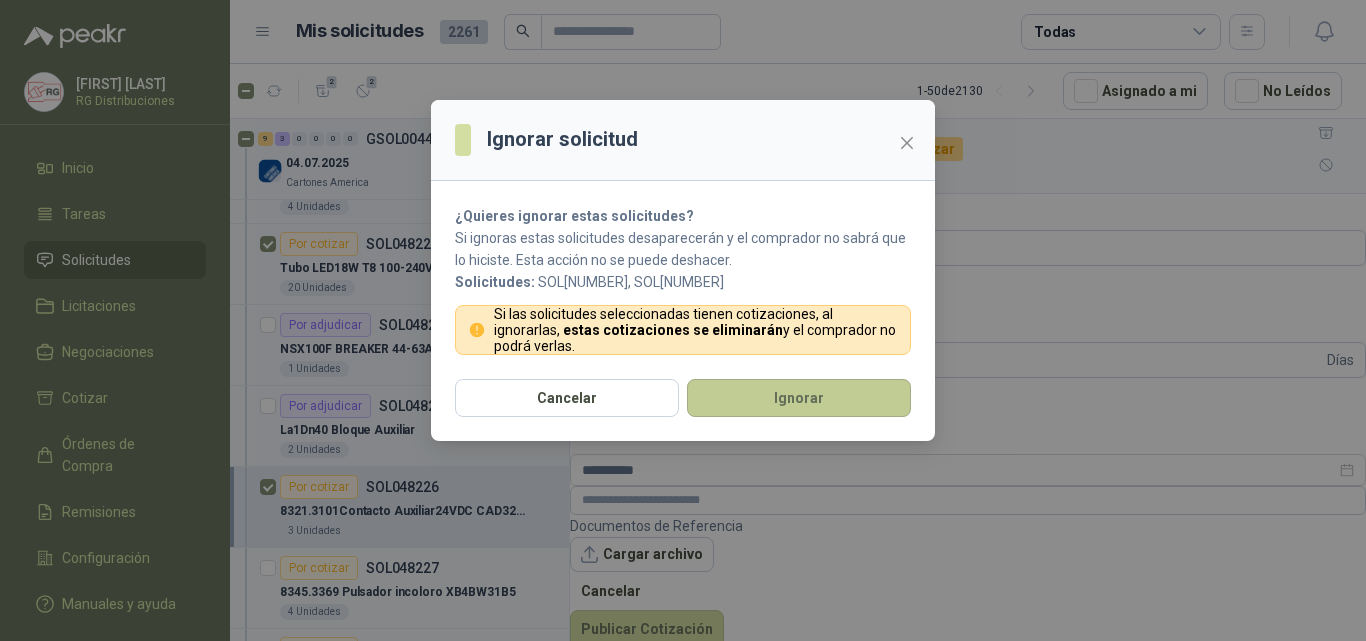 click on "Ignorar" at bounding box center [799, 398] 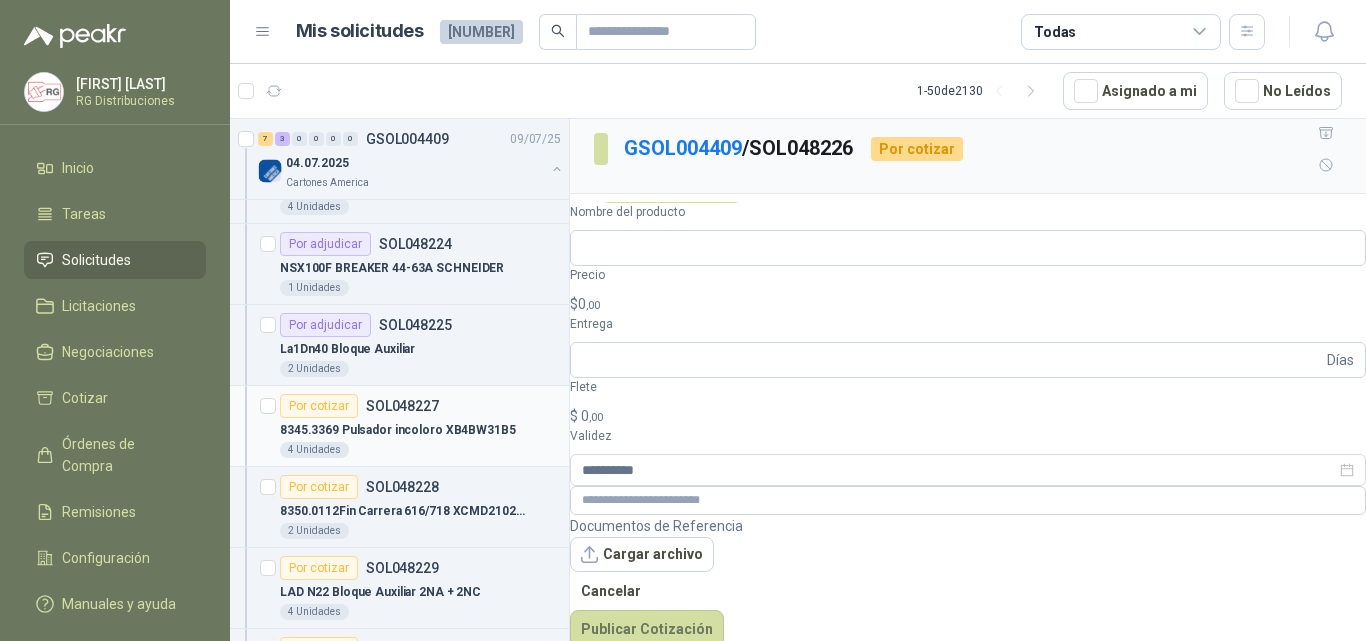 scroll, scrollTop: 400, scrollLeft: 0, axis: vertical 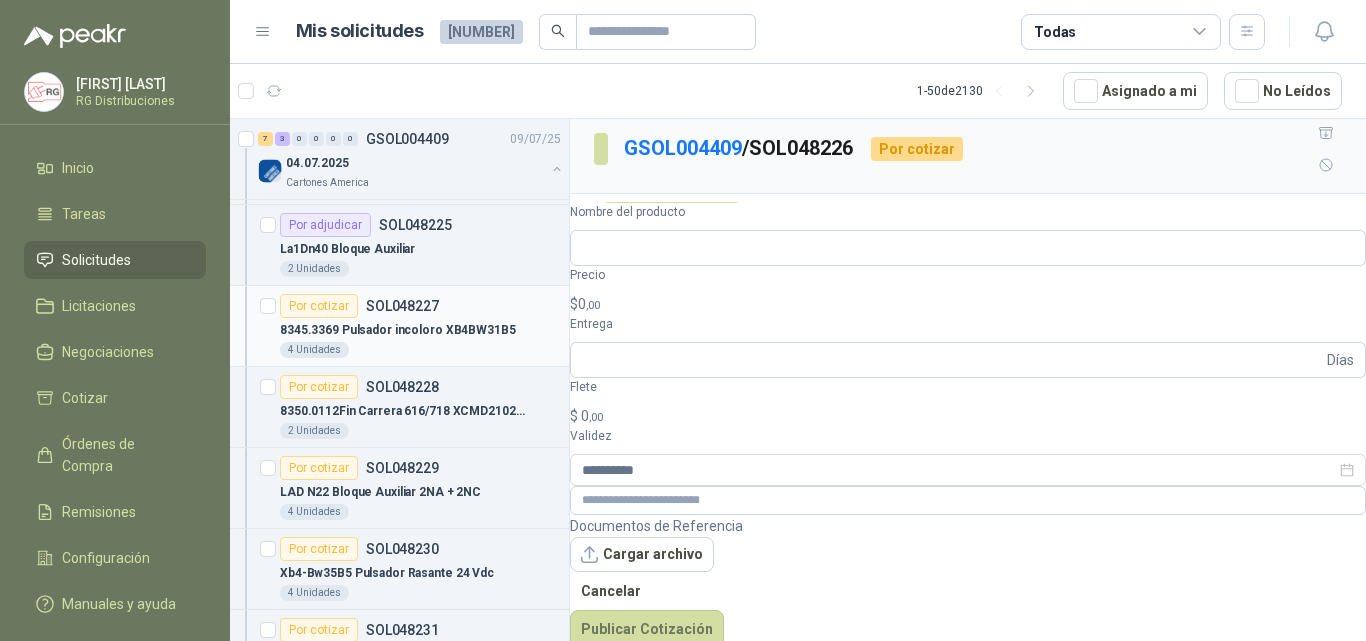 click on "8345.3369 Pulsador incoloro XB4BW31B5" at bounding box center (398, 330) 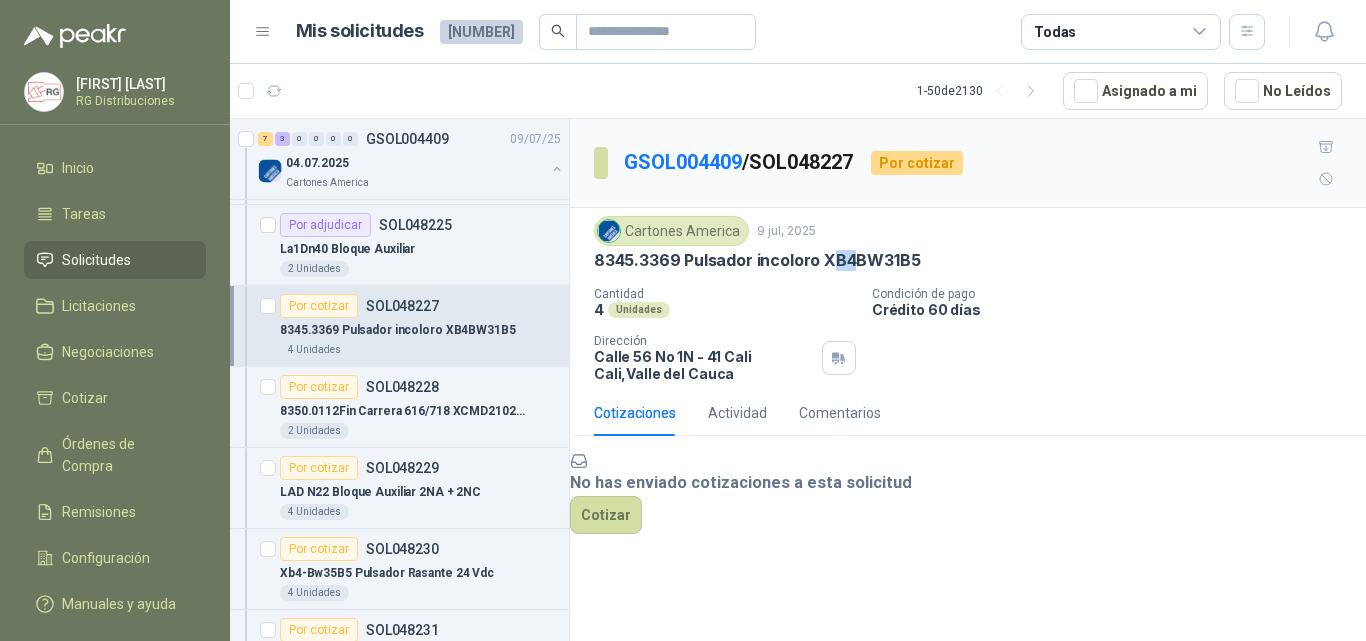 click on "8345.3369 Pulsador incoloro XB4BW31B5" at bounding box center (757, 260) 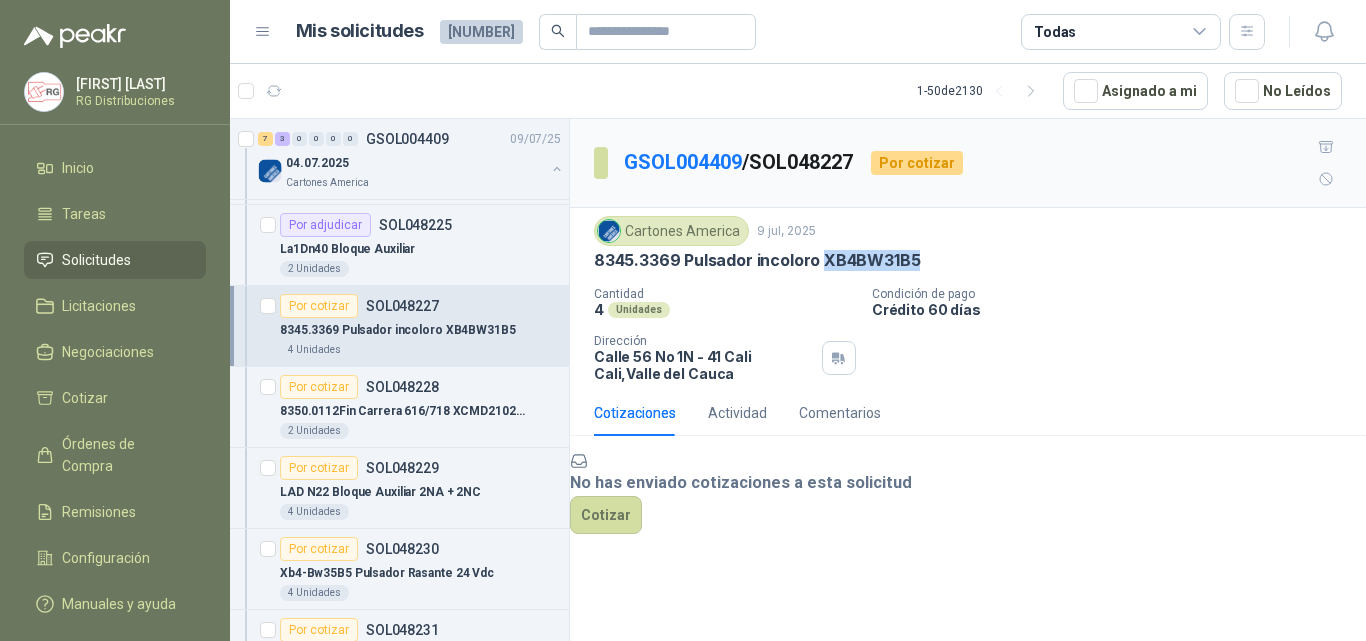 drag, startPoint x: 822, startPoint y: 230, endPoint x: 915, endPoint y: 229, distance: 93.00538 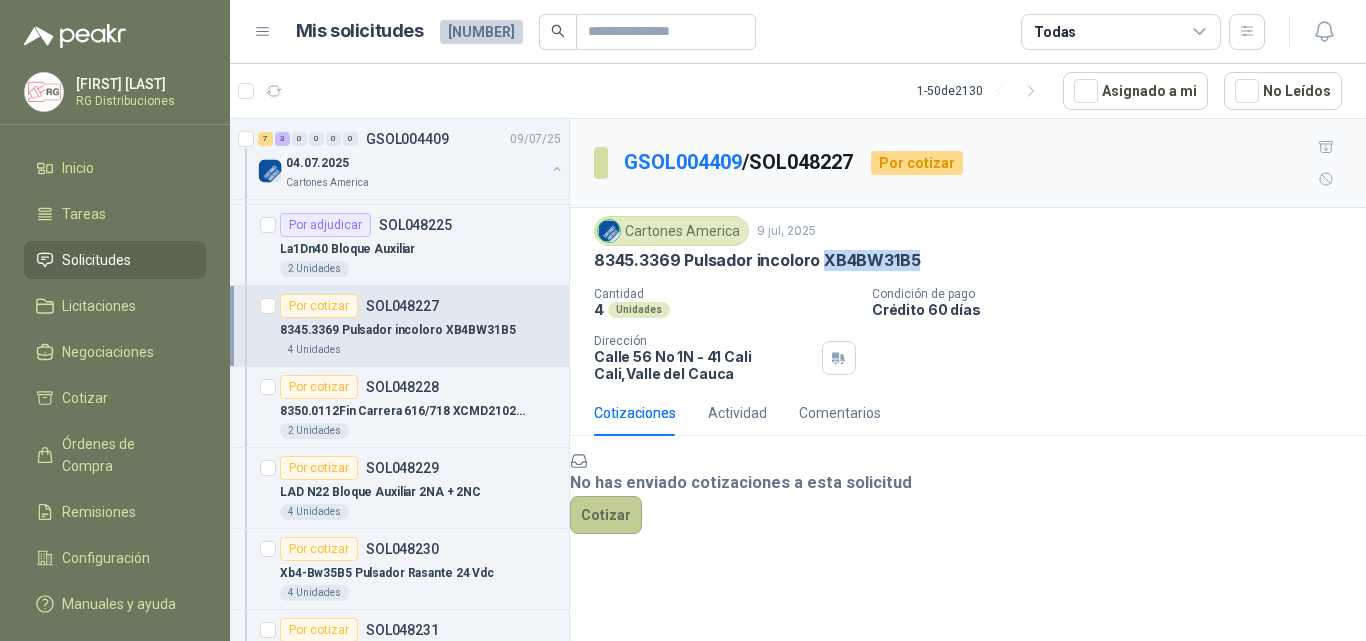click on "Cotizar" at bounding box center [606, 515] 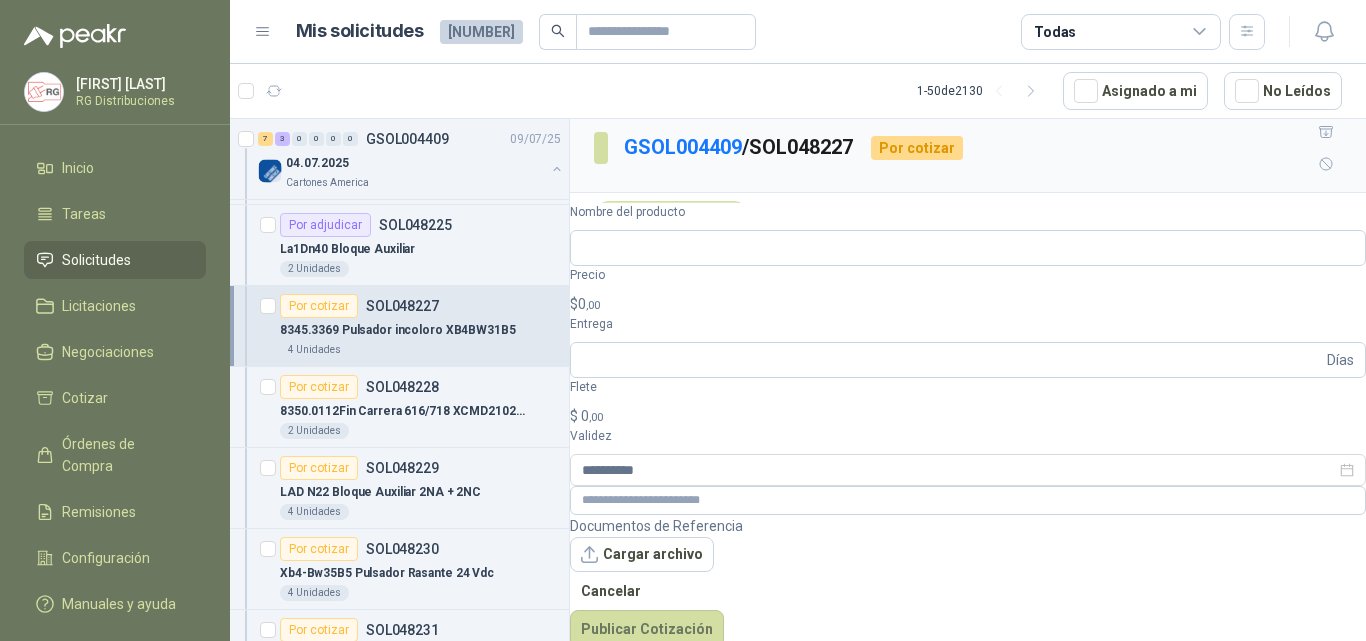 scroll, scrollTop: 14, scrollLeft: 0, axis: vertical 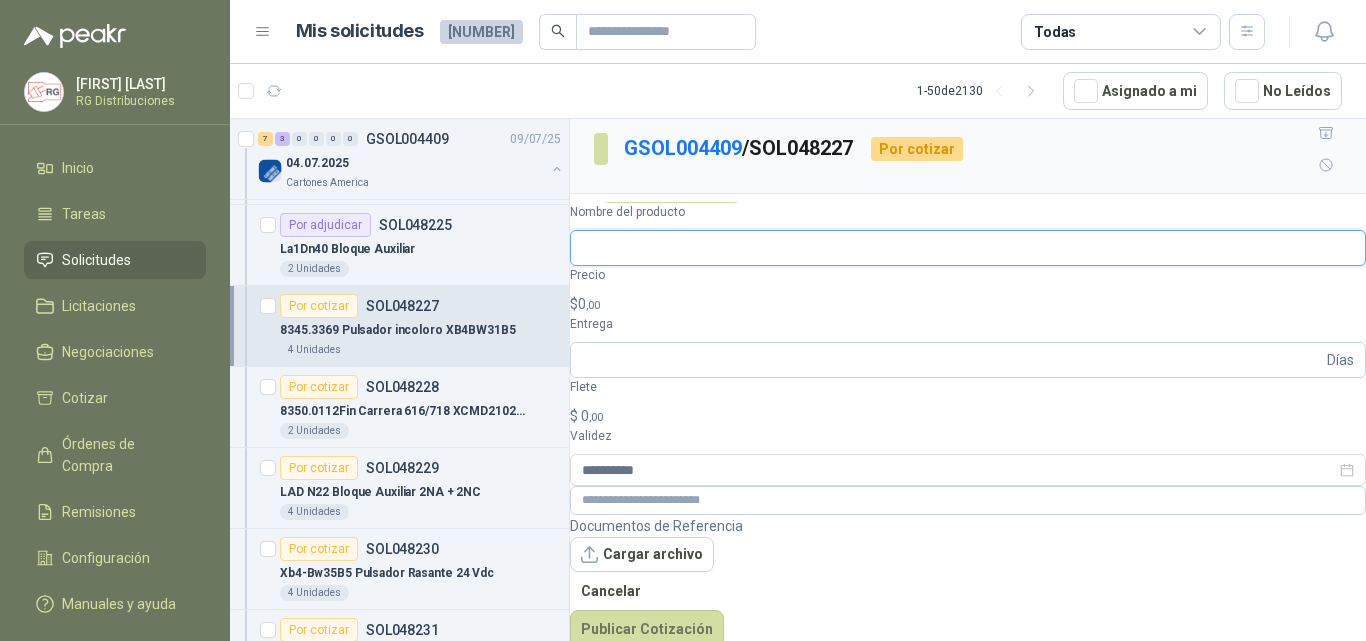 click on "Nombre del producto" at bounding box center (968, 248) 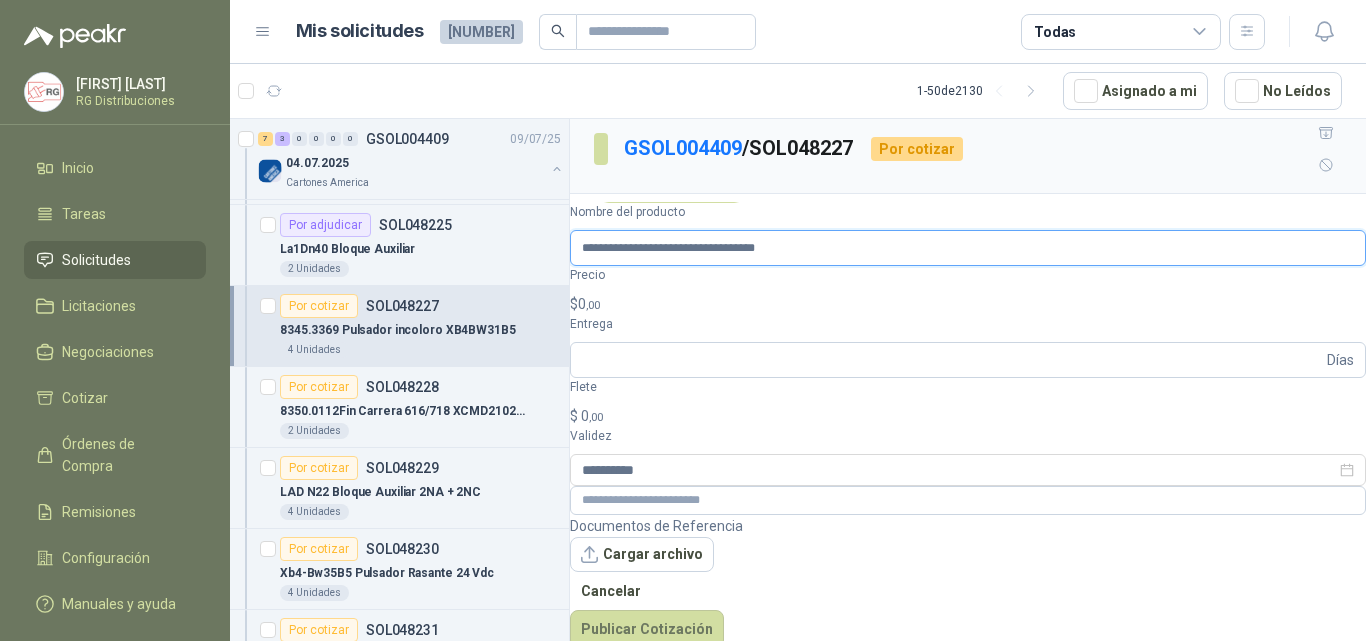 type on "**********" 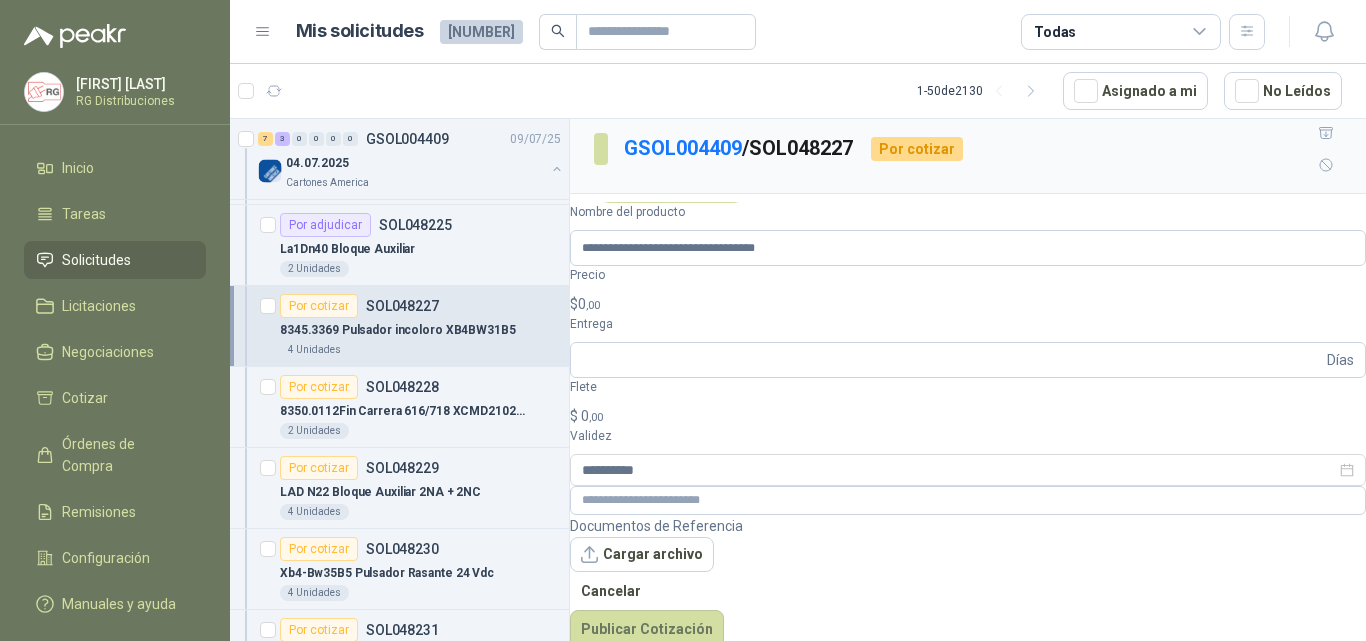 click on ",00" at bounding box center (593, 305) 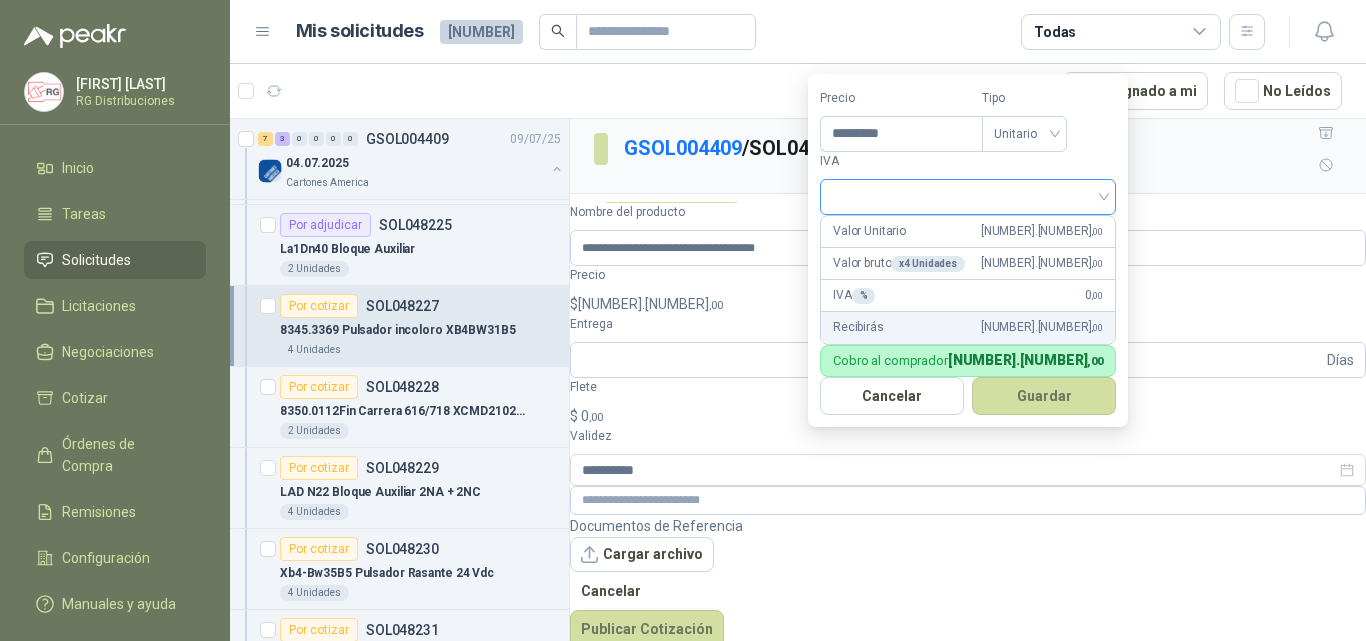 type on "*********" 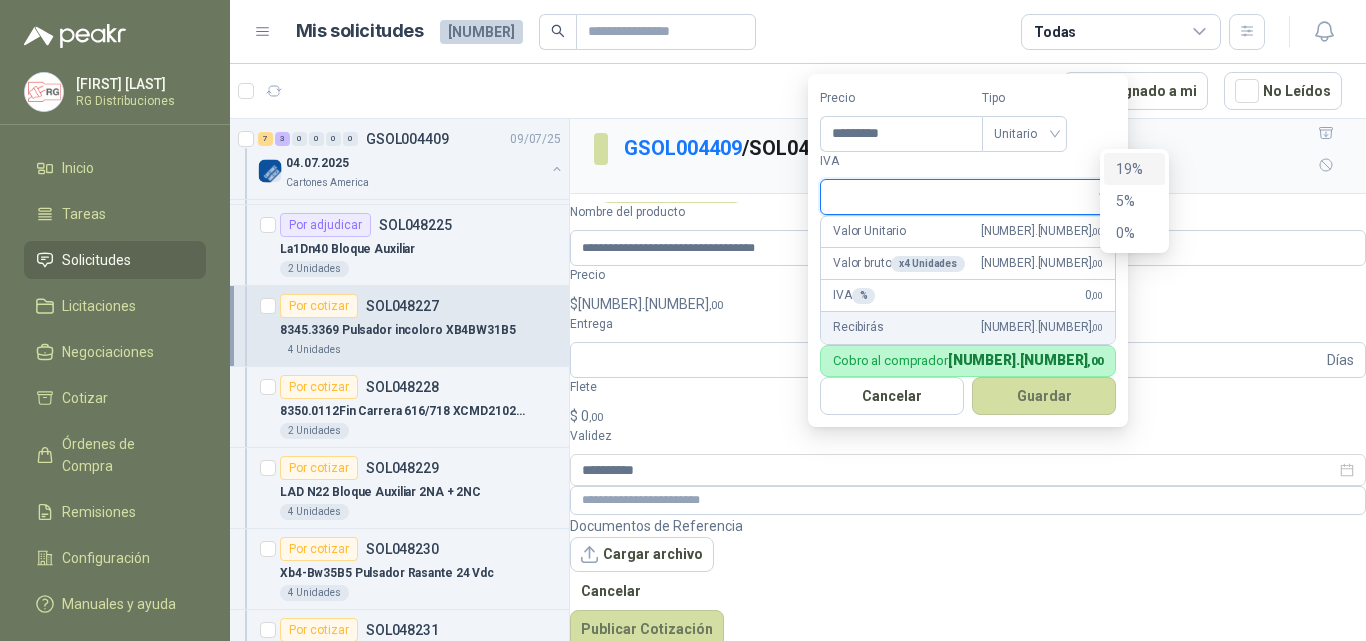 click on "19%" at bounding box center (1134, 169) 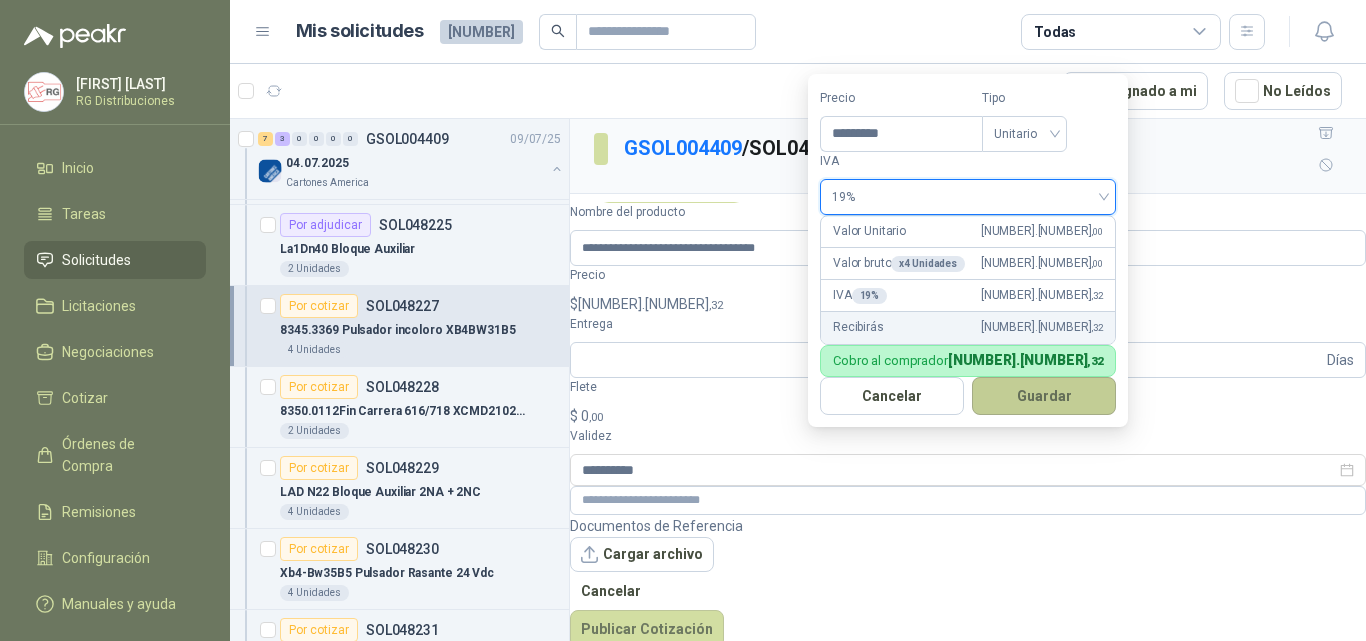 click on "Guardar" at bounding box center [1044, 396] 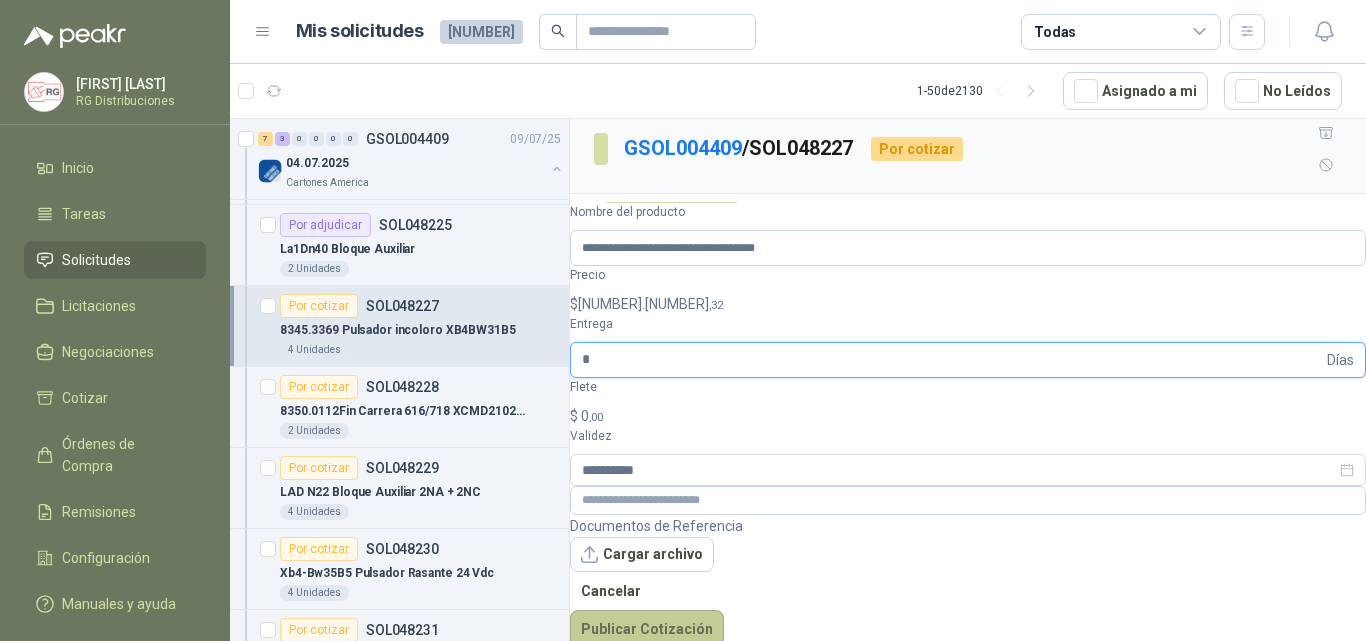 type on "*" 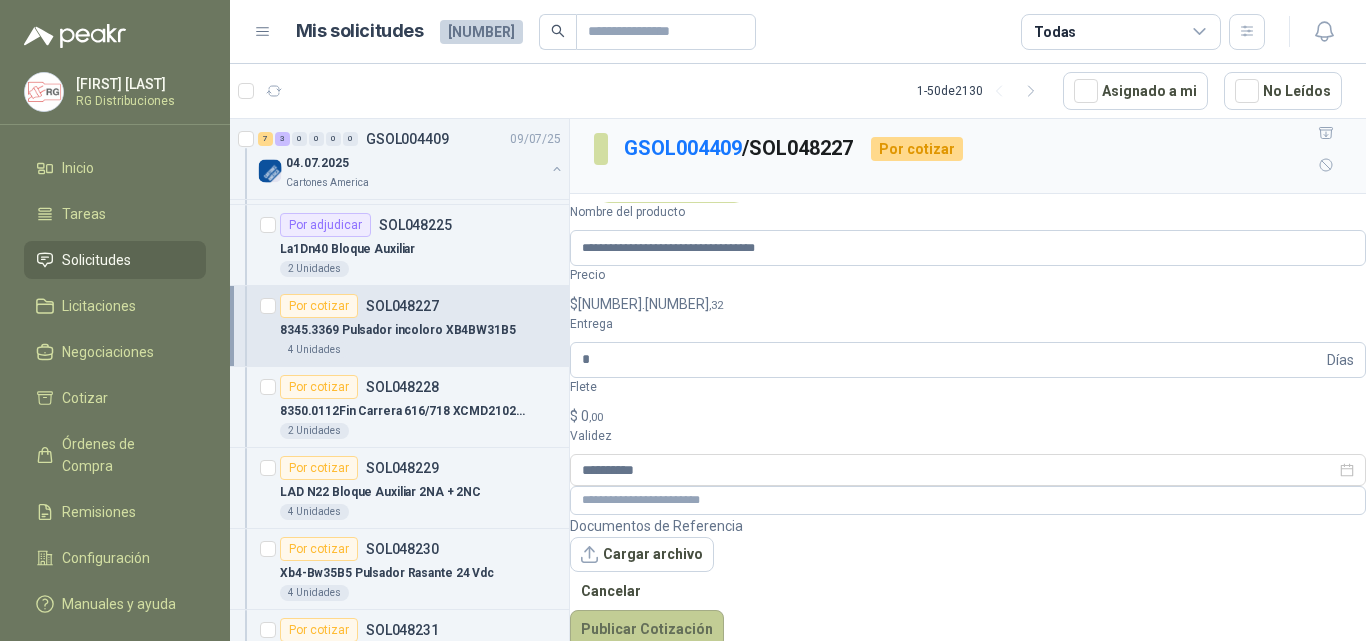 click on "Publicar Cotización" at bounding box center [647, 629] 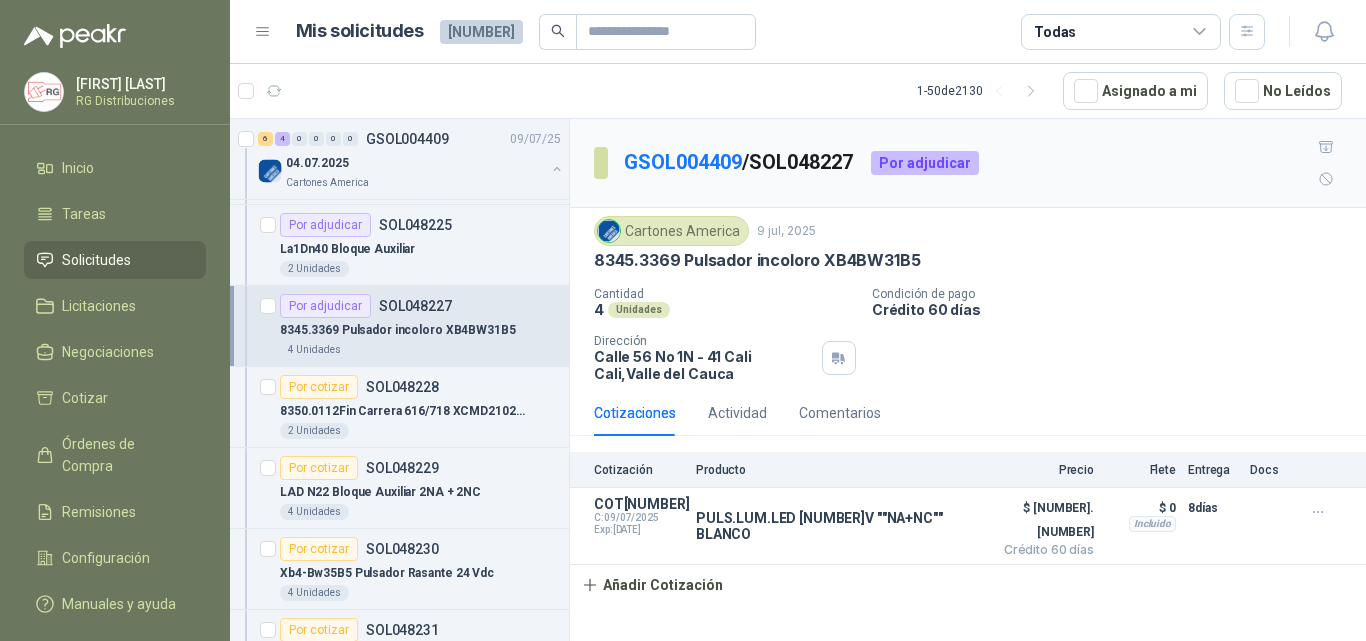 scroll, scrollTop: 0, scrollLeft: 0, axis: both 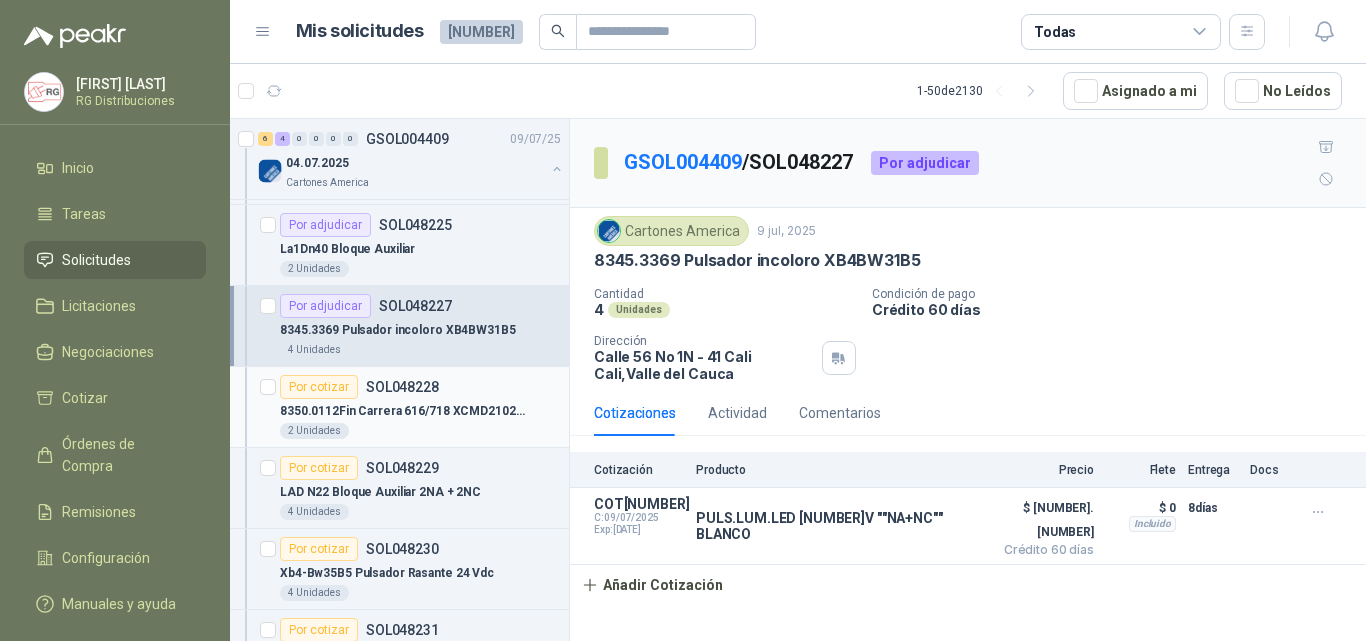 click on "8350.0112Fin Carrera 616/718 XCMD2102L1" at bounding box center [404, 411] 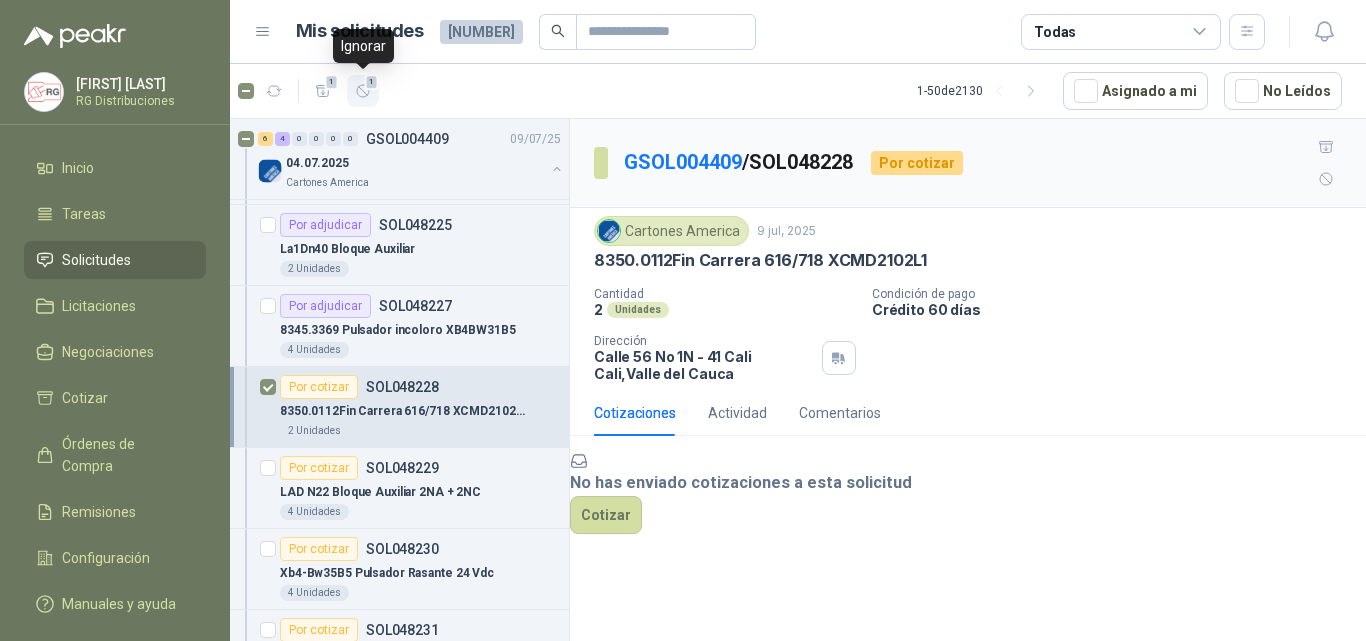 click on "1" at bounding box center (363, 91) 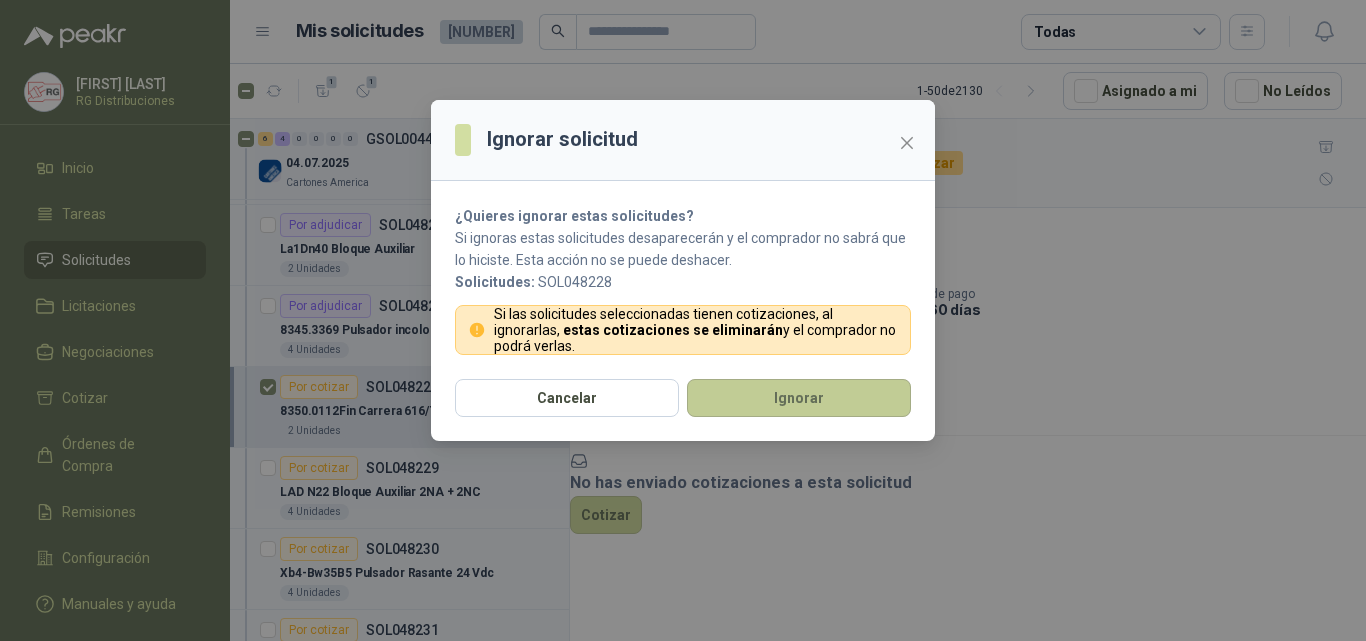 click on "Ignorar" at bounding box center (799, 398) 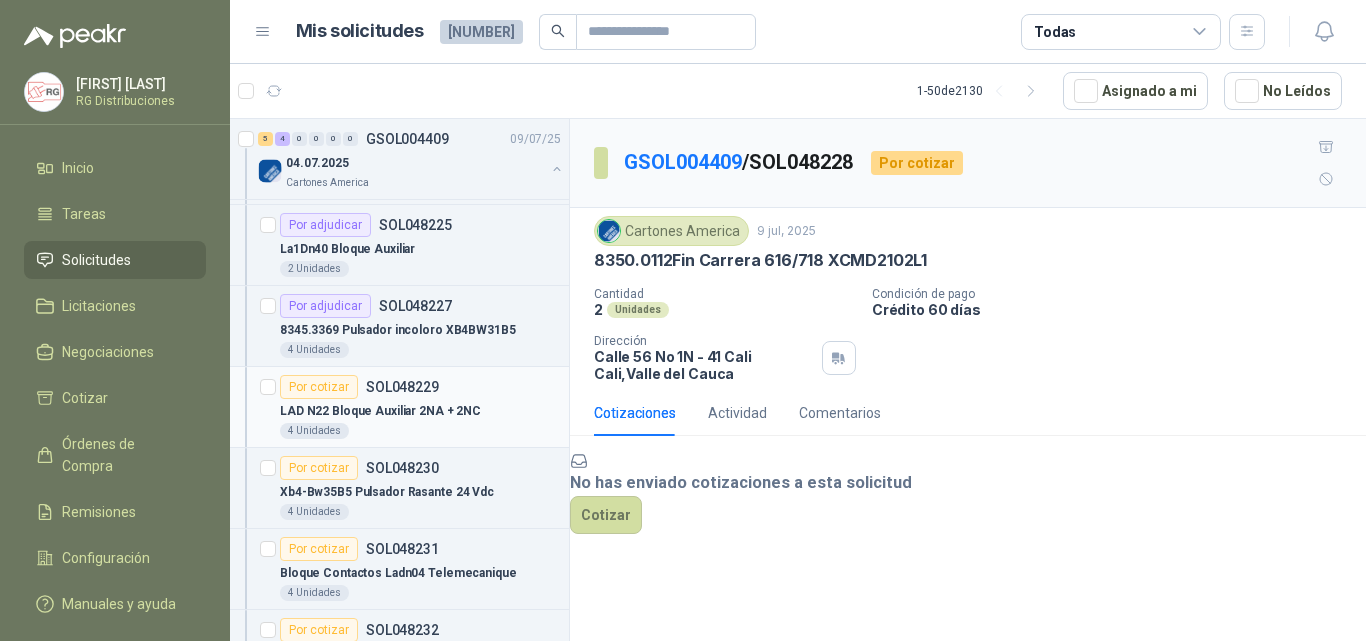 click on "LAD N22 Bloque Auxiliar 2NA + 2NC" at bounding box center (380, 411) 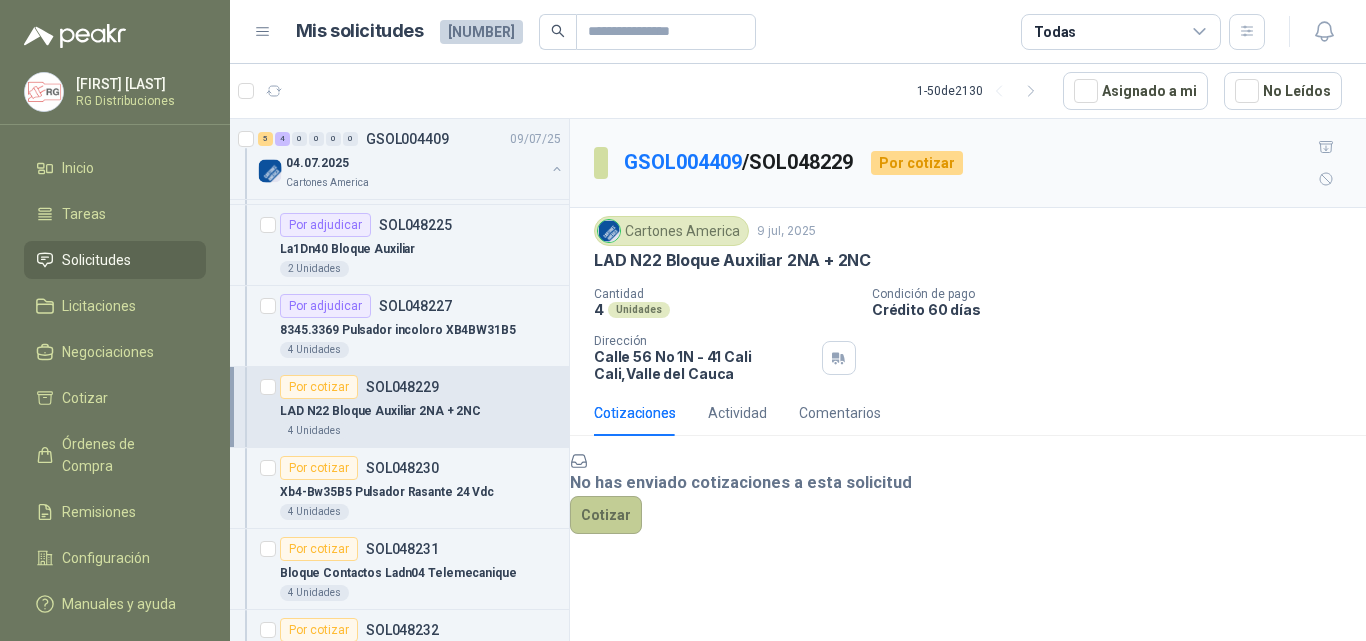 click on "Cotizar" at bounding box center (606, 515) 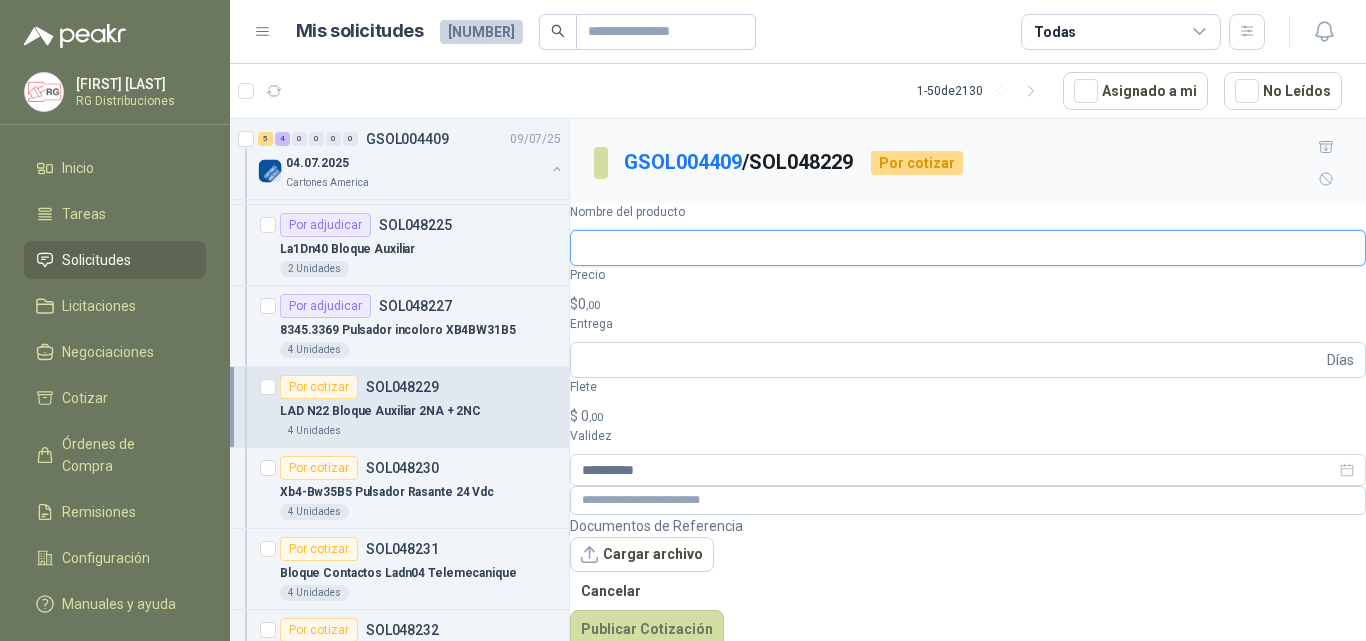 click on "Nombre del producto" at bounding box center [968, 248] 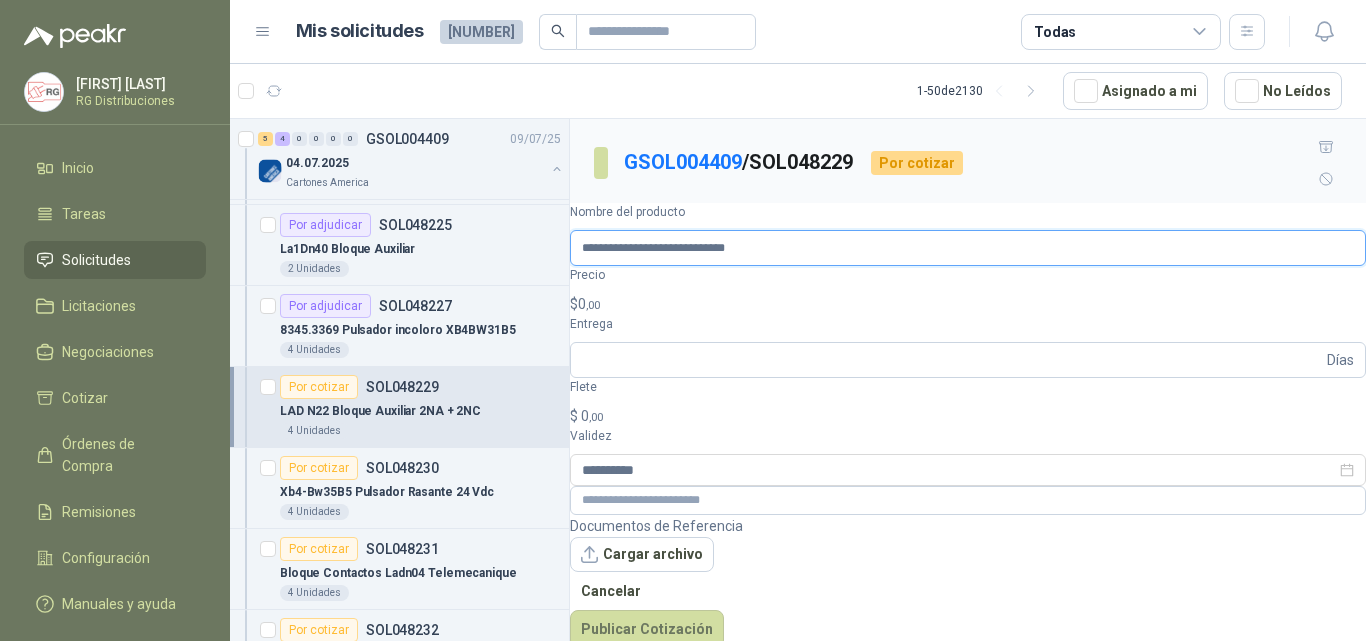 type on "**********" 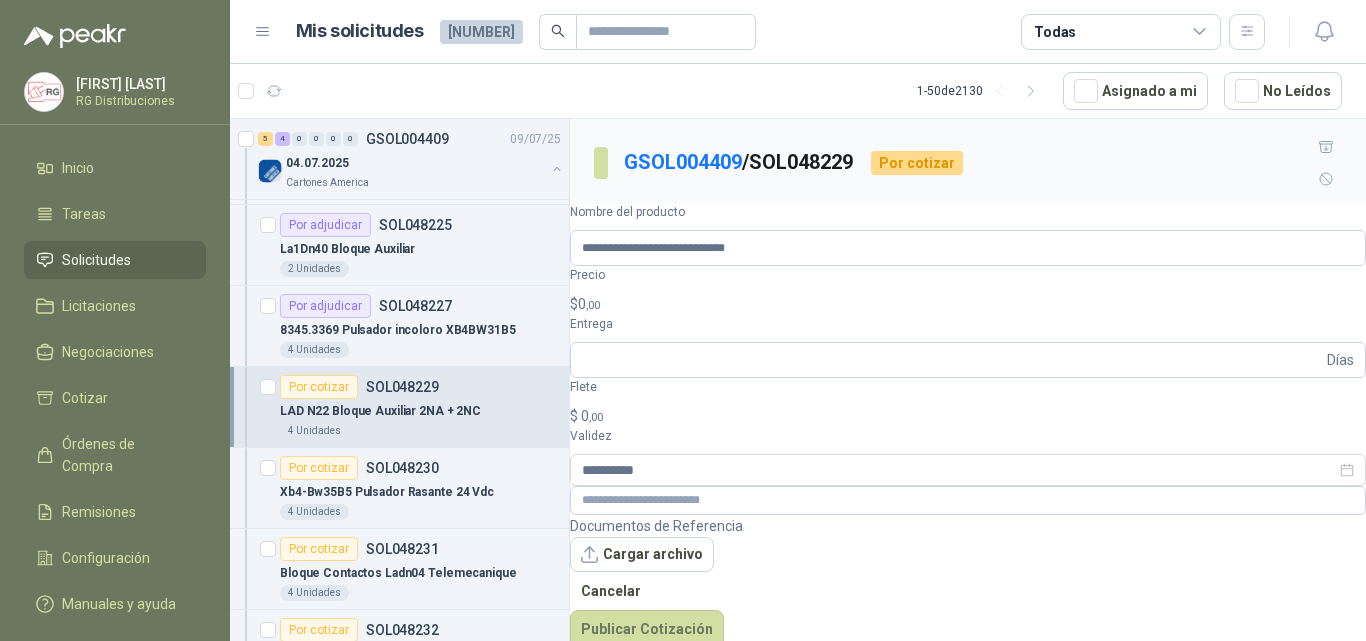 click on "$  0 ,00" at bounding box center (968, 304) 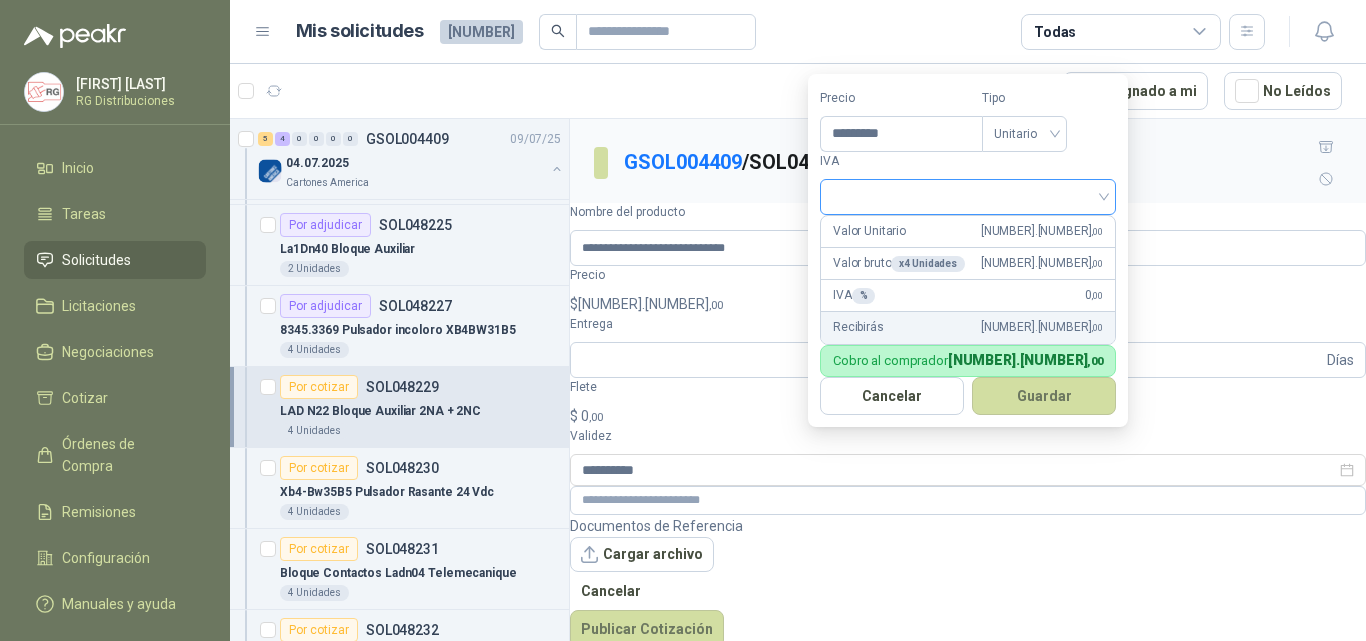 type on "*********" 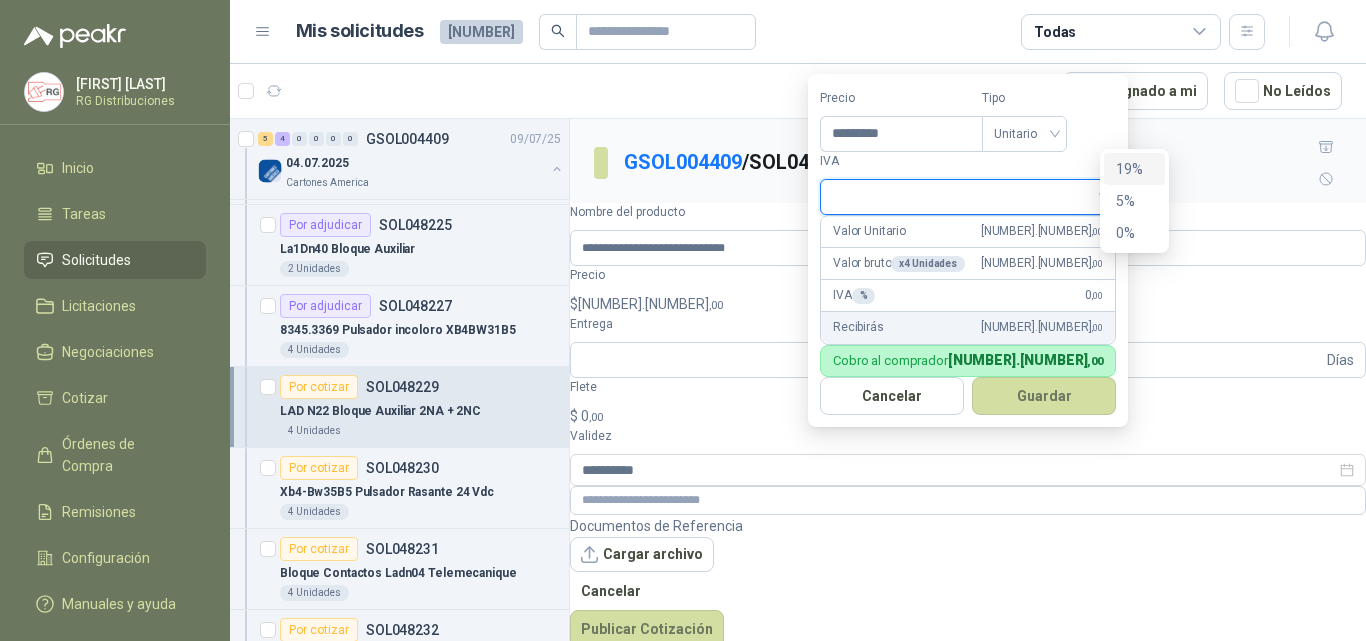 click on "19%" at bounding box center [1134, 169] 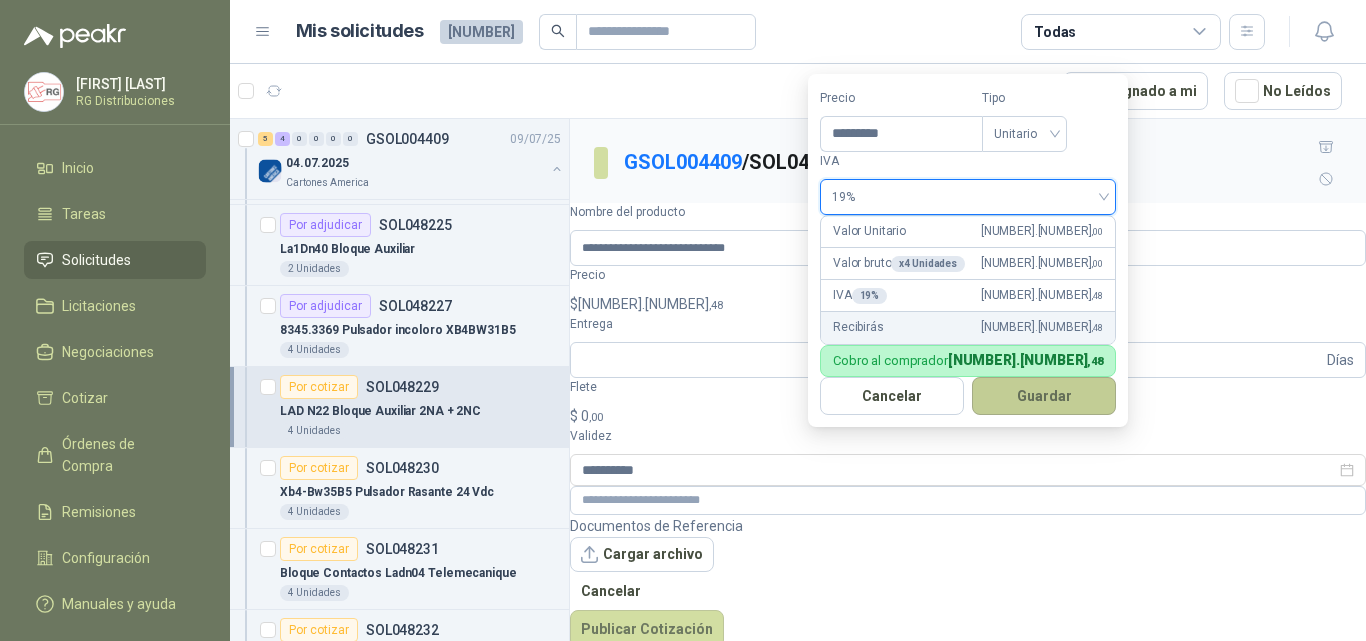 click on "Guardar" at bounding box center (1044, 396) 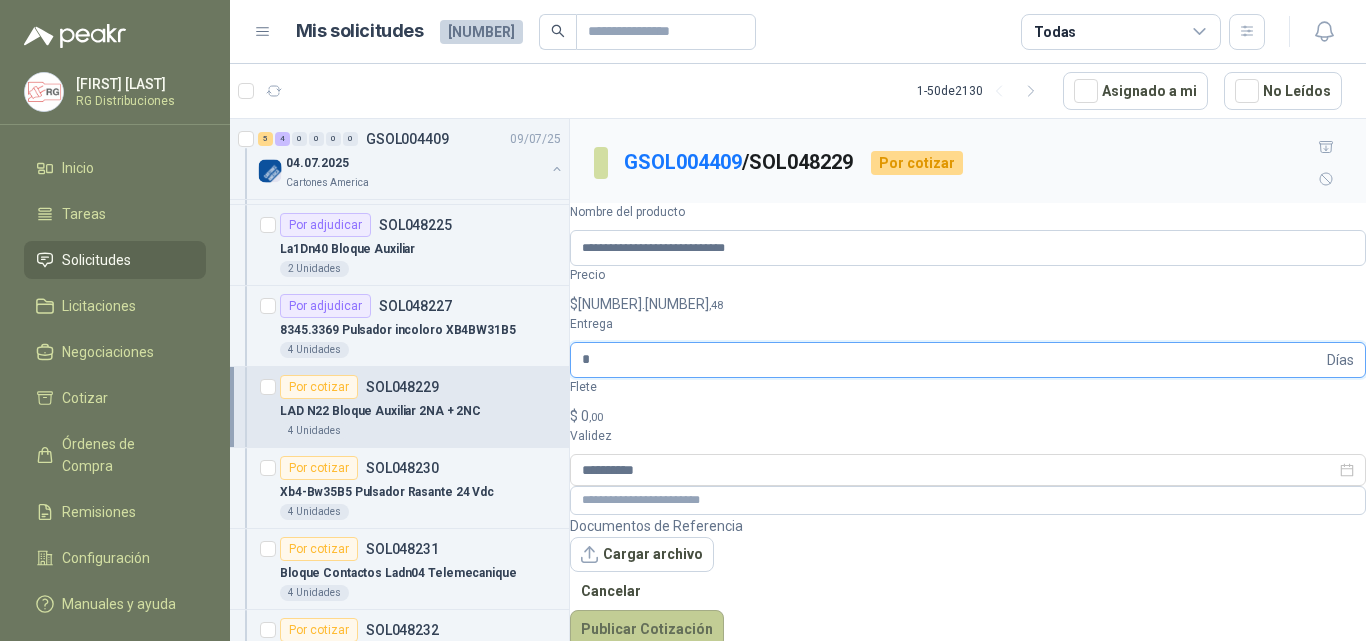 type on "*" 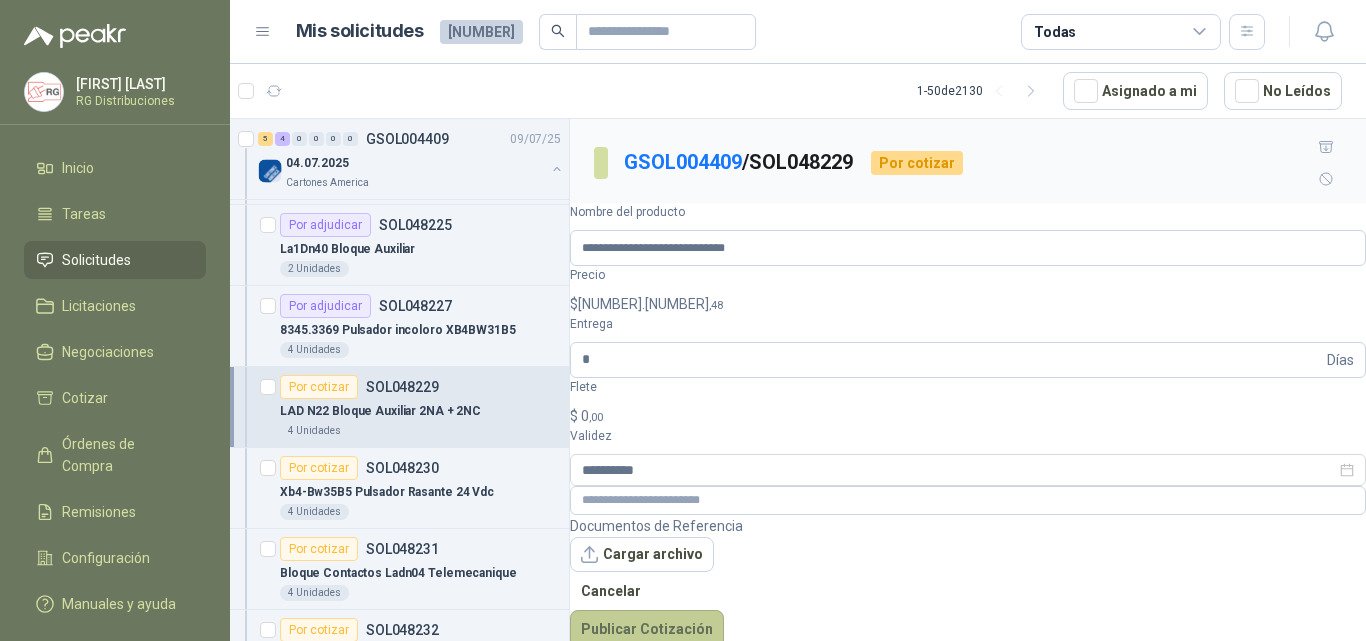 click on "Publicar Cotización" at bounding box center (647, 629) 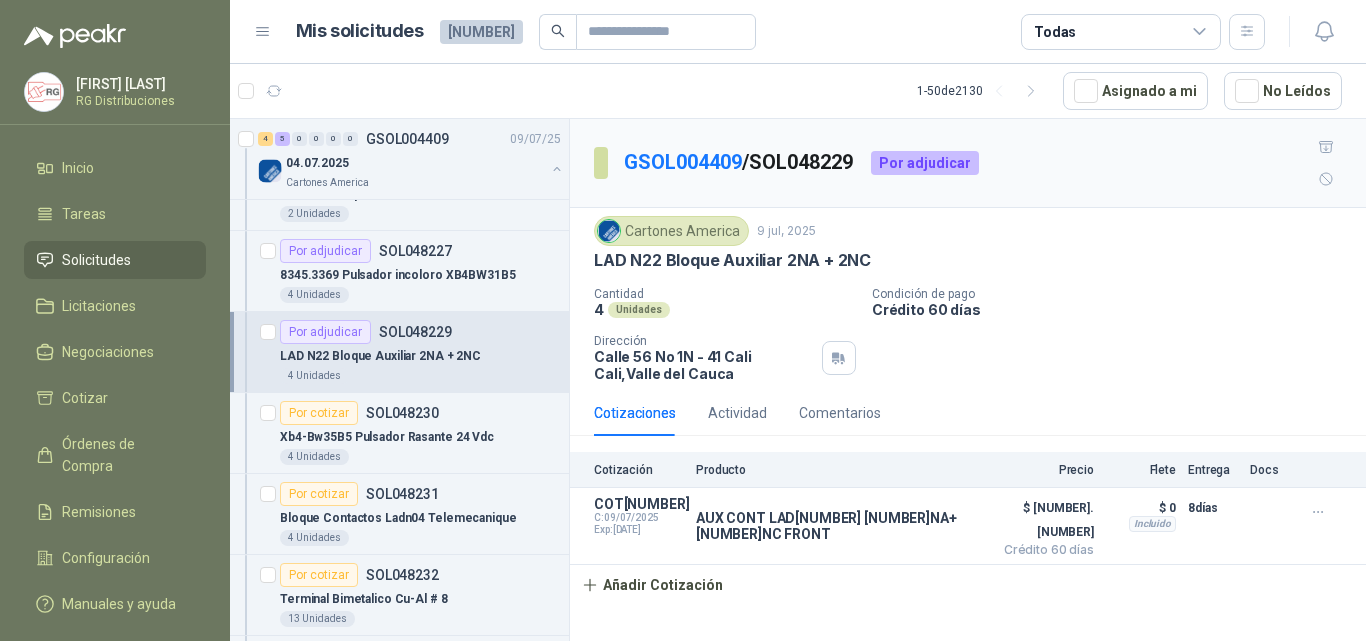 scroll, scrollTop: 500, scrollLeft: 0, axis: vertical 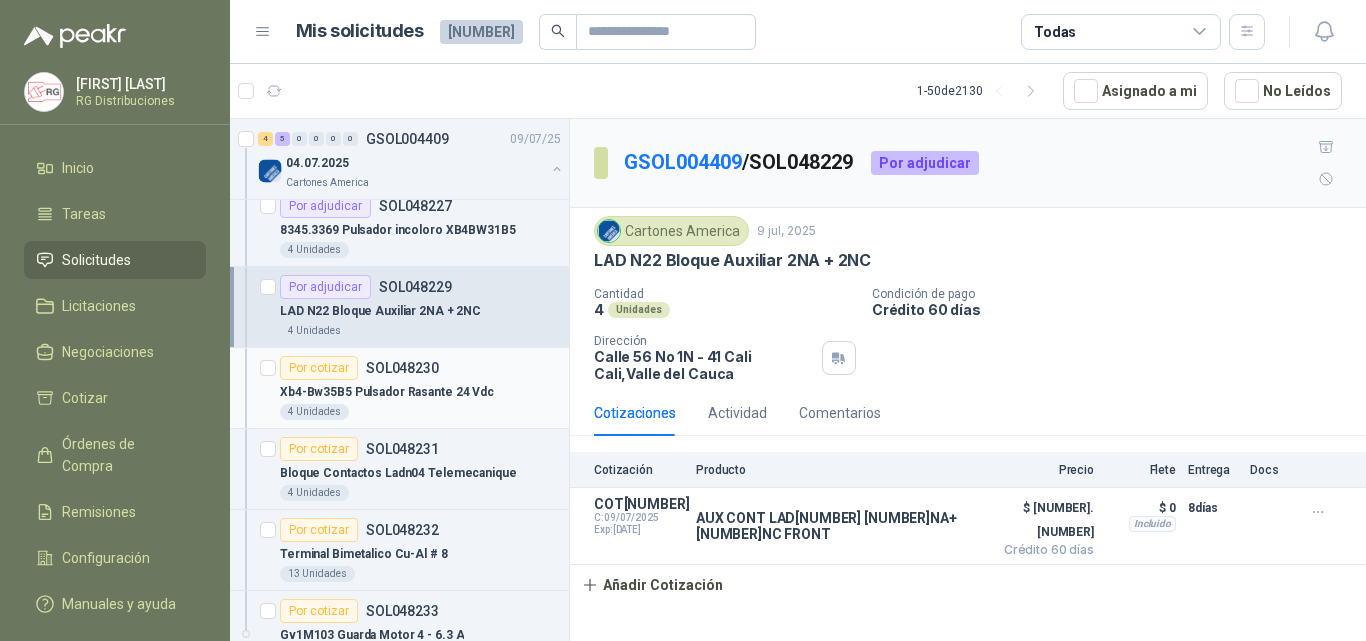 click on "Xb4-Bw35B5 Pulsador Rasante 24 Vdc" at bounding box center (387, 392) 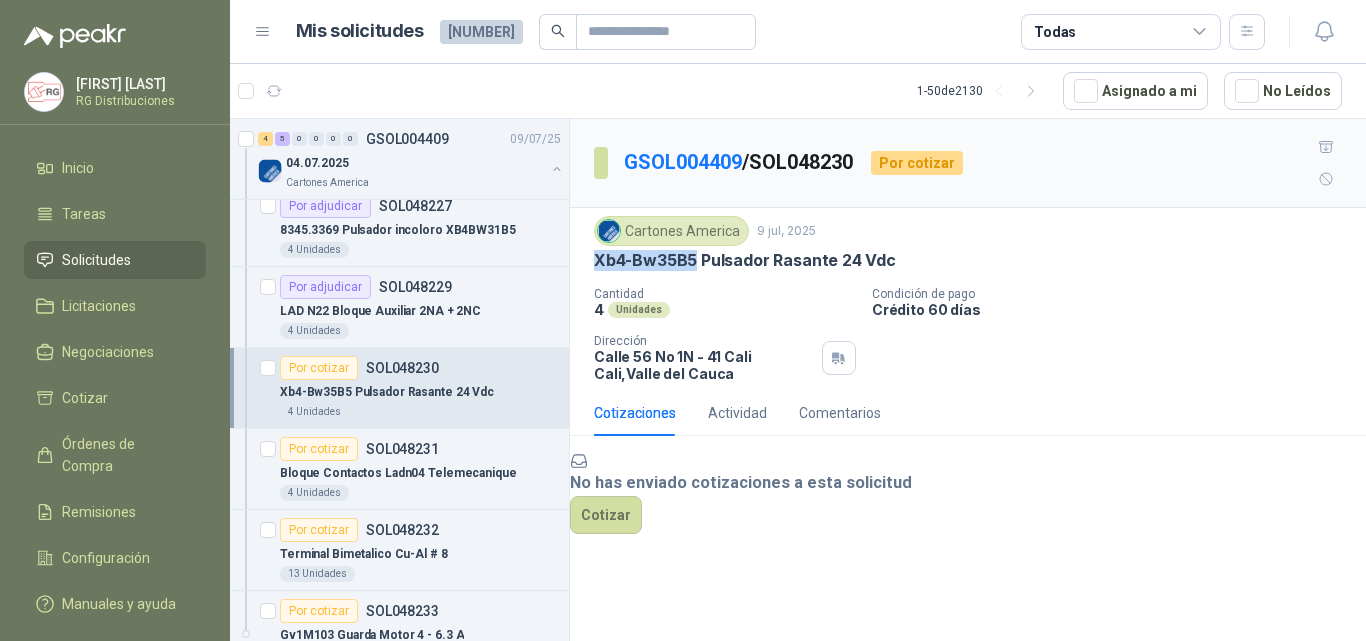 drag, startPoint x: 597, startPoint y: 228, endPoint x: 697, endPoint y: 221, distance: 100.2447 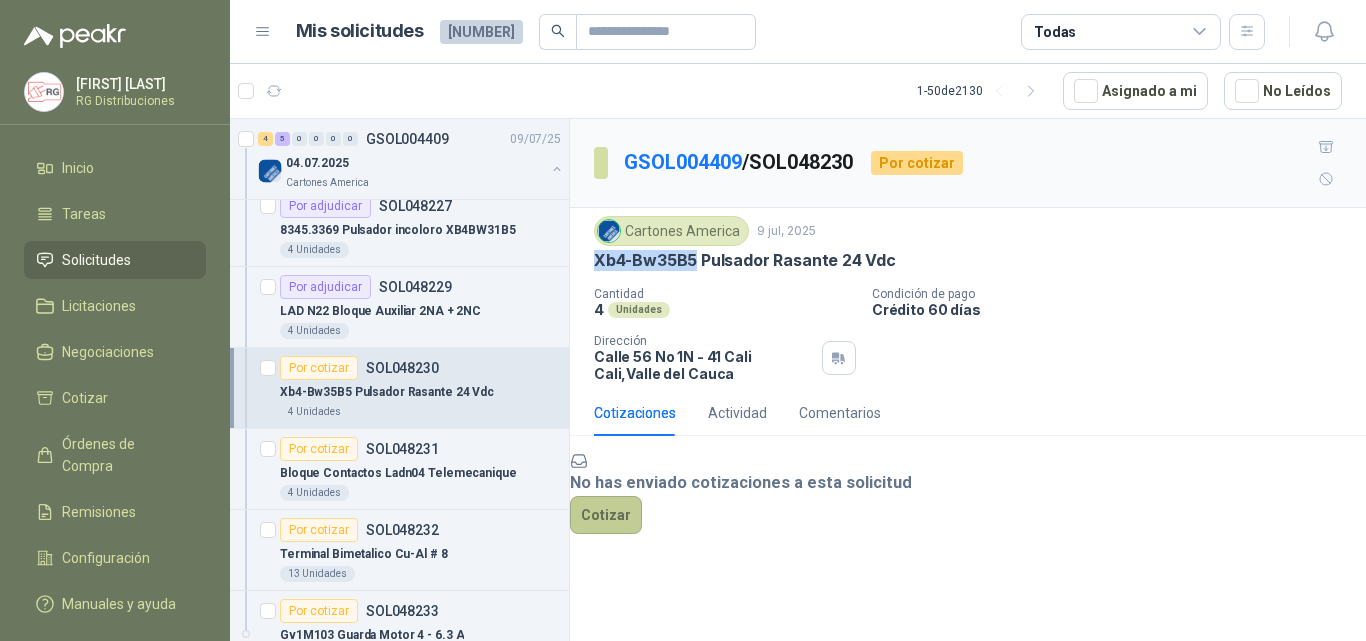 click on "Cotizar" at bounding box center [606, 515] 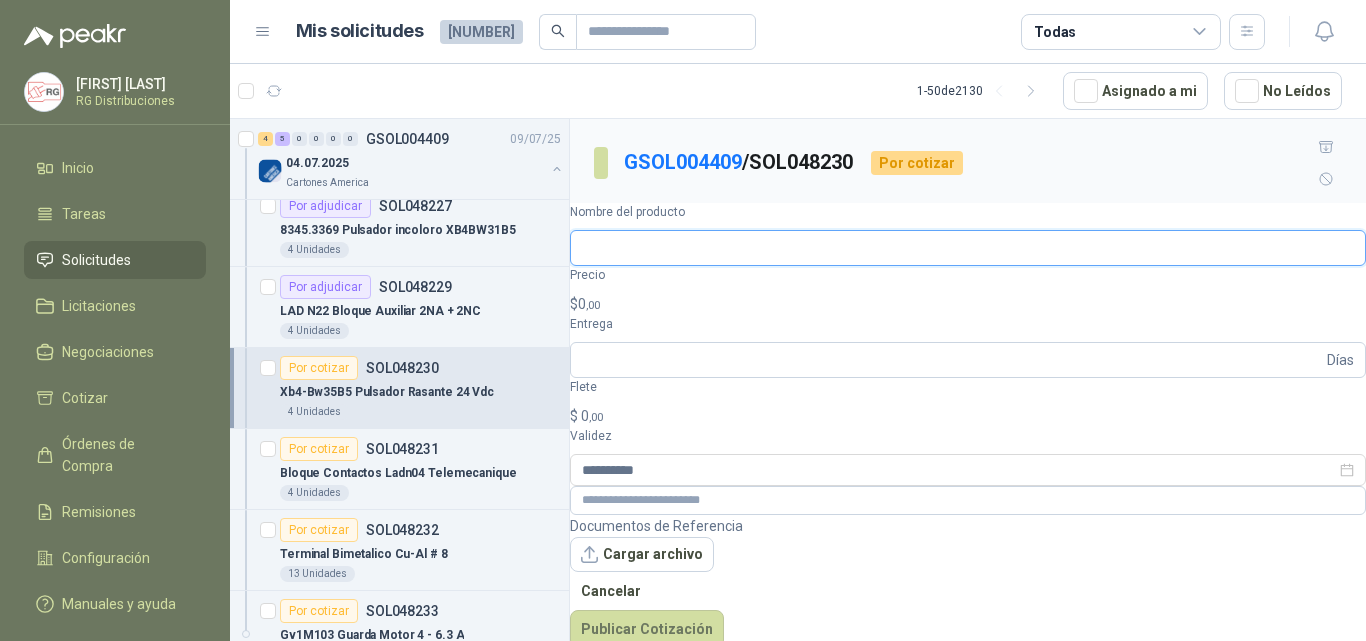 click on "Nombre del producto" at bounding box center [968, 248] 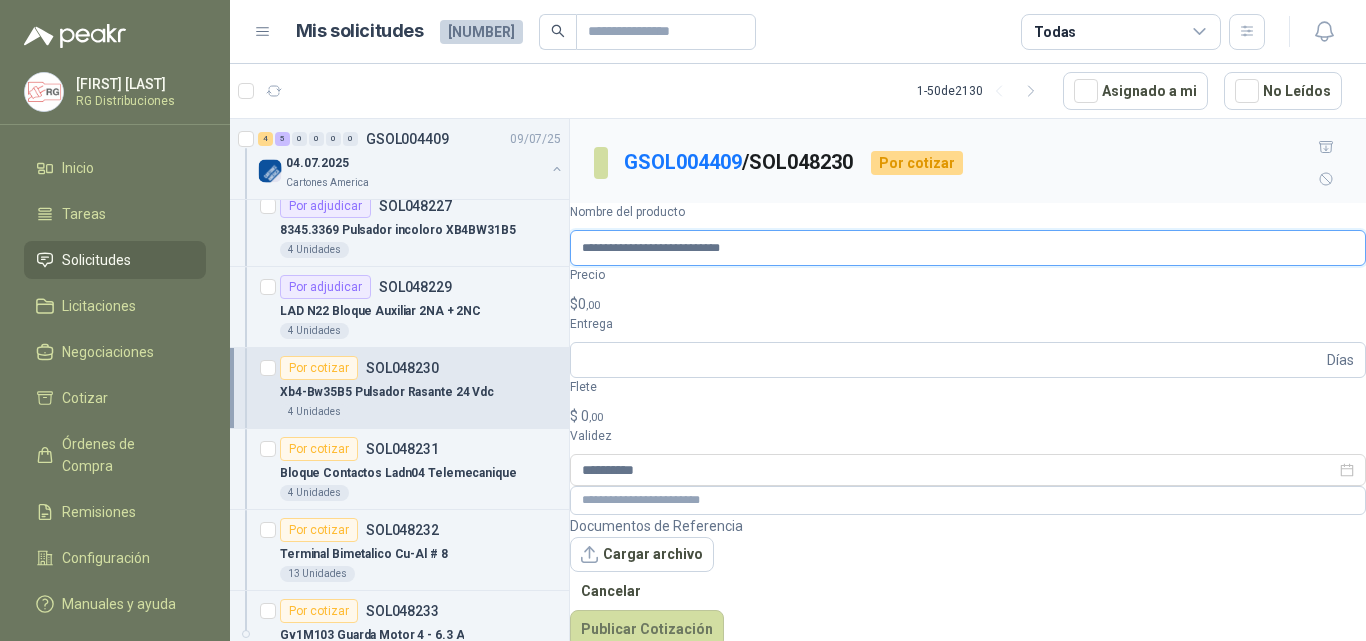 type on "**********" 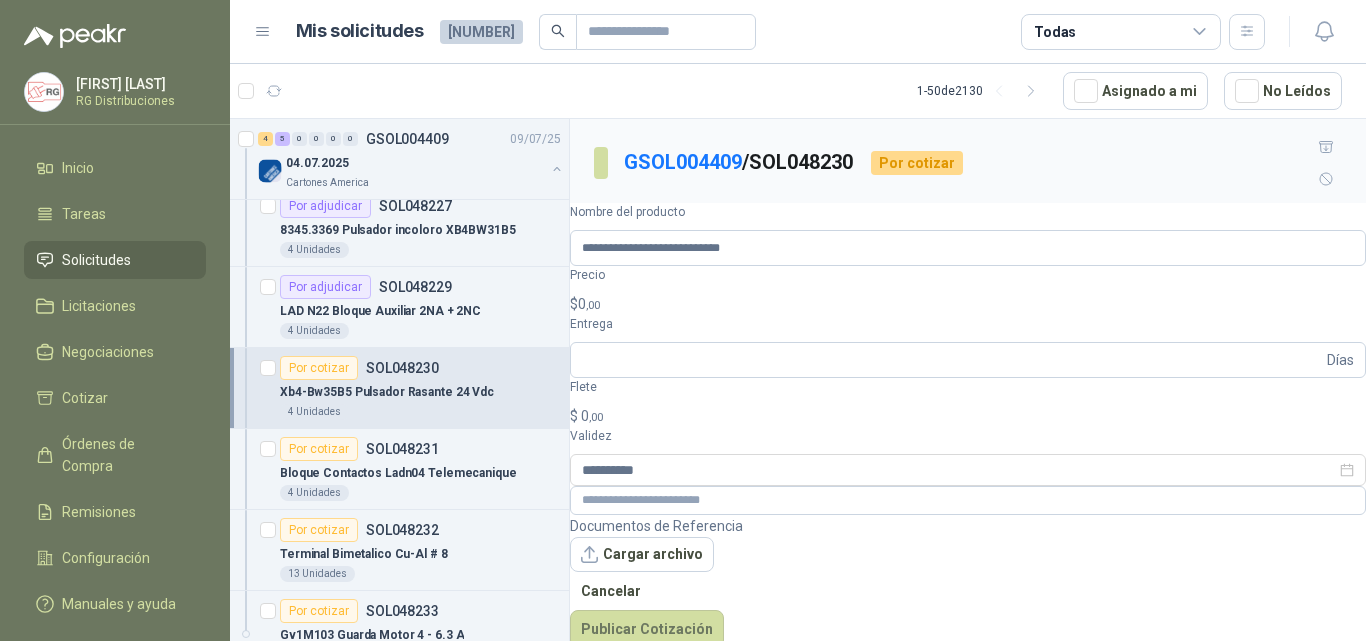 click on "$  0 ,00" at bounding box center (968, 304) 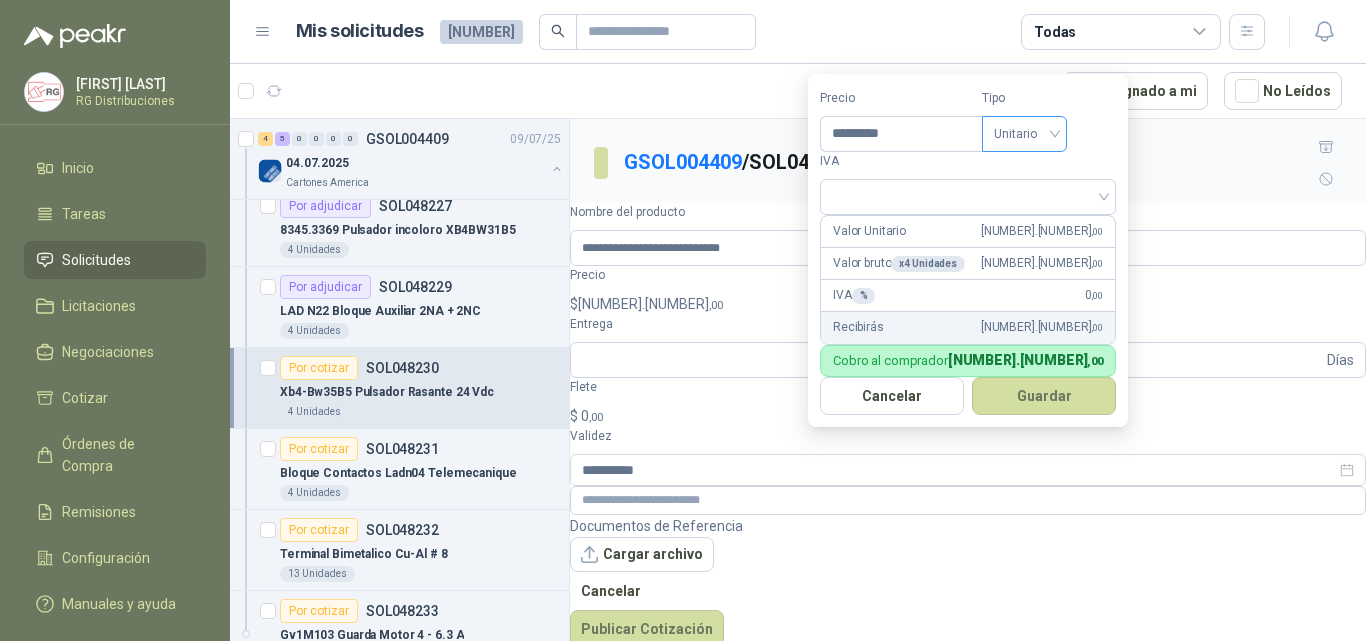 click on "Unitario" at bounding box center [1024, 134] 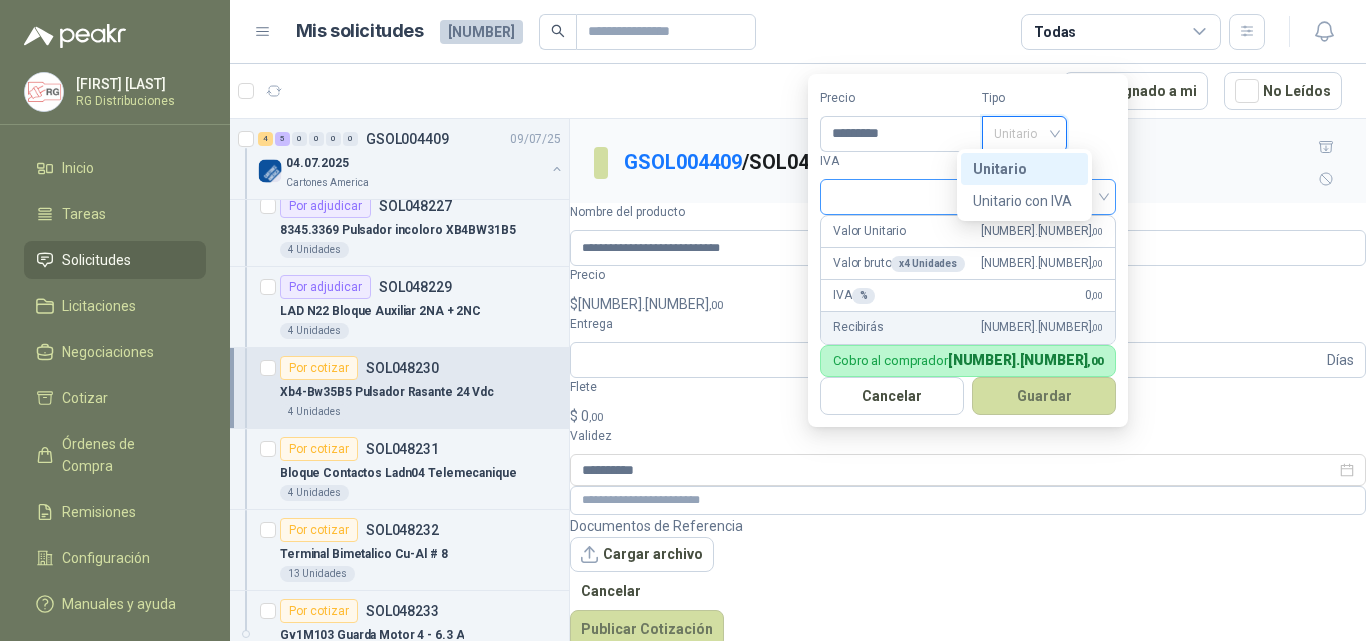 click at bounding box center [968, 195] 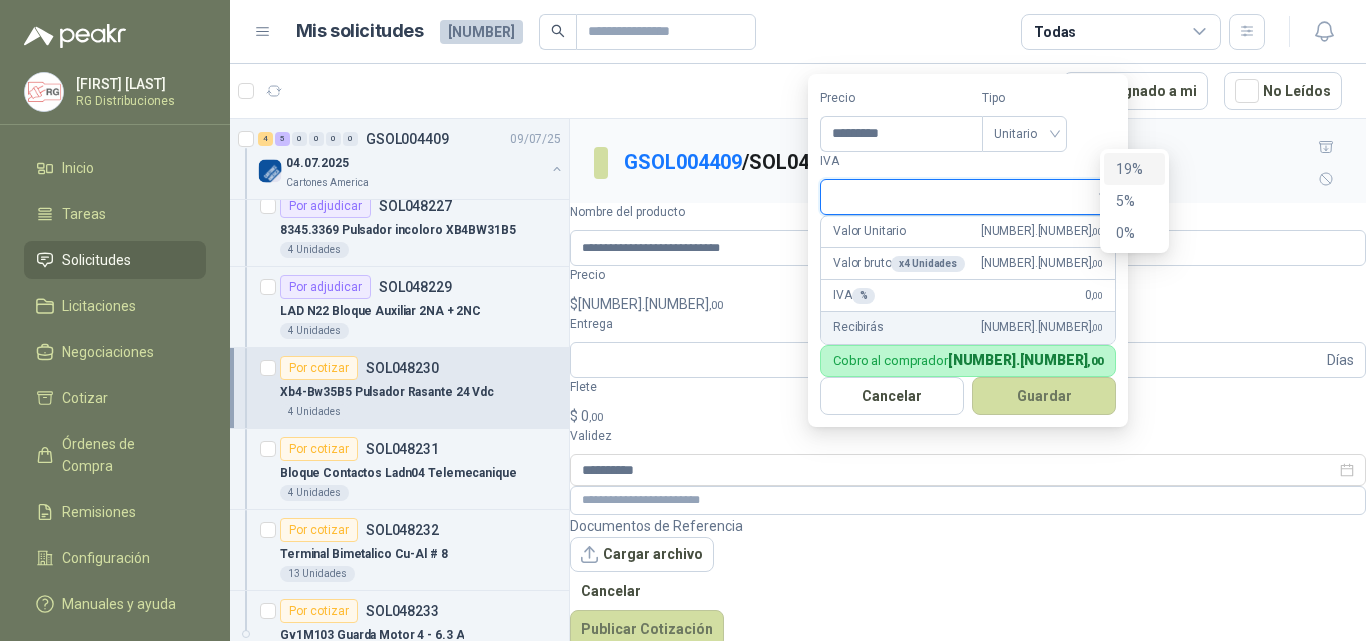 click on "19%" at bounding box center (0, 0) 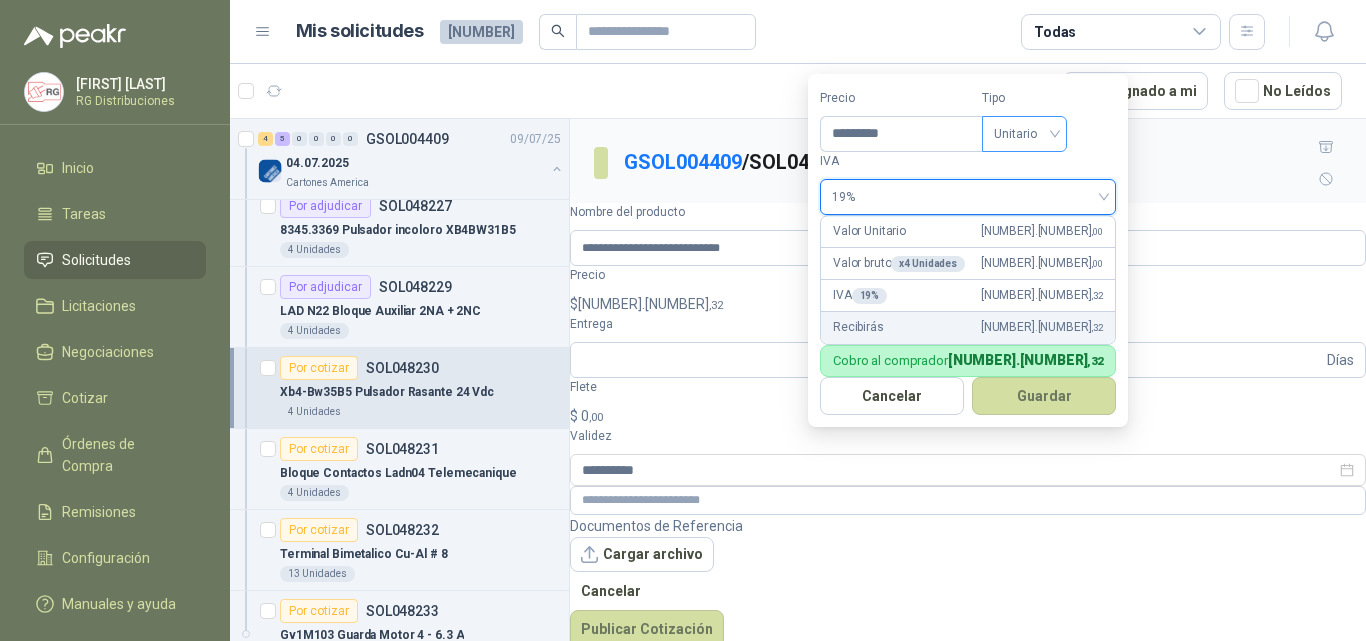 click on "Unitario" at bounding box center (1024, 134) 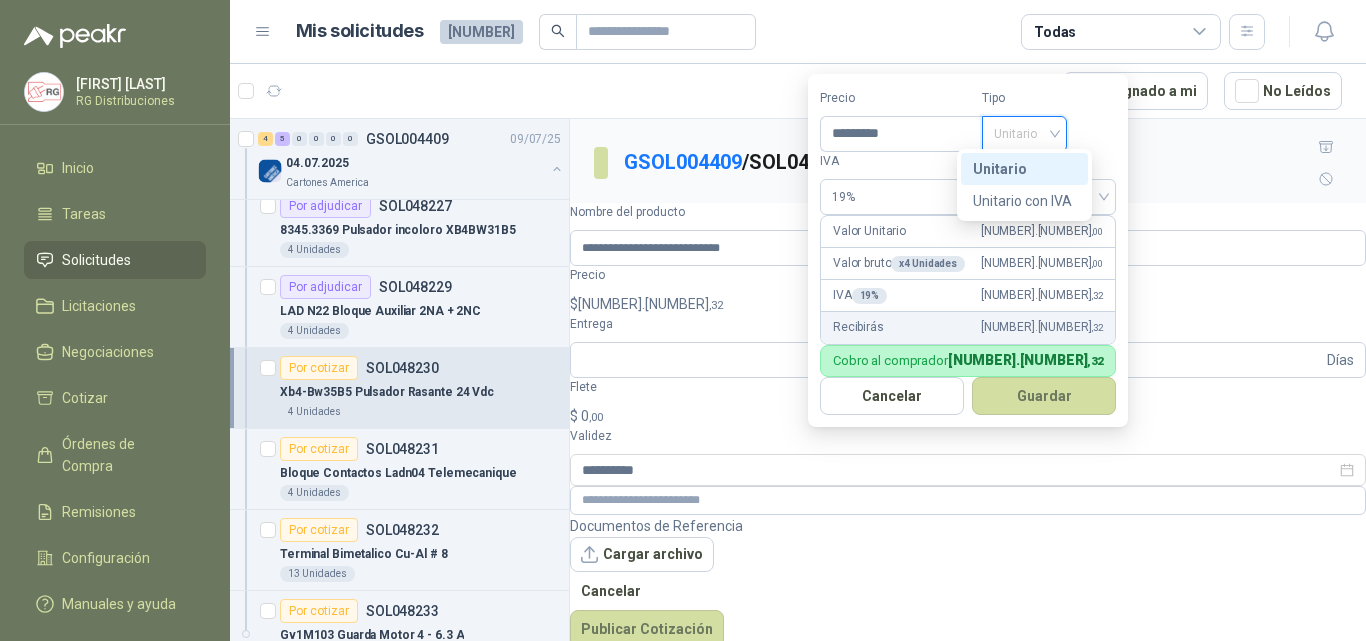 click on "Unitario" at bounding box center [1024, 134] 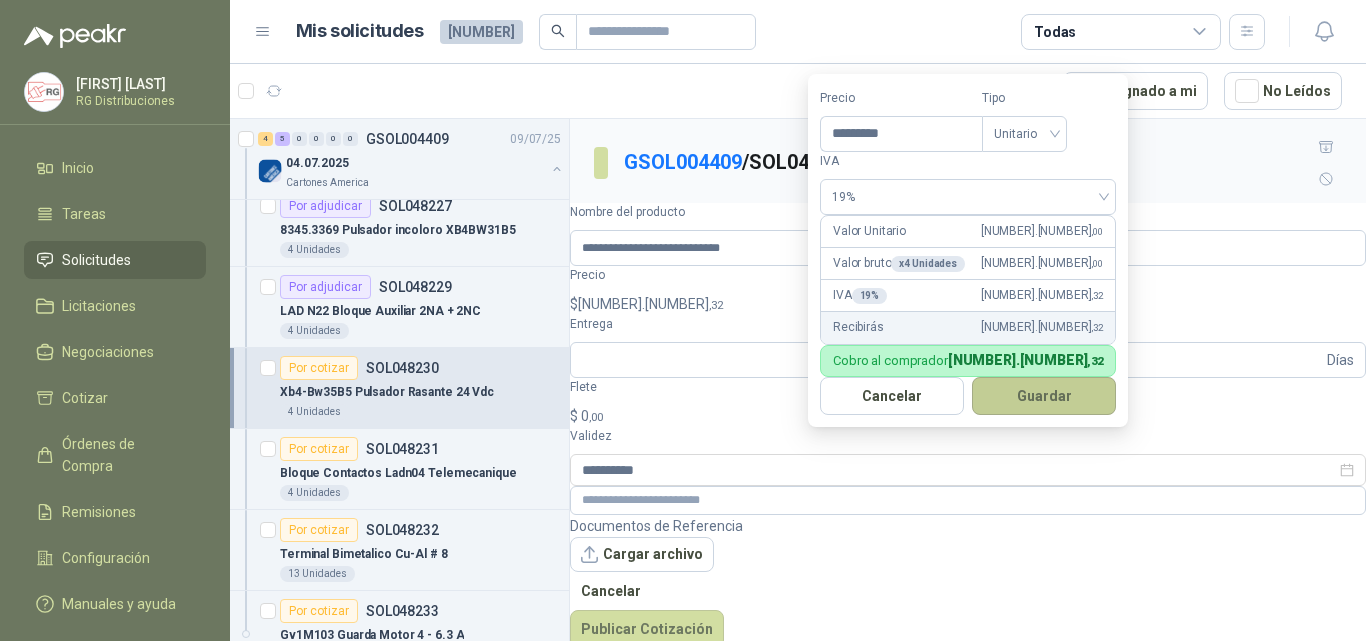 click on "Guardar" at bounding box center [1044, 396] 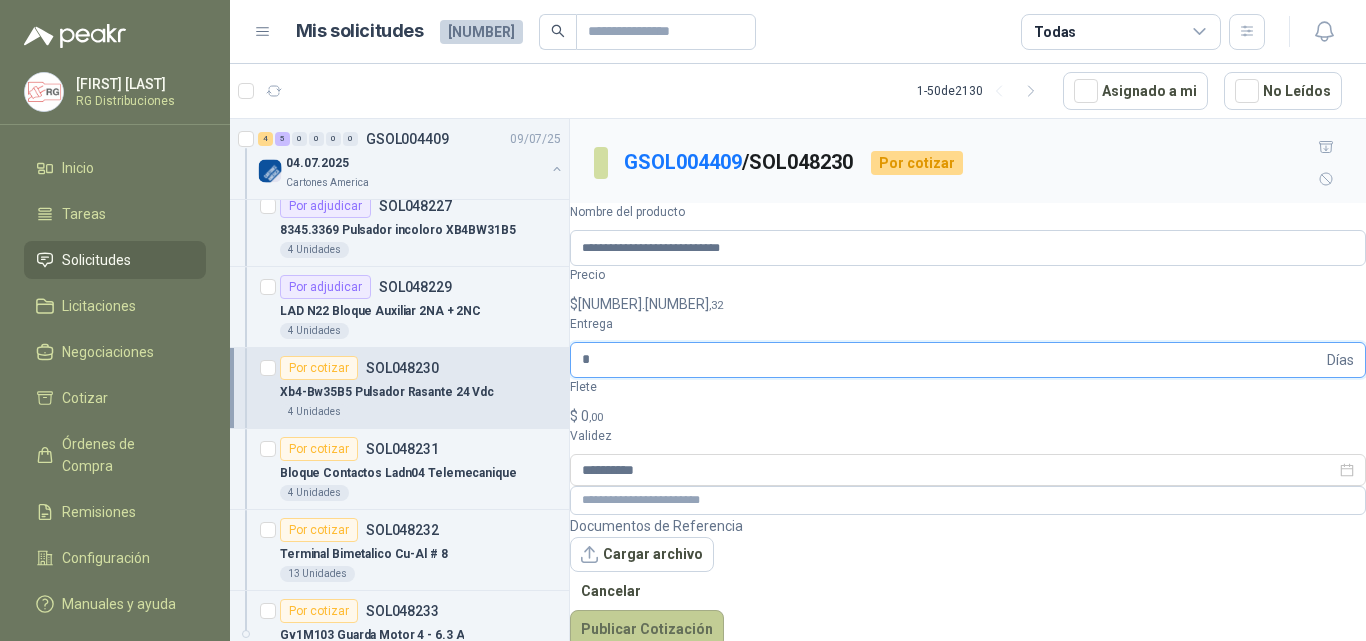 type on "*" 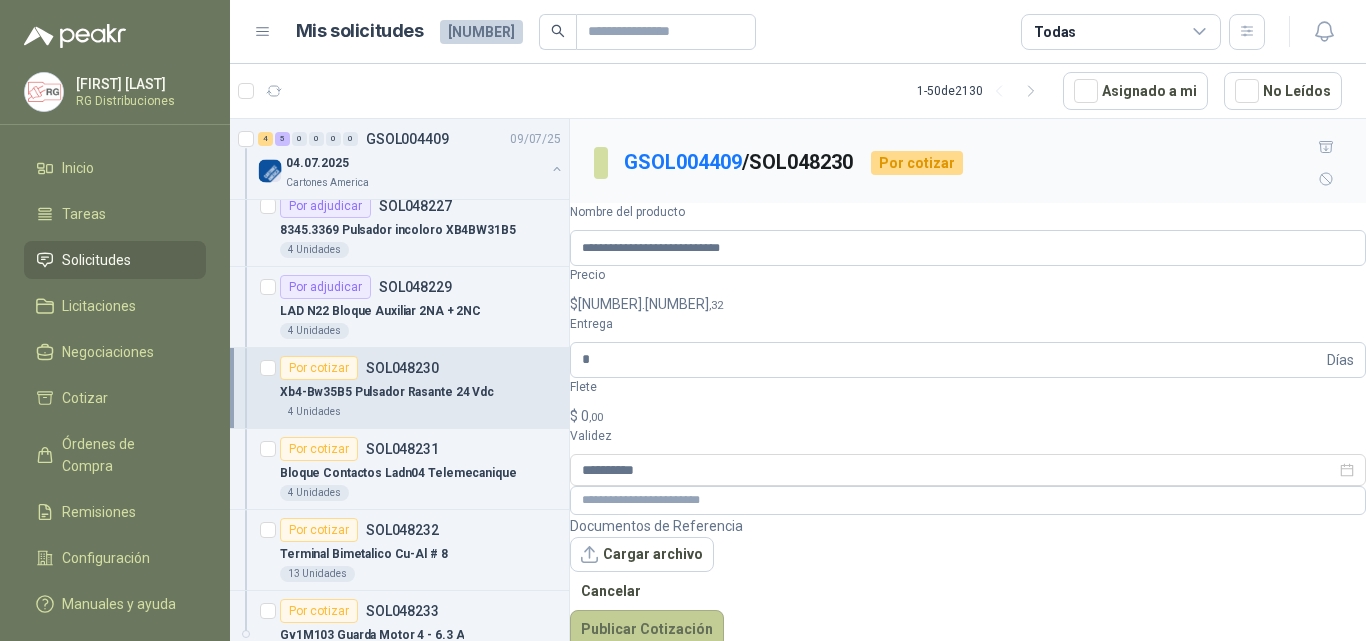 click on "Publicar Cotización" at bounding box center (647, 629) 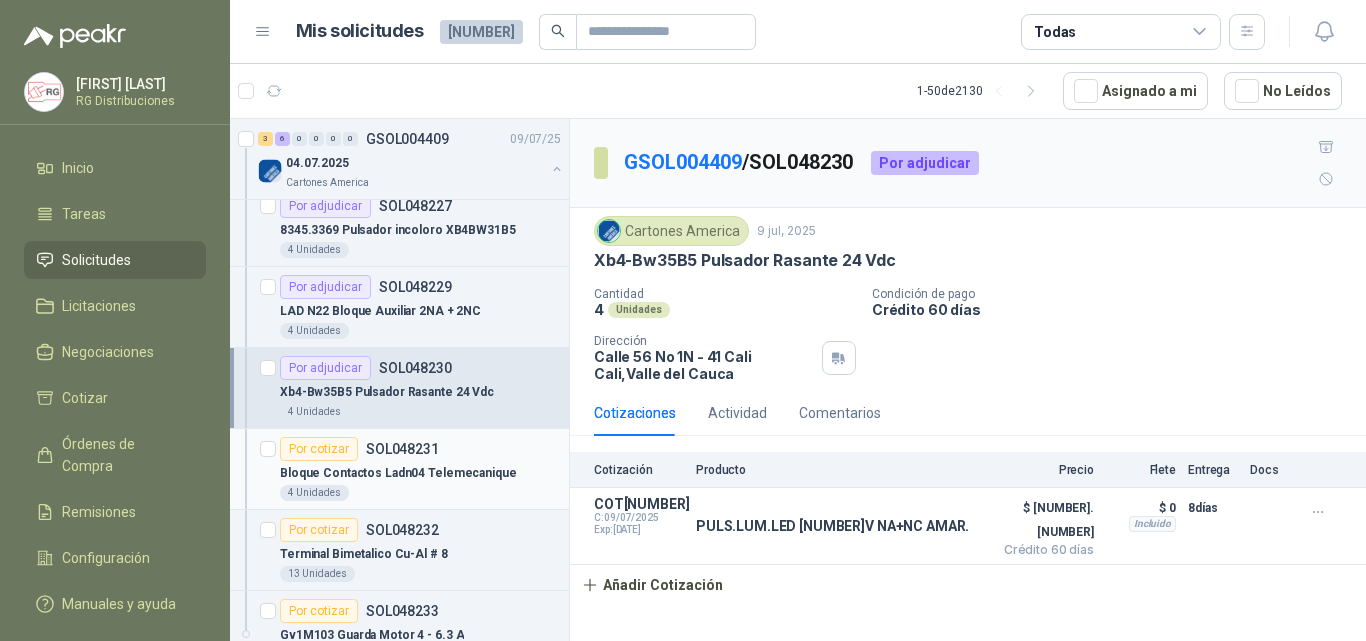 click on "Bloque Contactos Ladn04 Telemecanique" at bounding box center (398, 473) 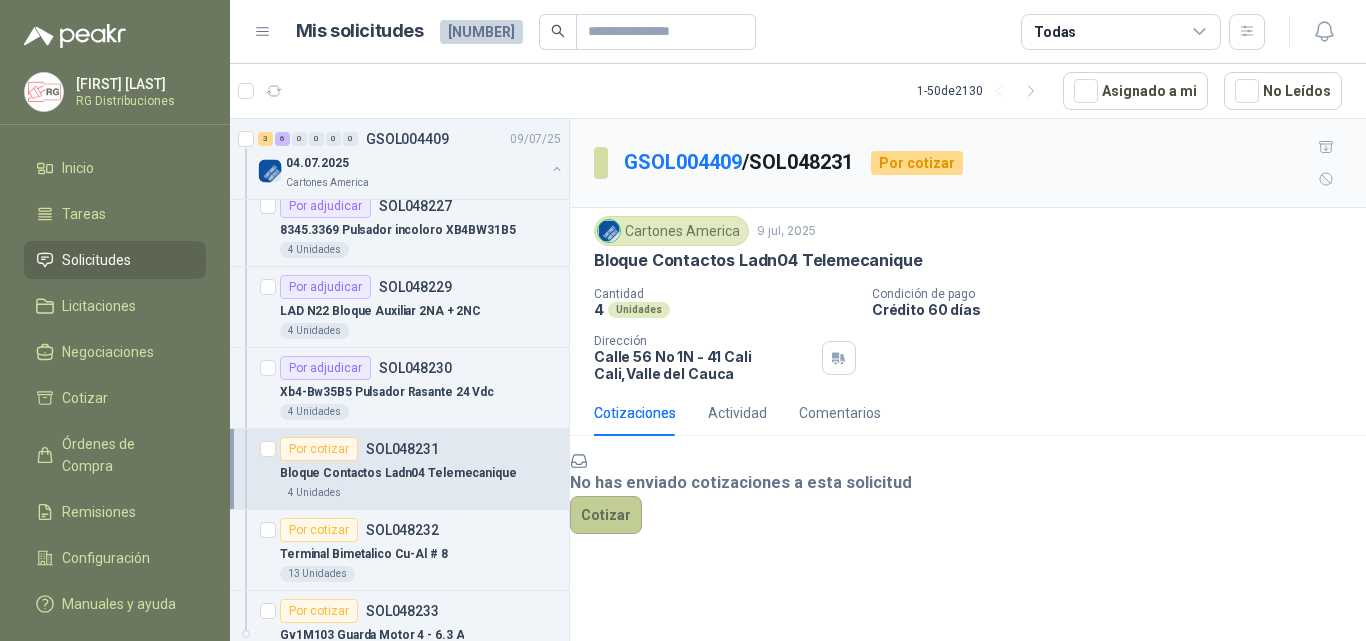 click on "Cotizar" at bounding box center (606, 515) 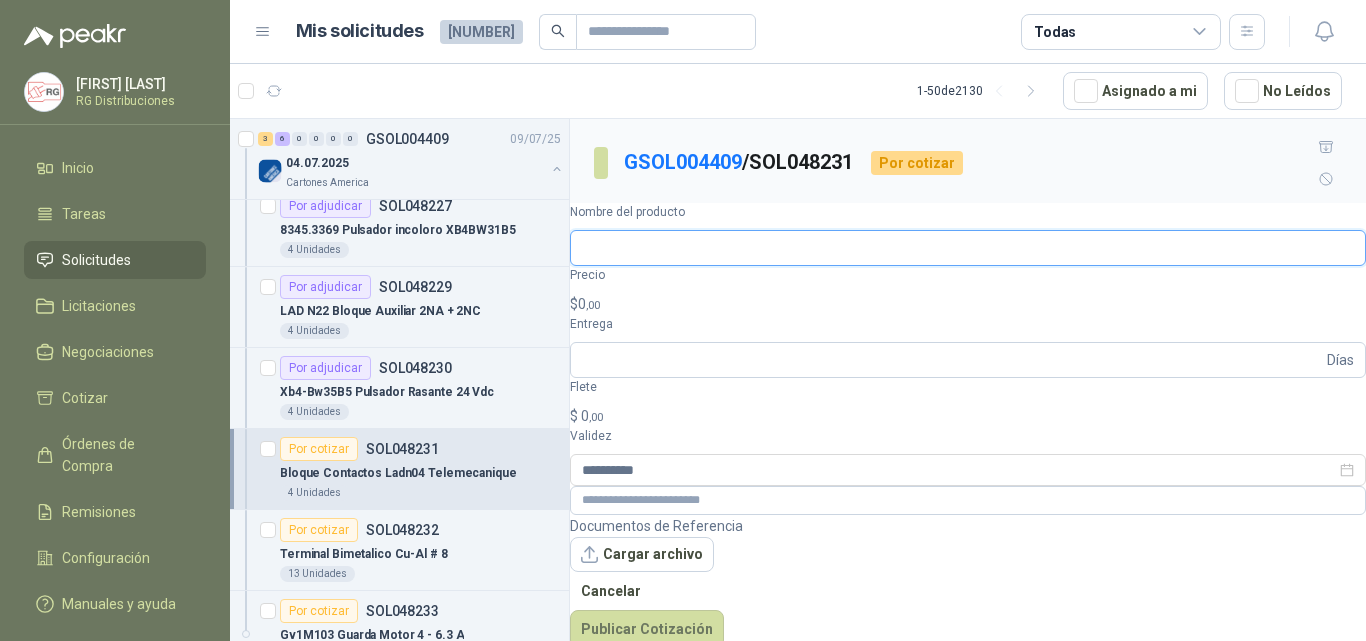 click on "Nombre del producto" at bounding box center [968, 248] 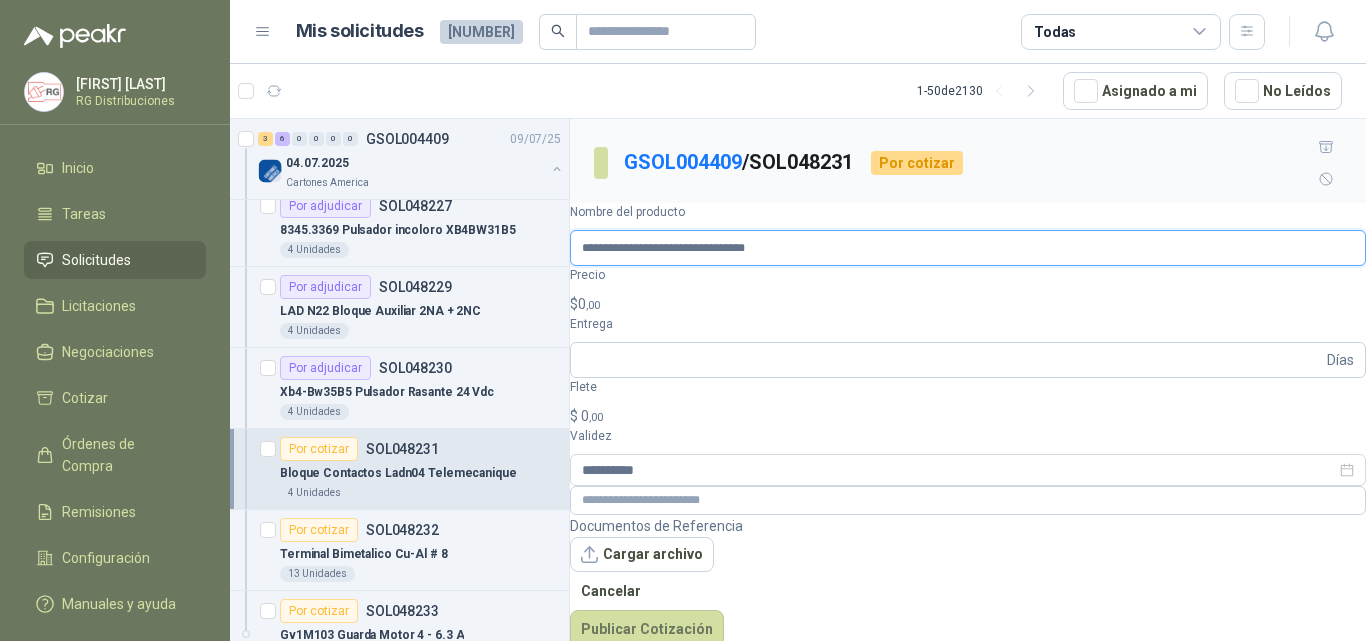 type on "**********" 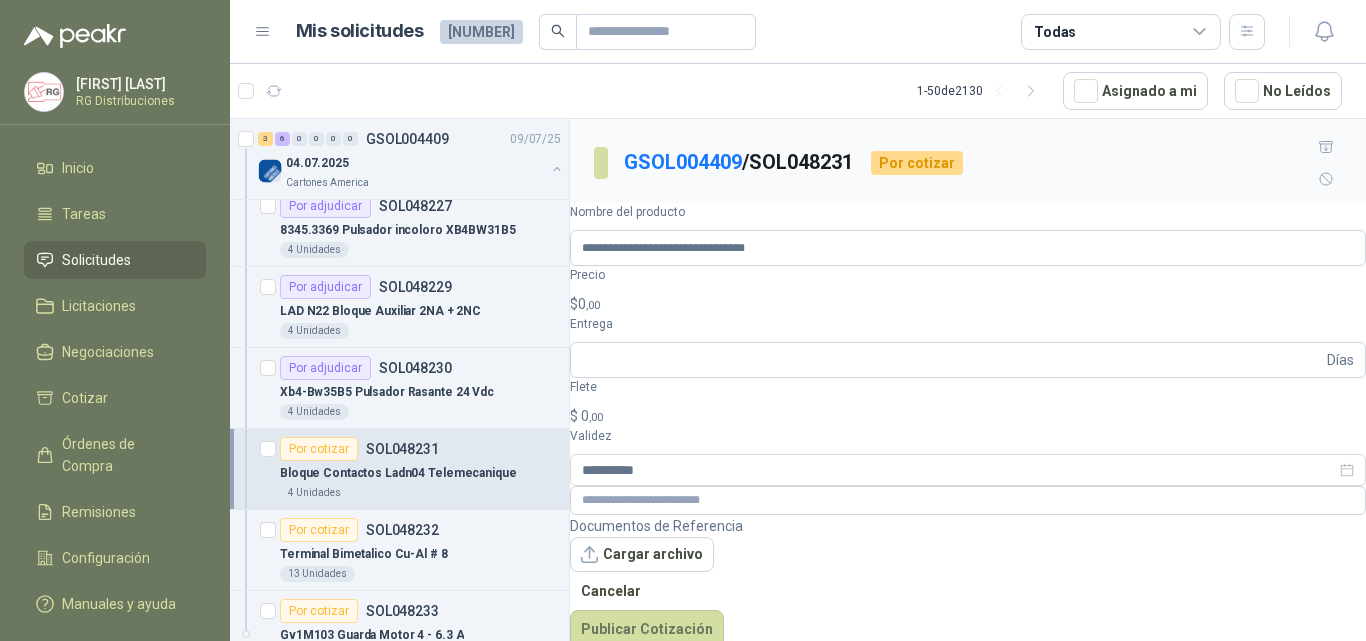 click on "$  0 ,00" at bounding box center (968, 304) 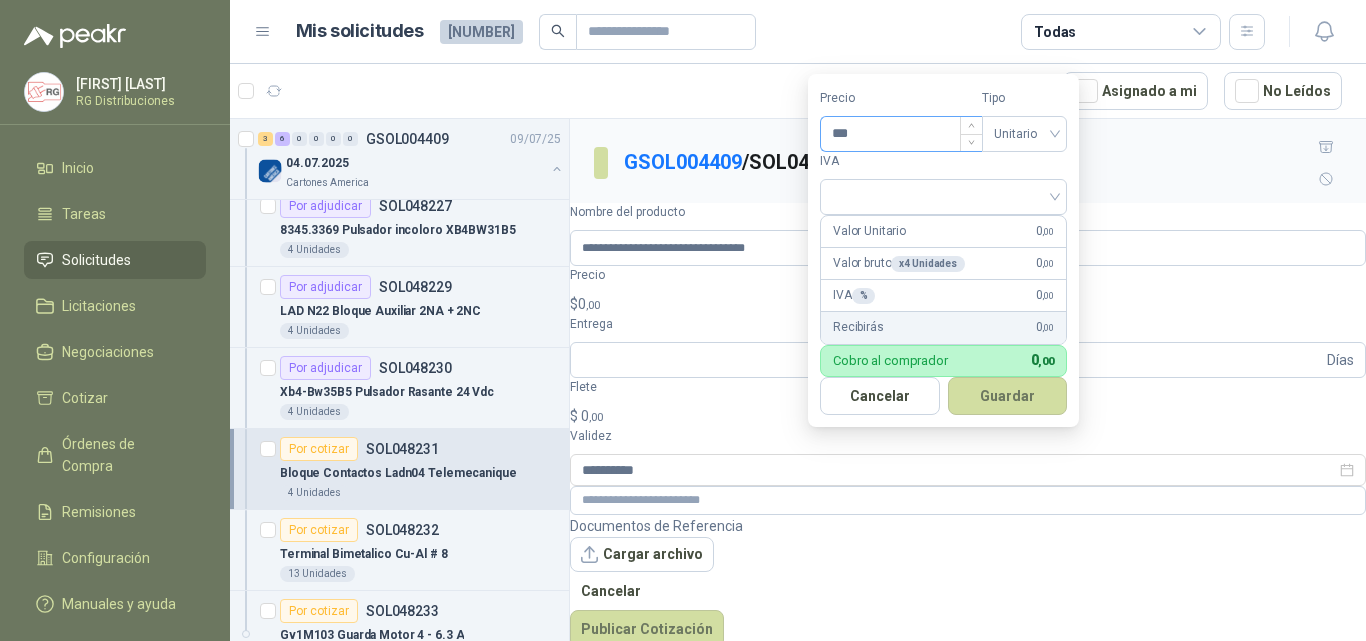 click on "***" at bounding box center (901, 134) 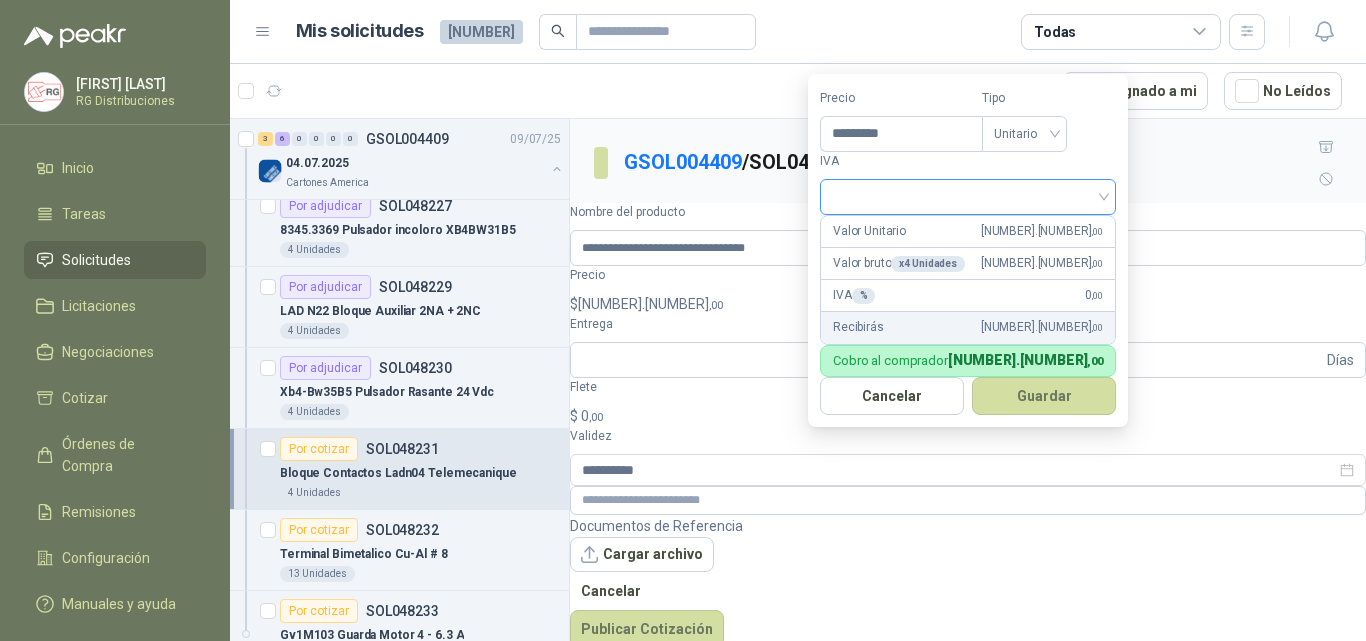 type on "*********" 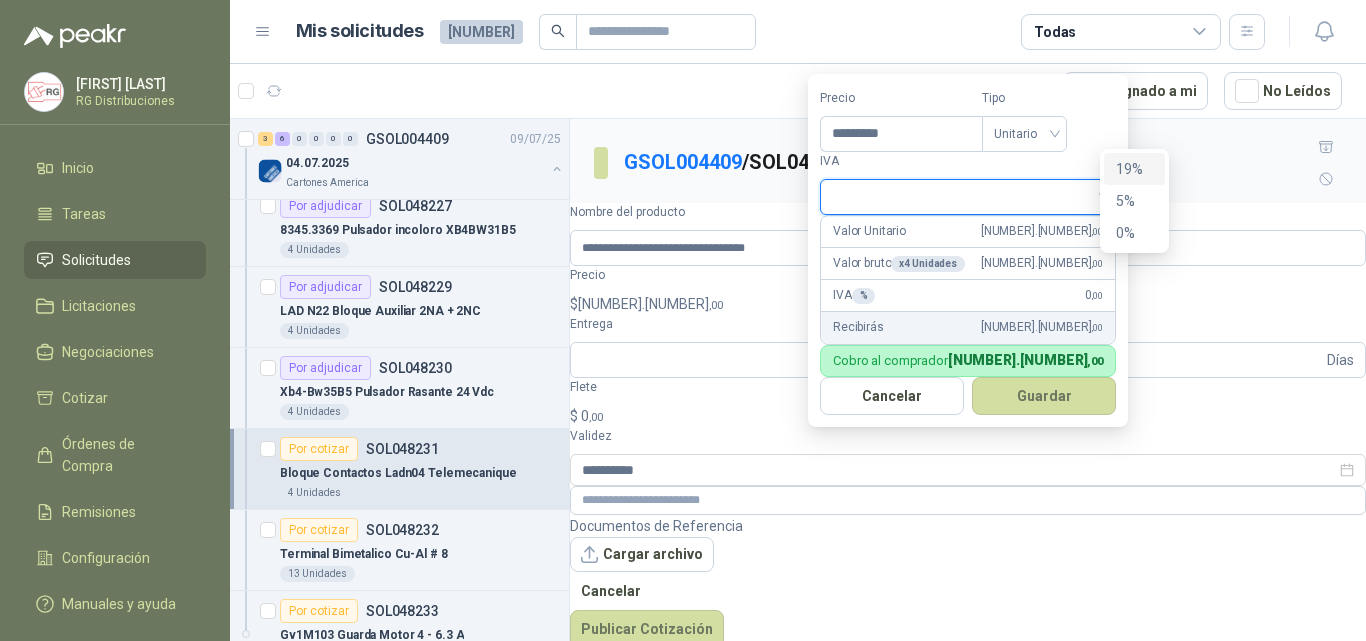 click on "19%" at bounding box center (1134, 169) 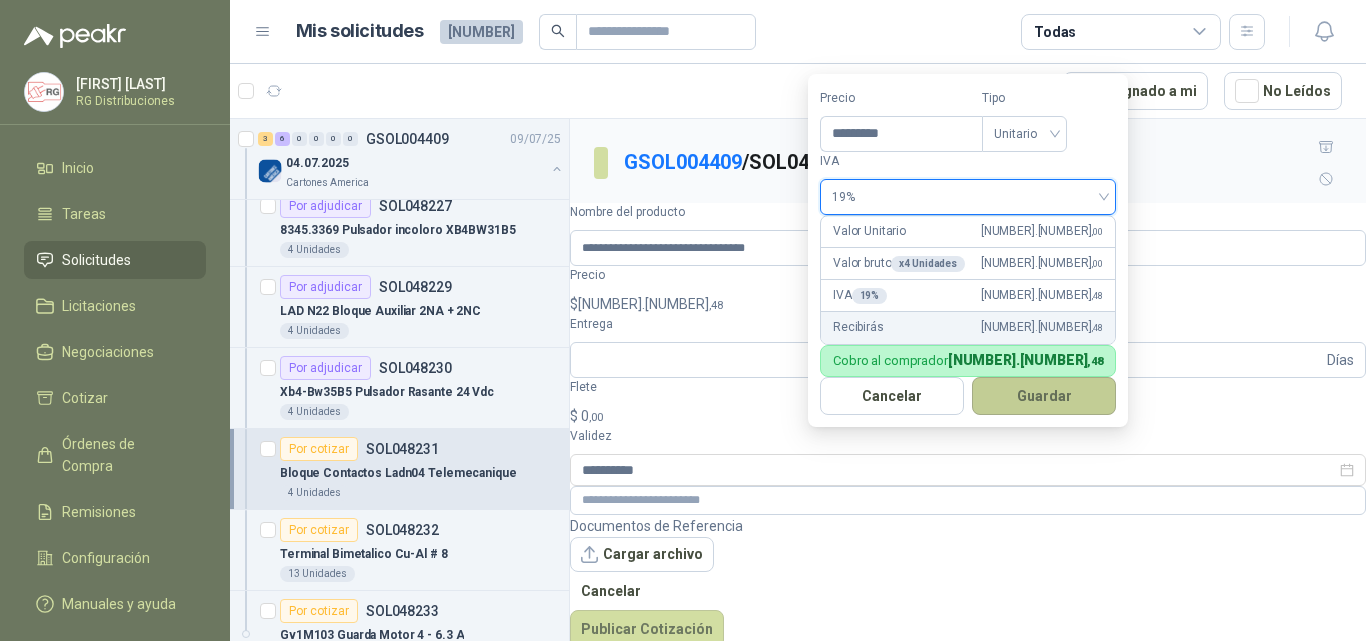 click on "Guardar" at bounding box center [1044, 396] 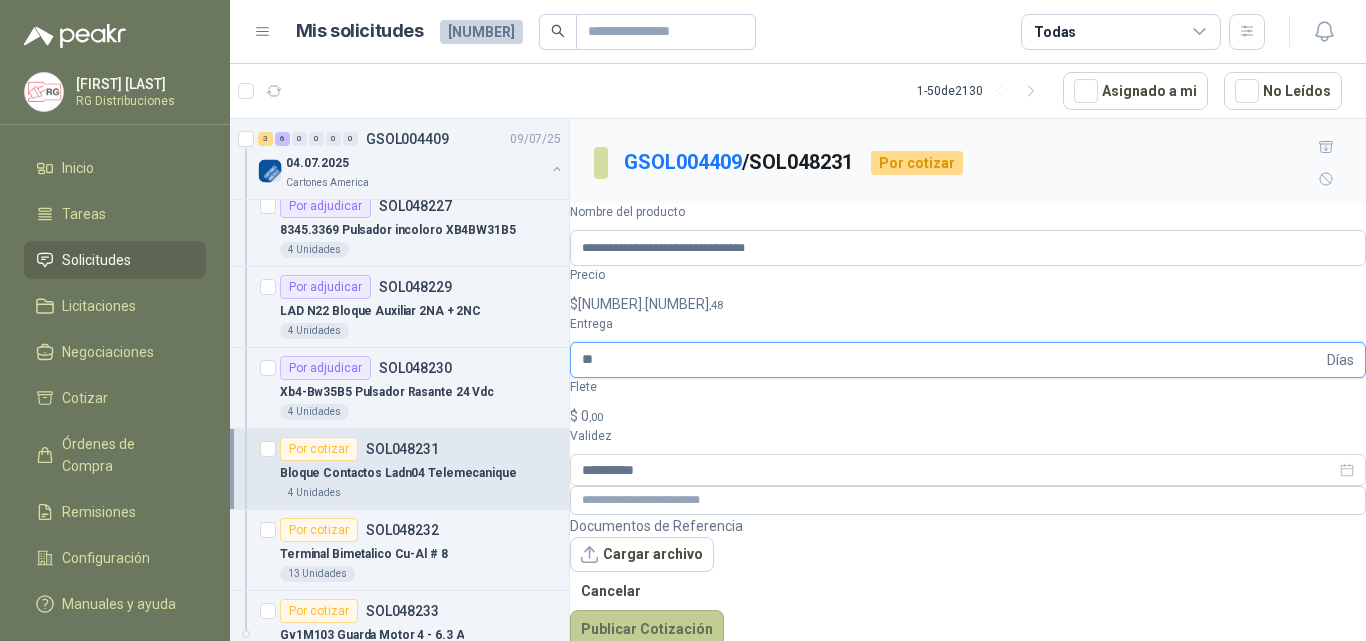 type on "**" 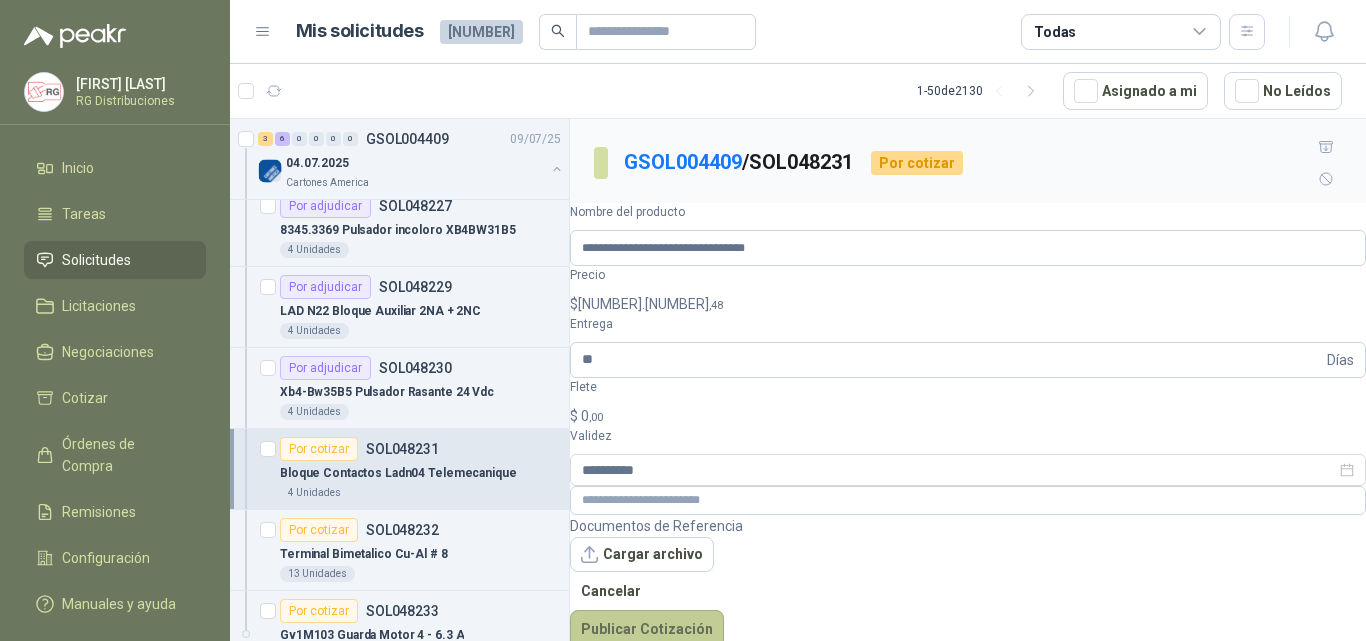 click on "Publicar Cotización" at bounding box center (647, 629) 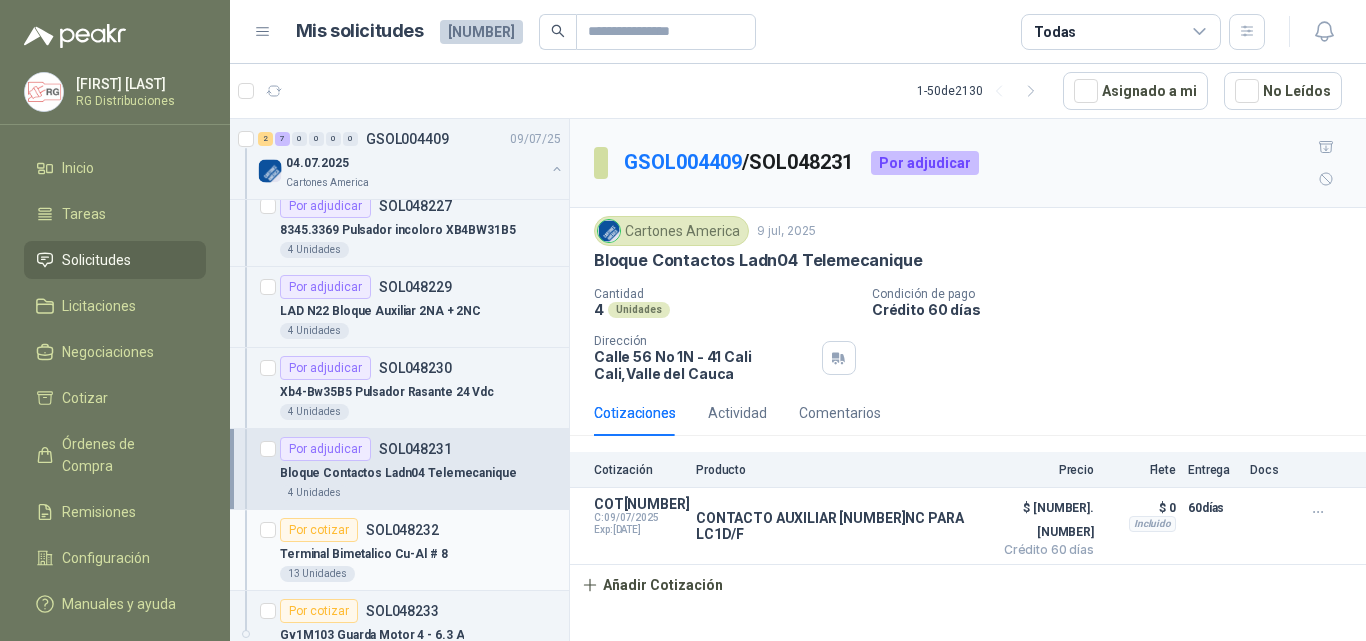 click on "Terminal Bimetalico Cu-Al # 8" at bounding box center (364, 554) 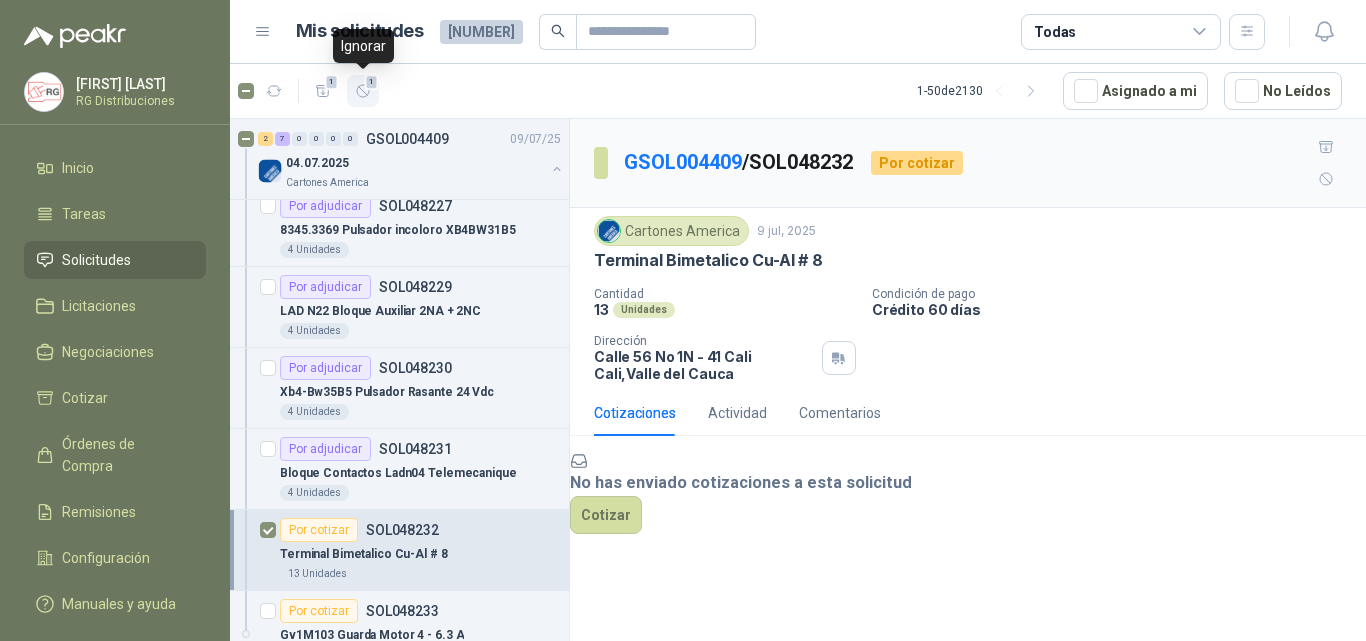click on "1" at bounding box center (372, 82) 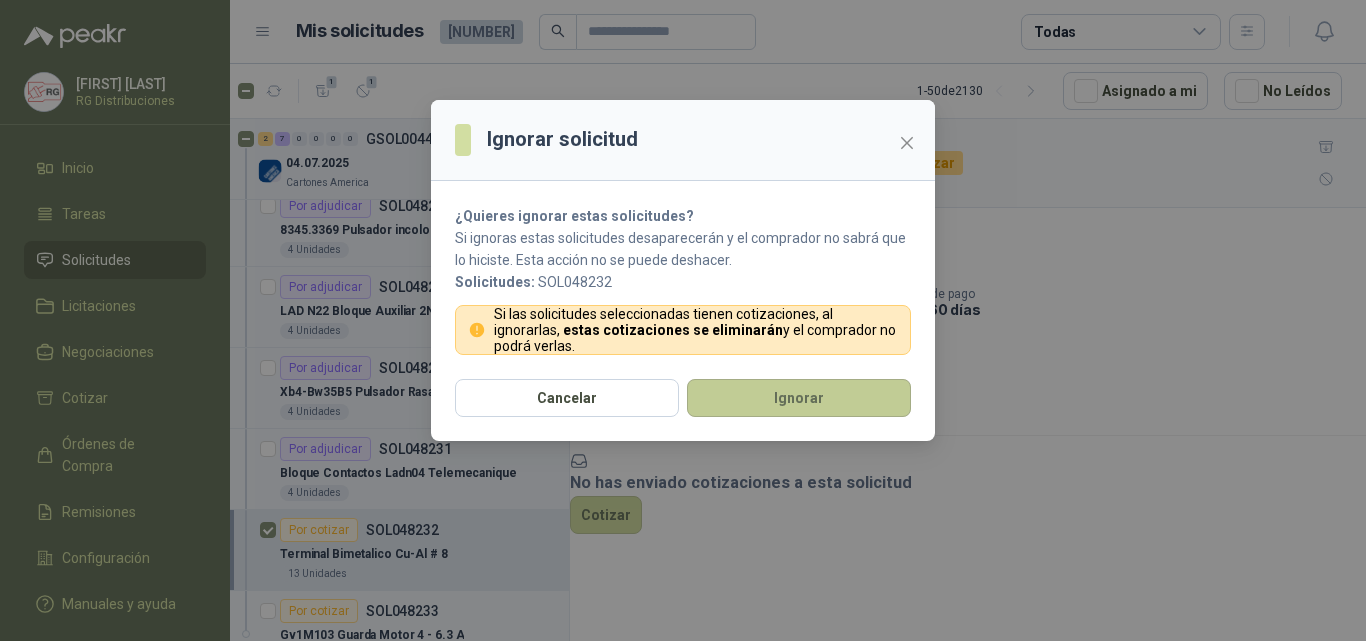 click on "Ignorar" at bounding box center (799, 398) 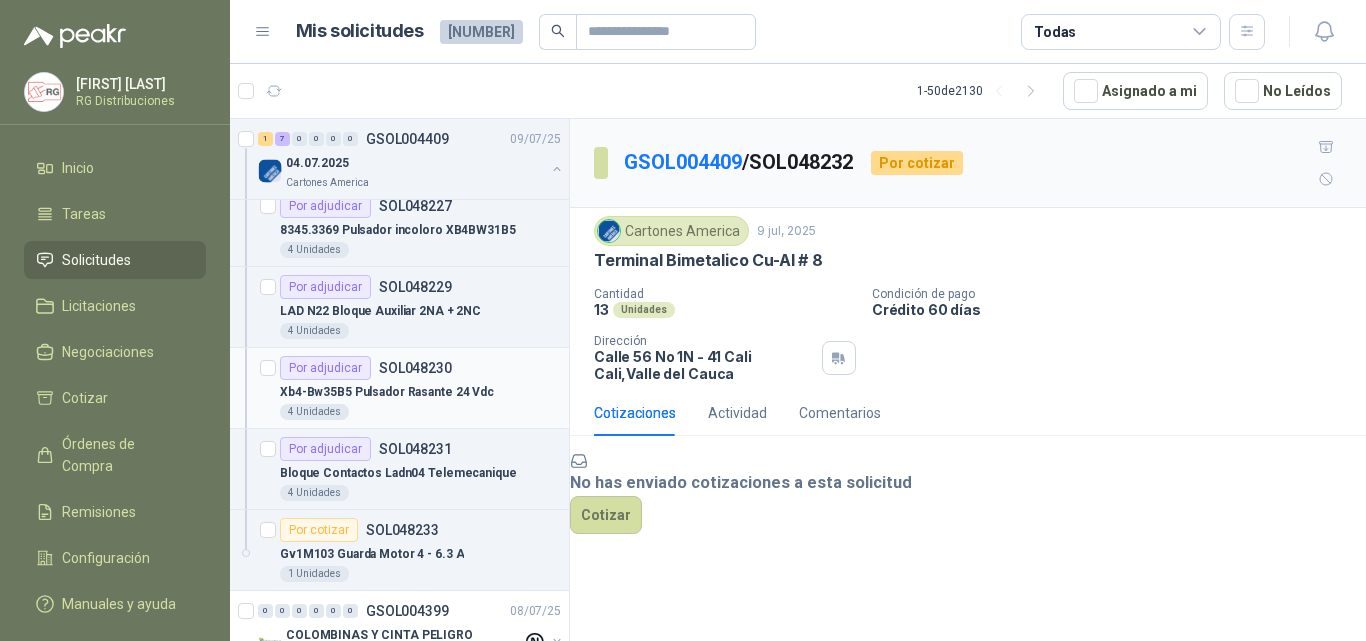 scroll, scrollTop: 600, scrollLeft: 0, axis: vertical 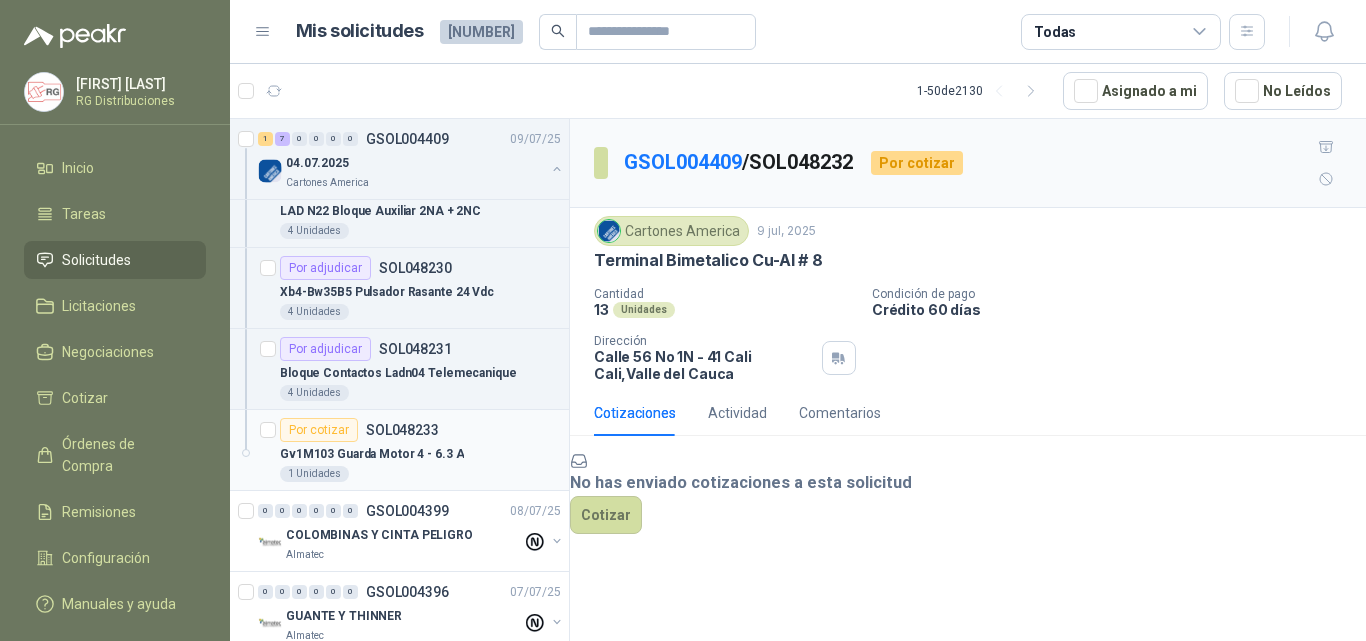 click on "SOL048233" at bounding box center [402, 430] 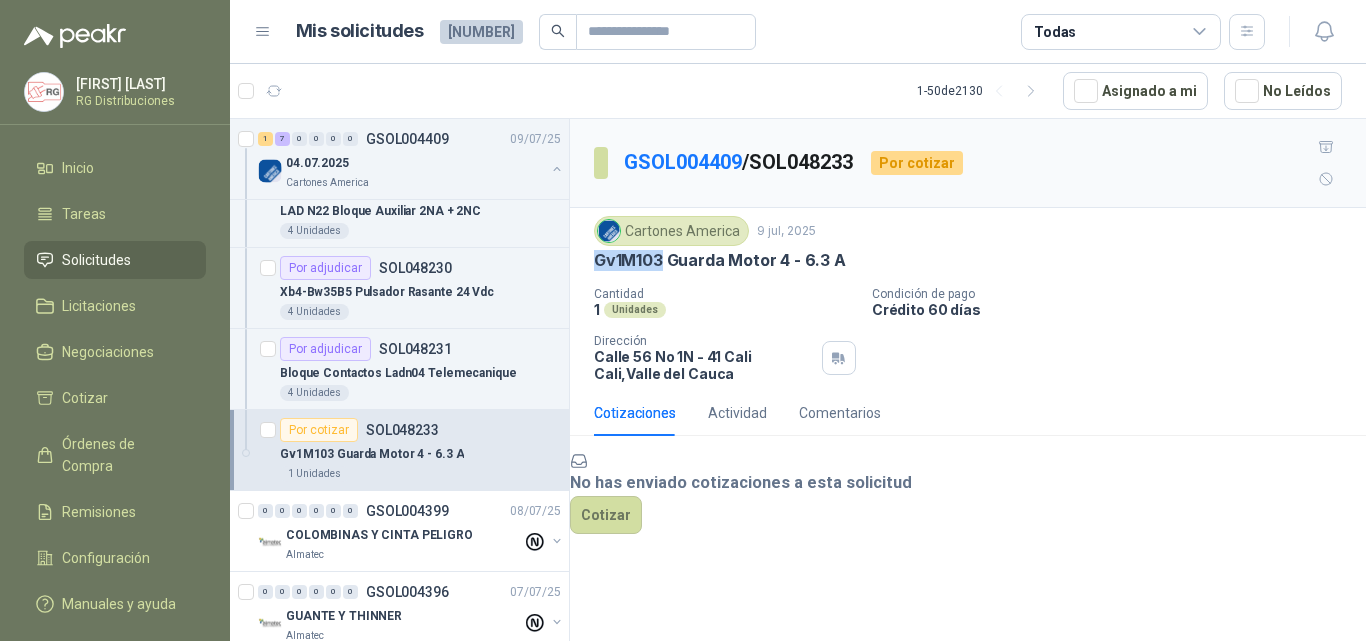 drag, startPoint x: 599, startPoint y: 229, endPoint x: 660, endPoint y: 224, distance: 61.204575 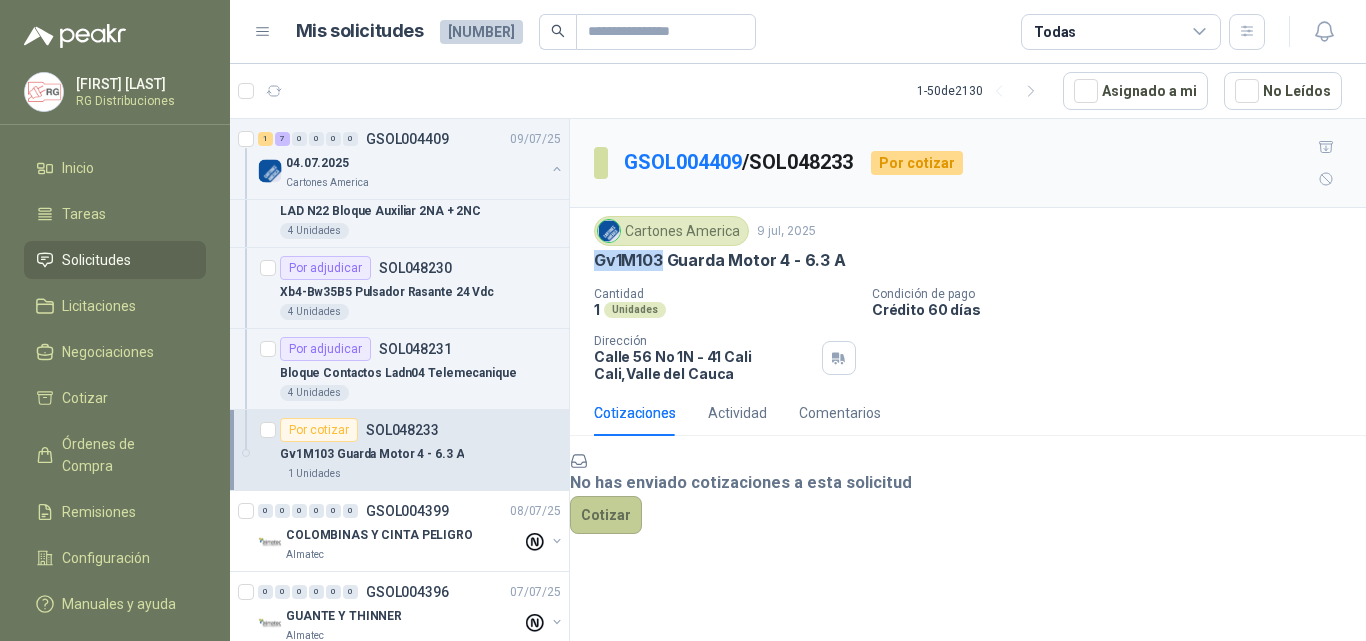 click on "Cotizar" at bounding box center [606, 515] 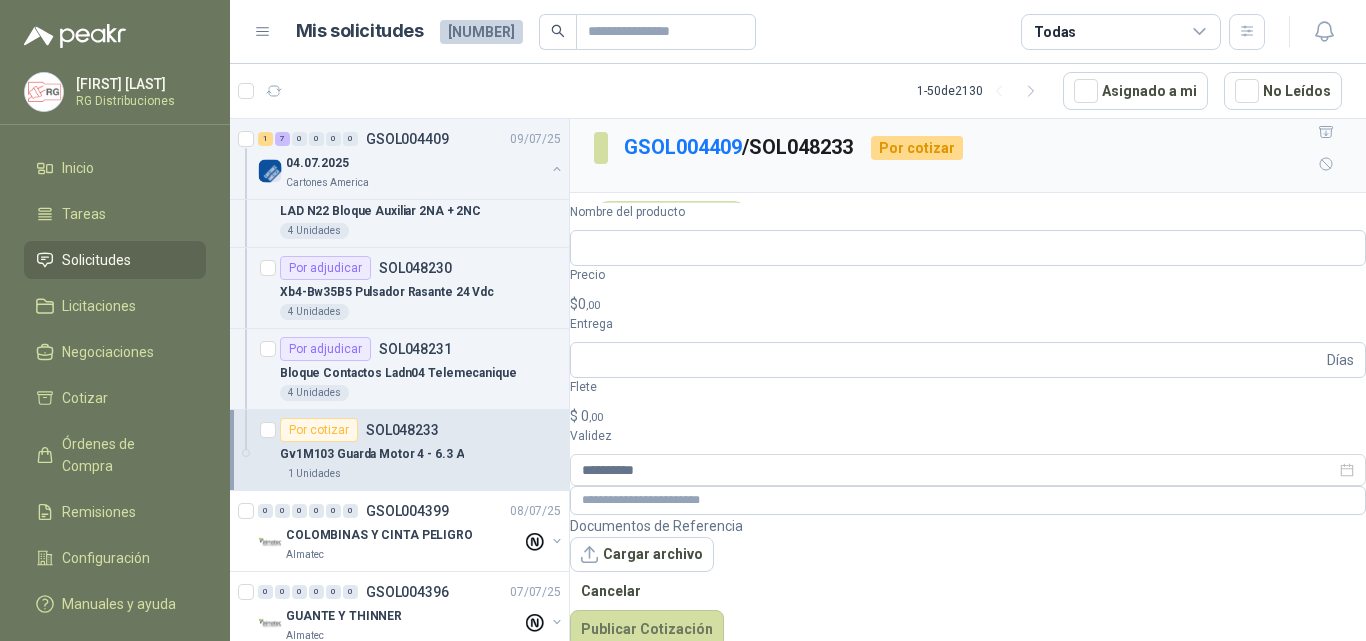scroll, scrollTop: 14, scrollLeft: 0, axis: vertical 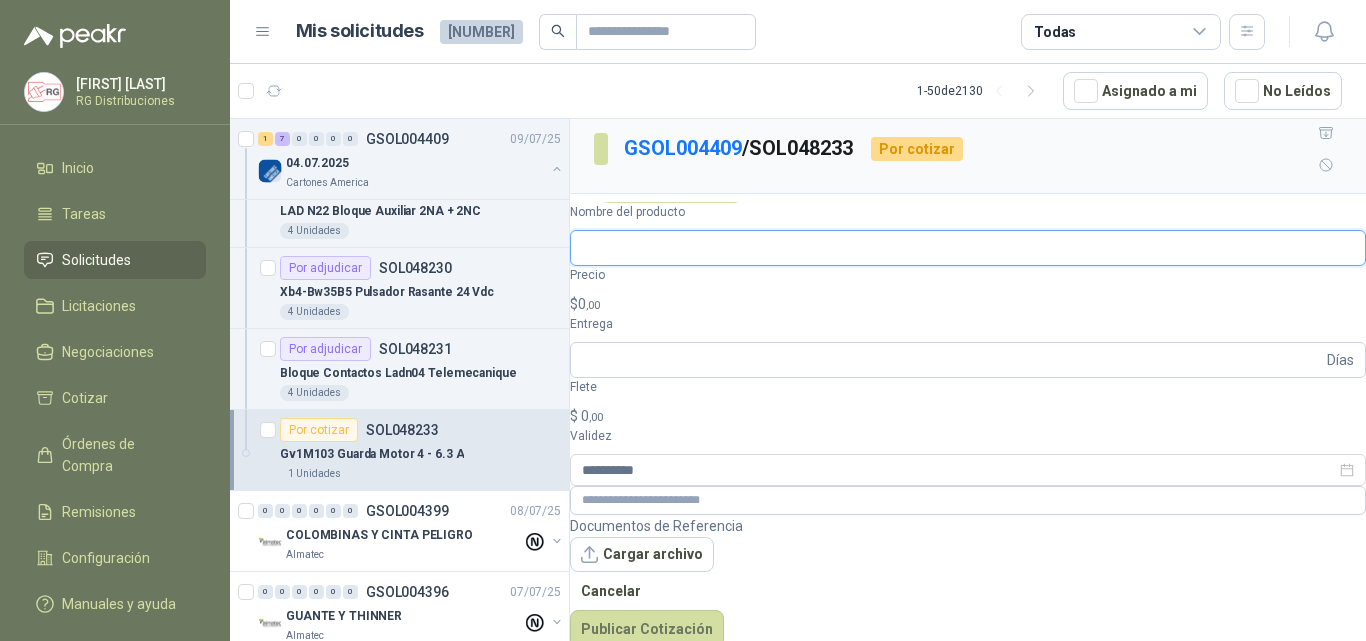 click on "Nombre del producto" at bounding box center (968, 248) 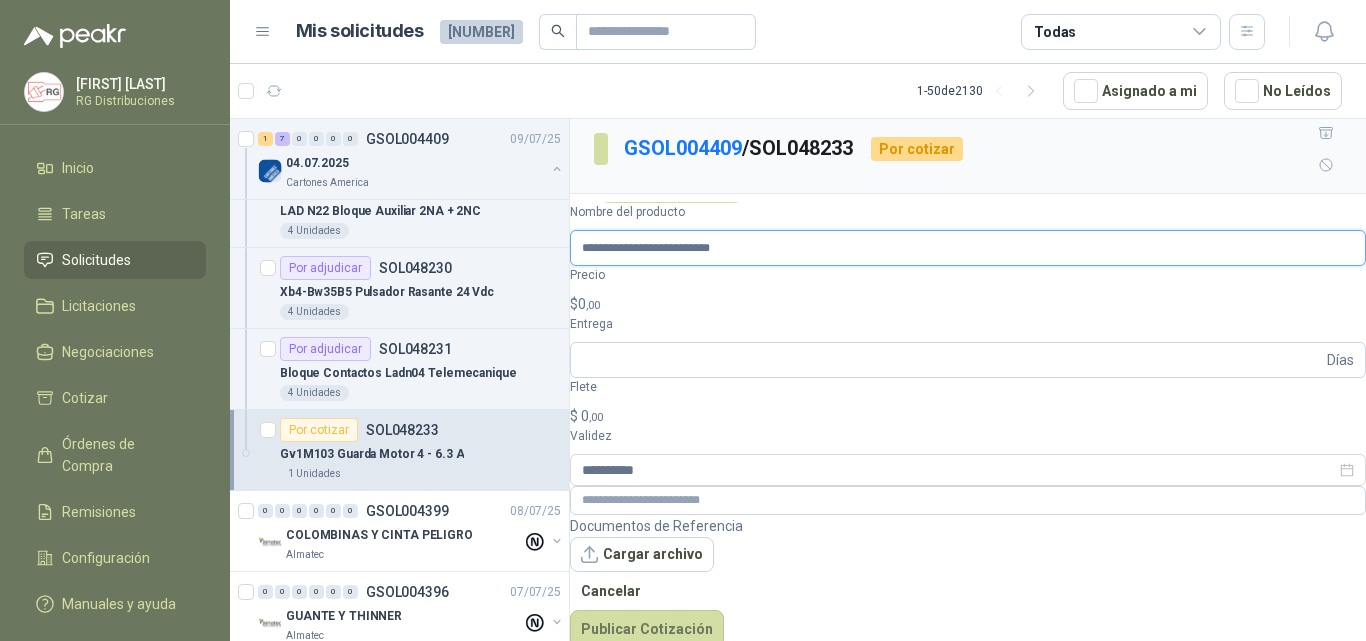 type on "**********" 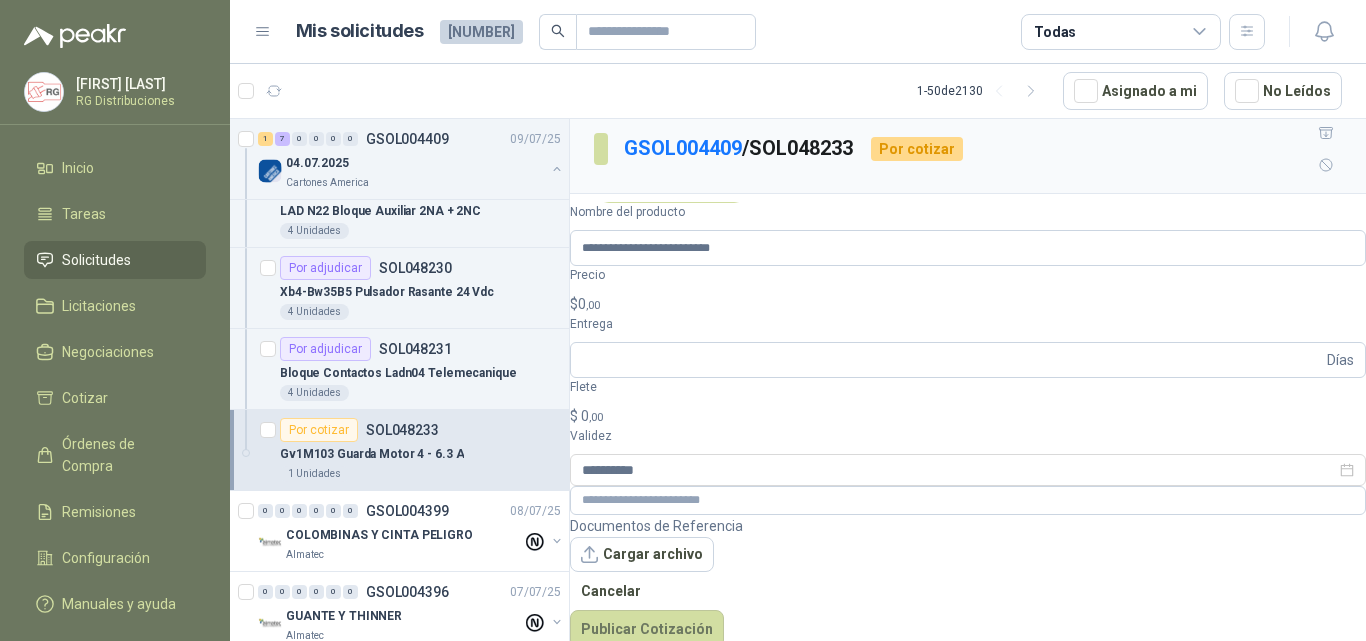 click on "$  0 ,00" at bounding box center [968, 304] 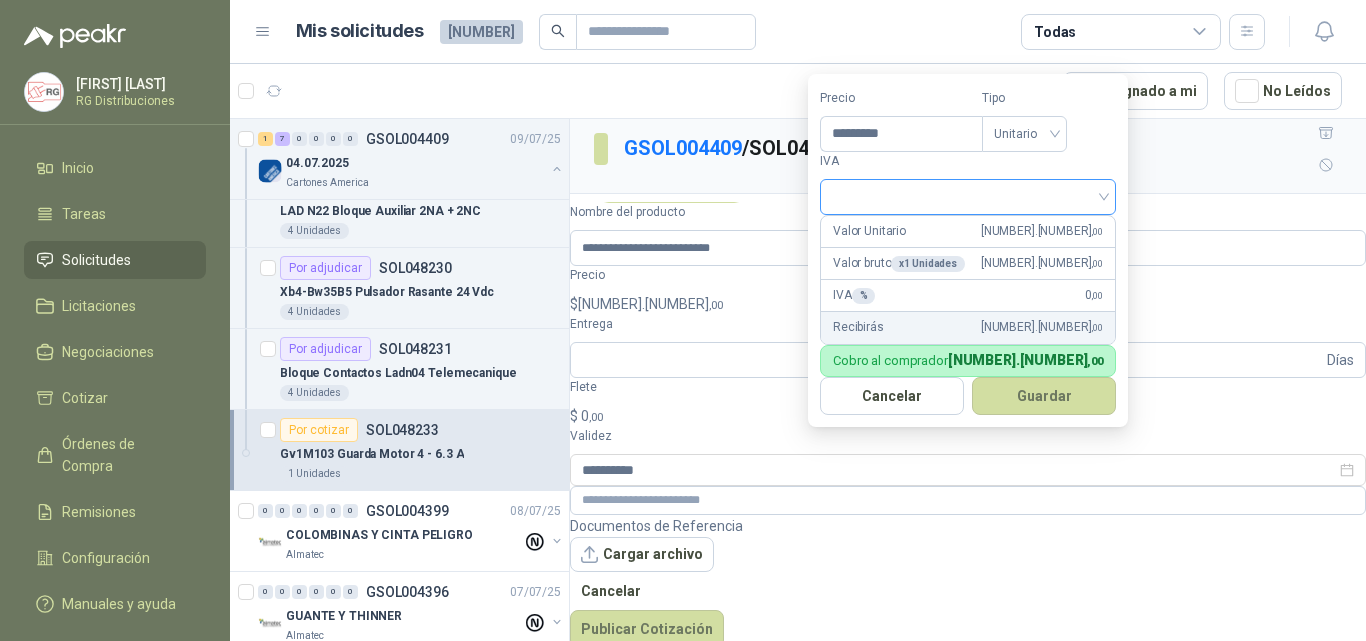 type on "*********" 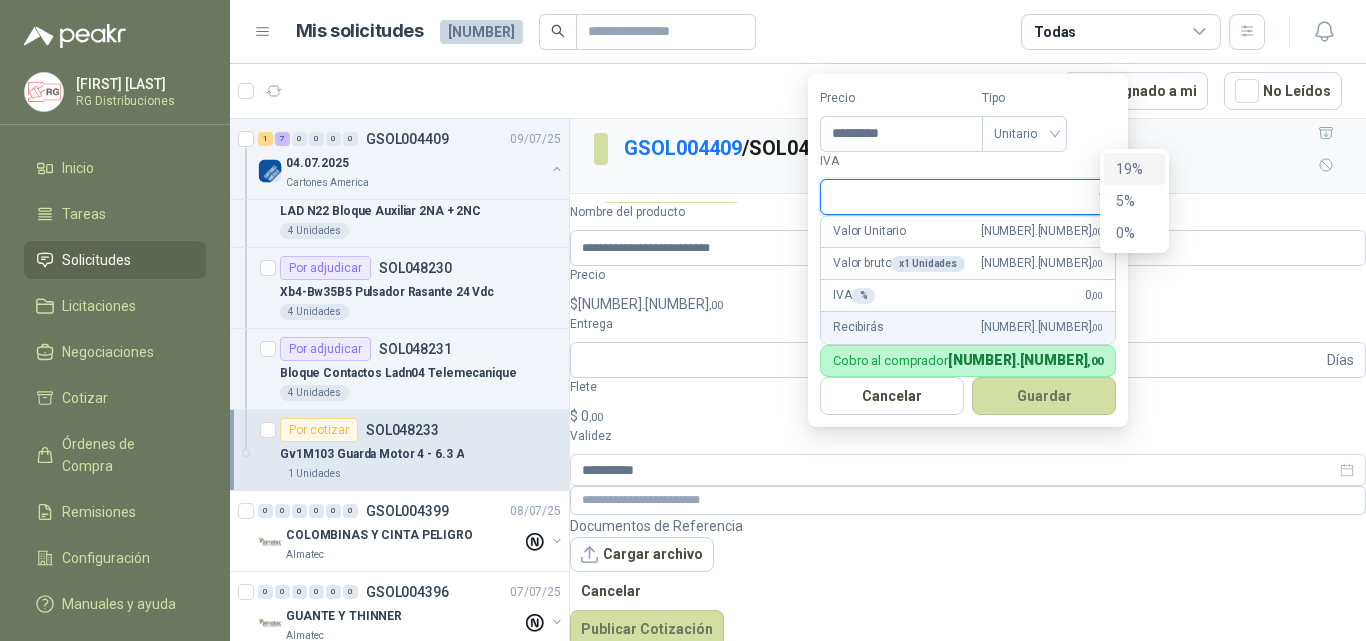click on "19%" at bounding box center (1134, 169) 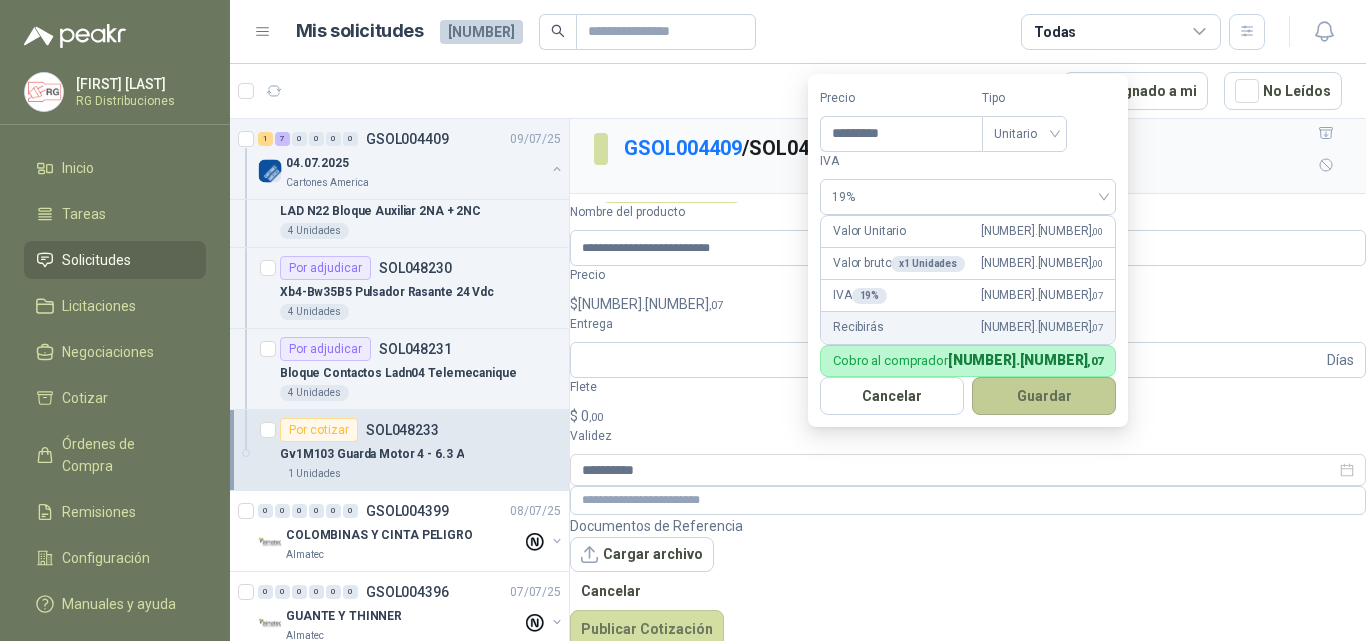 click on "Guardar" at bounding box center [1044, 396] 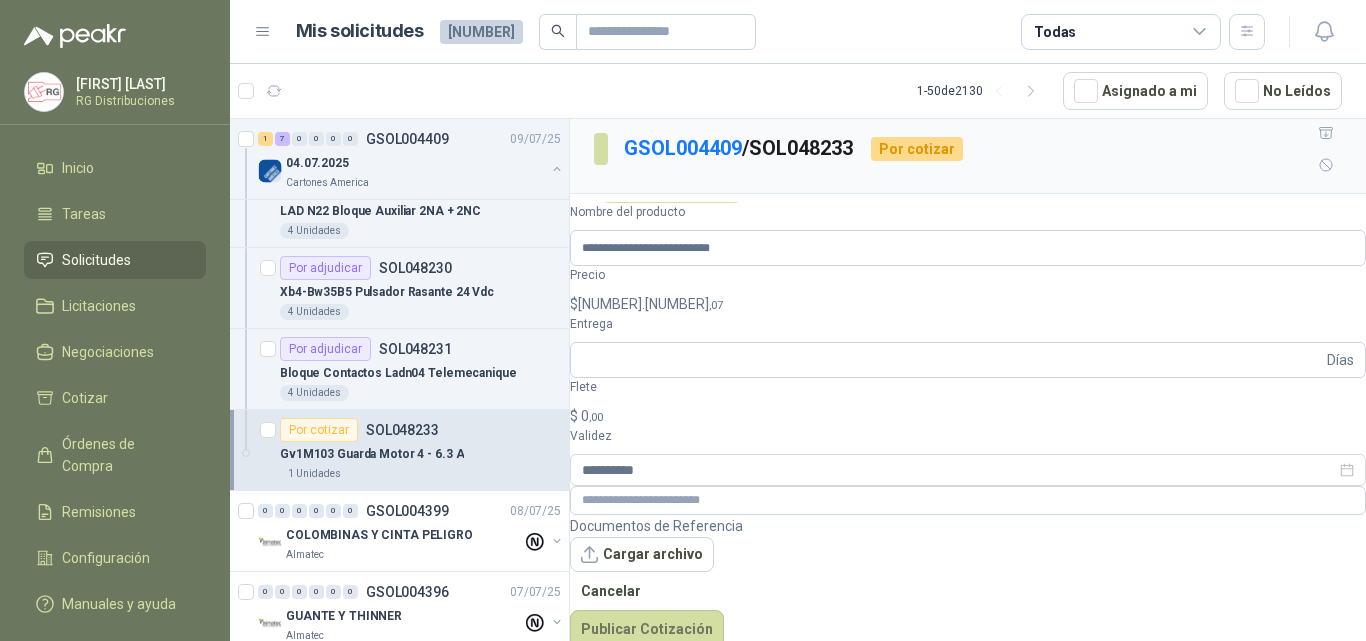 click on ",00" at bounding box center [596, 417] 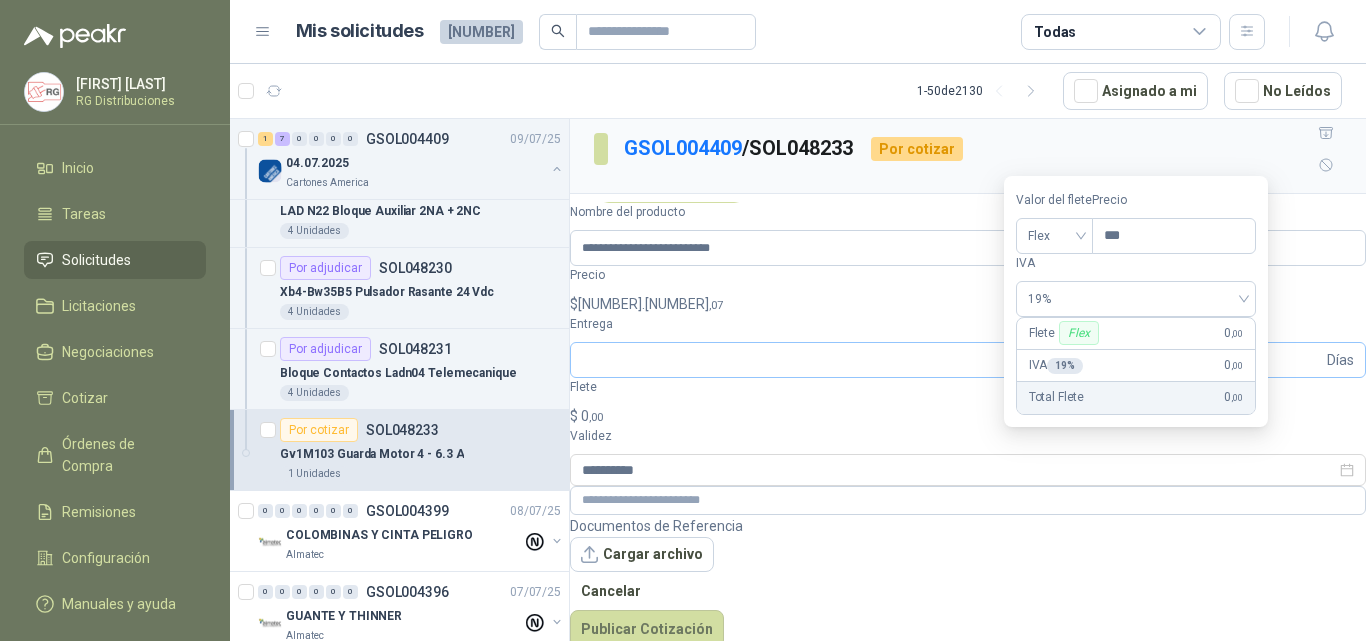 click on "Días" at bounding box center [1340, 360] 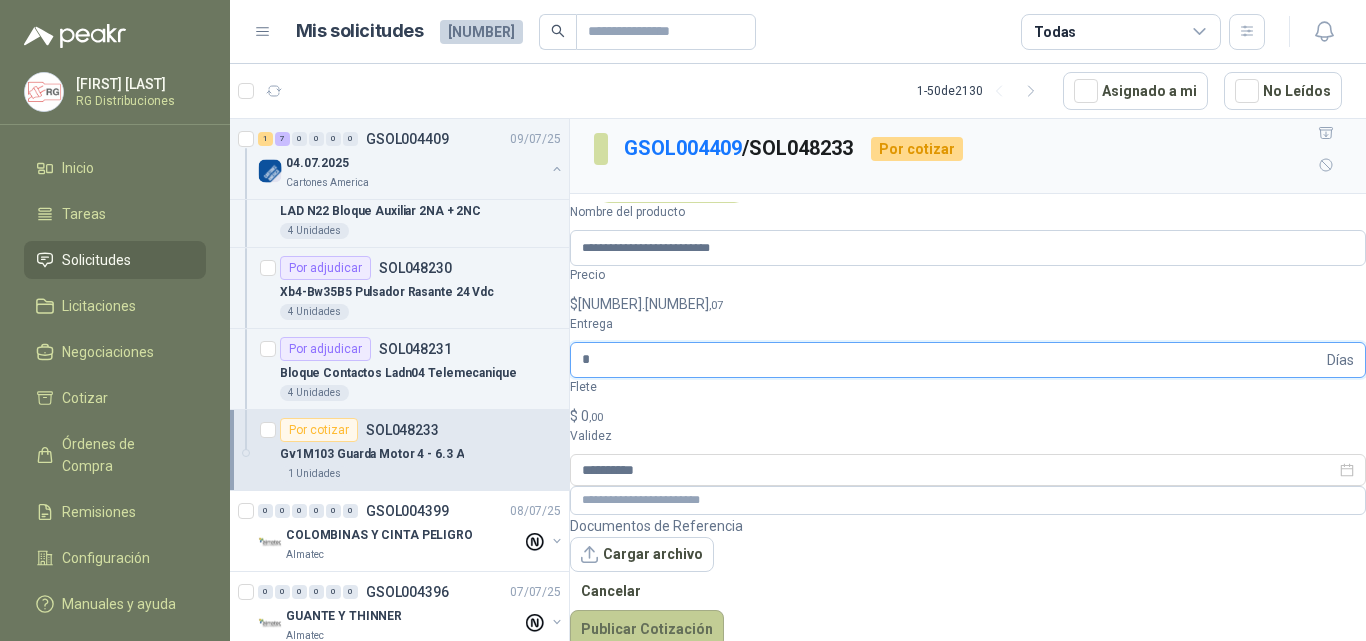 type on "*" 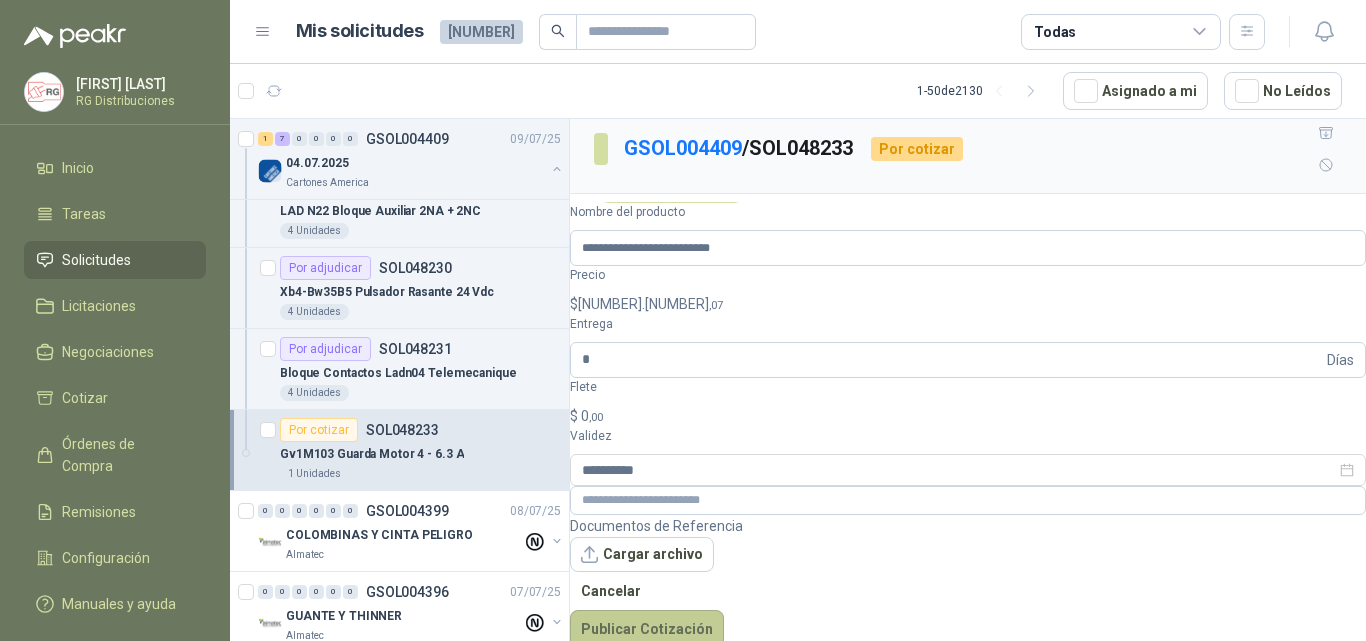 click on "Publicar Cotización" at bounding box center [647, 629] 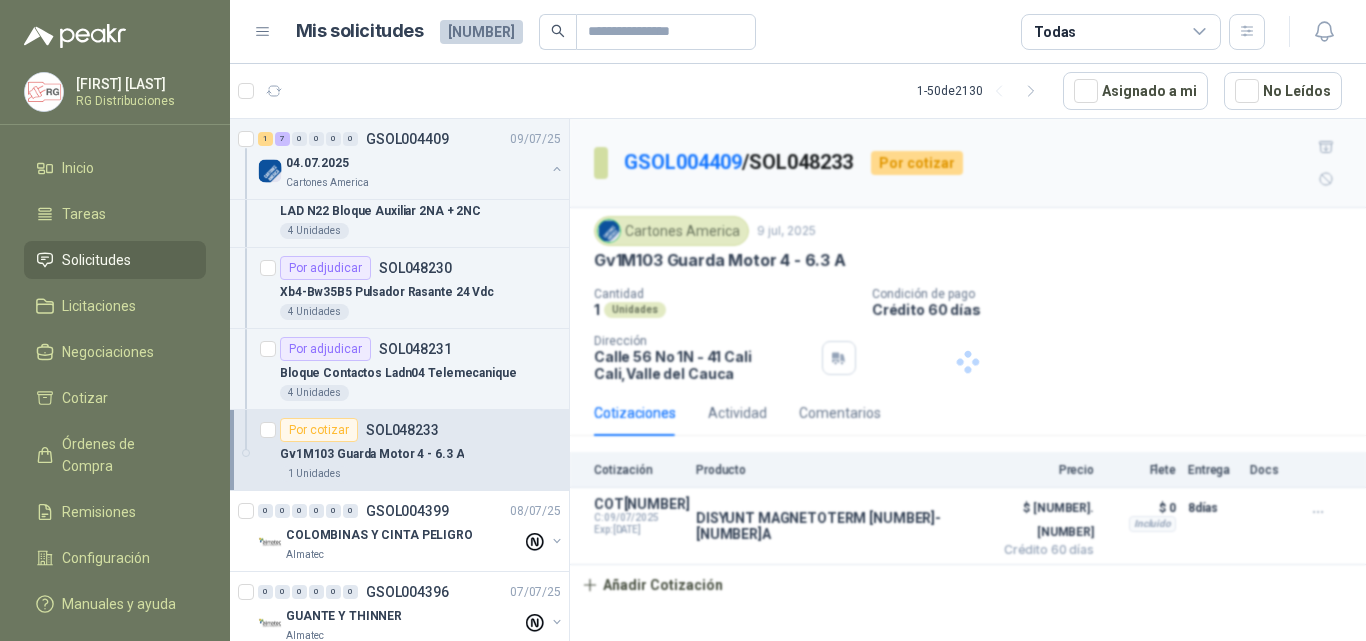 scroll, scrollTop: 0, scrollLeft: 0, axis: both 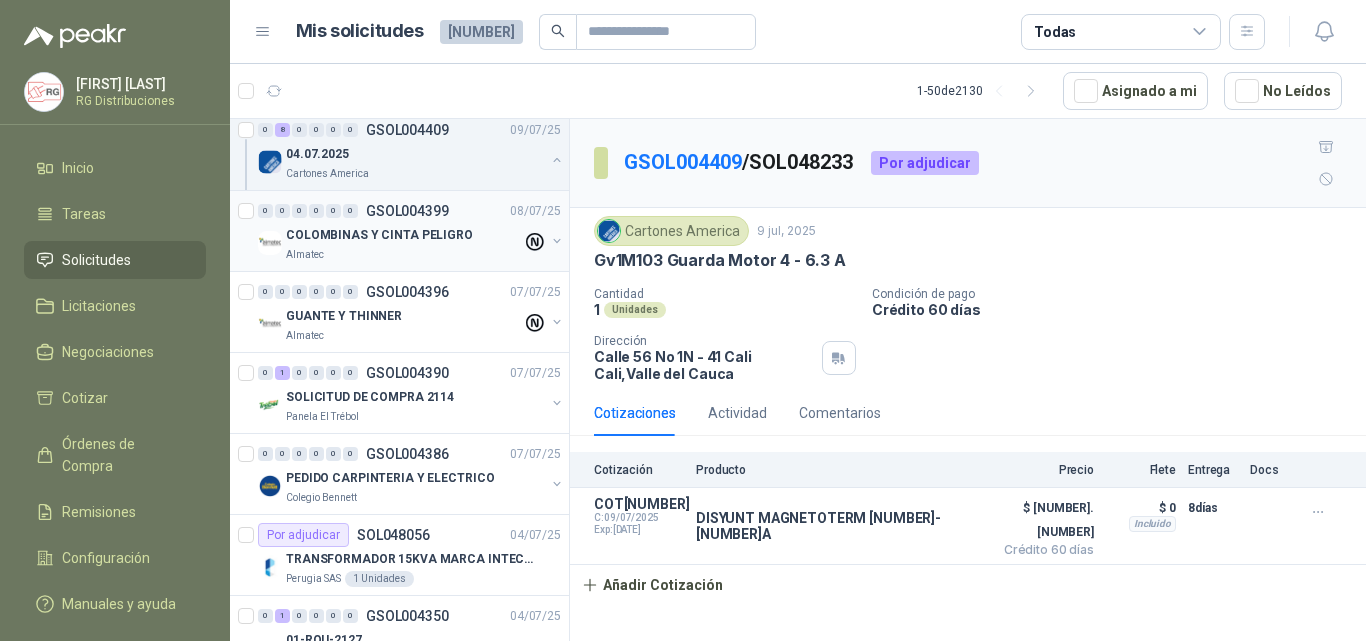 click on "COLOMBINAS Y CINTA PELIGRO" at bounding box center [379, 235] 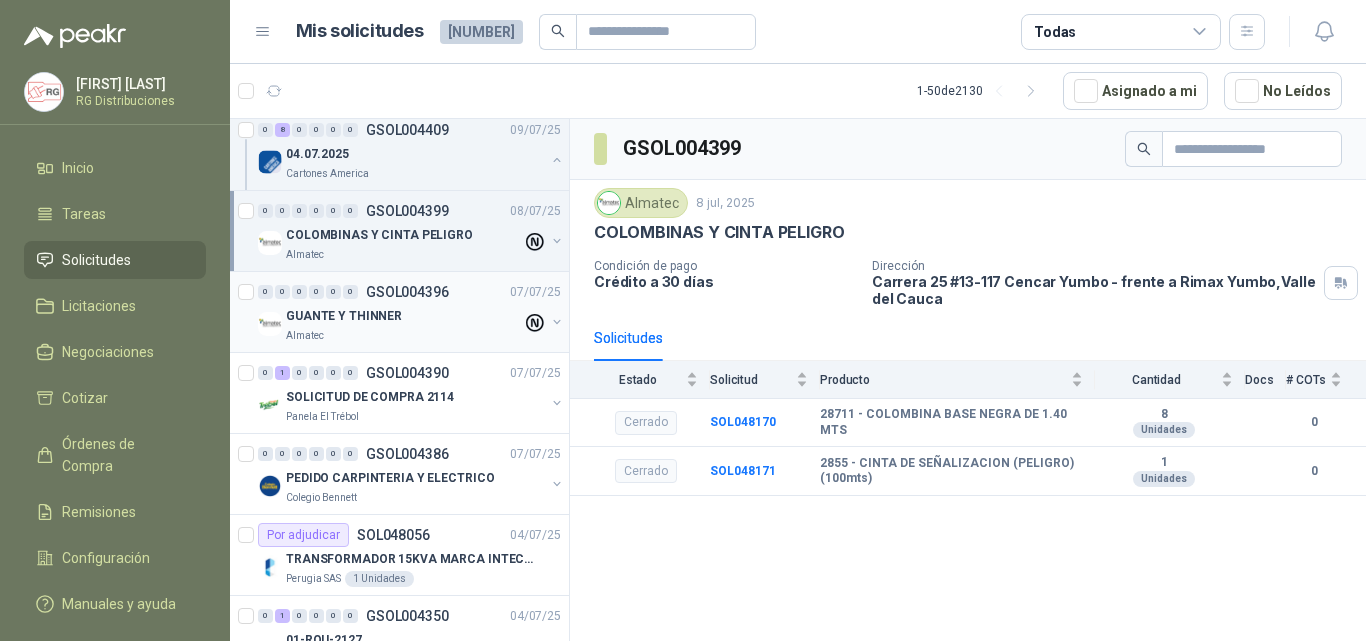 click on "GUANTE Y THINNER" at bounding box center (344, 316) 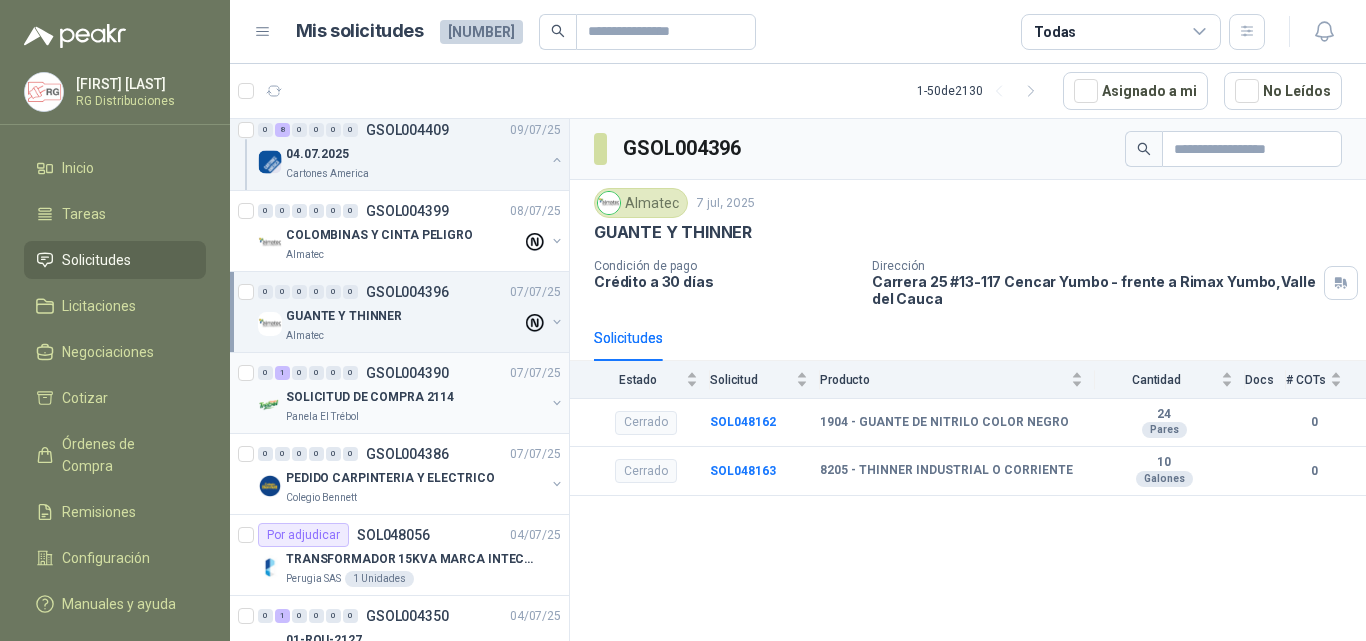 click on "Panela El Trébol" at bounding box center [415, 417] 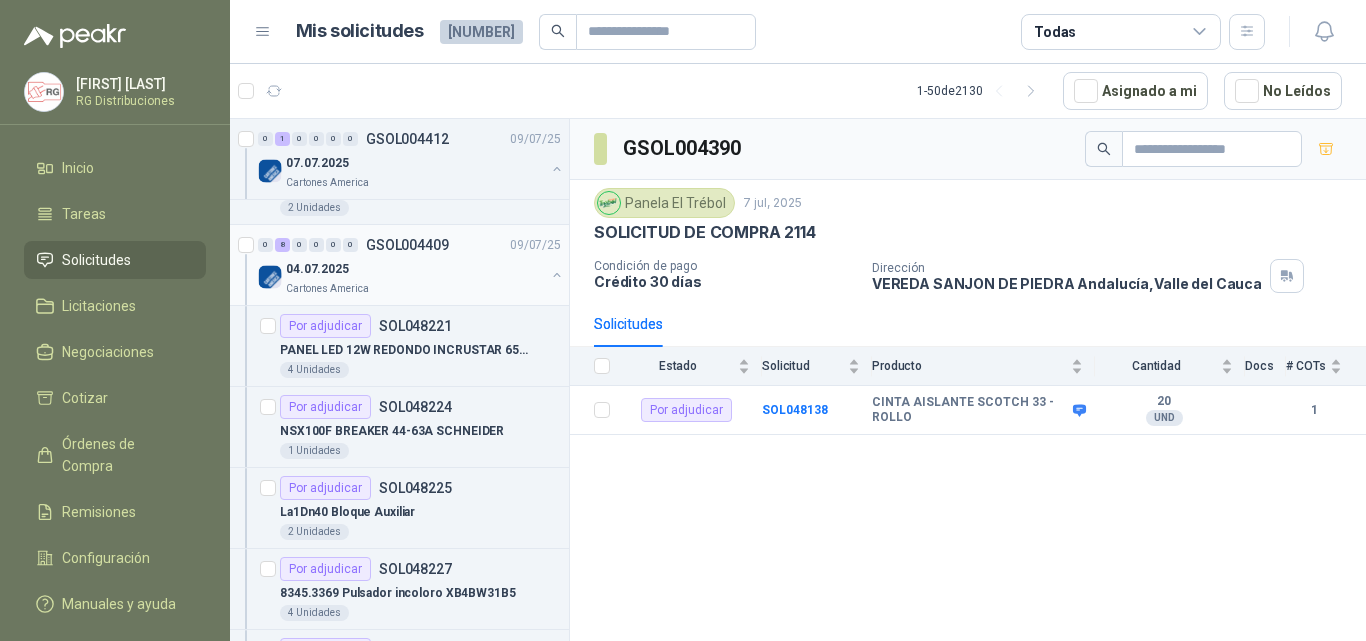 scroll, scrollTop: 0, scrollLeft: 0, axis: both 